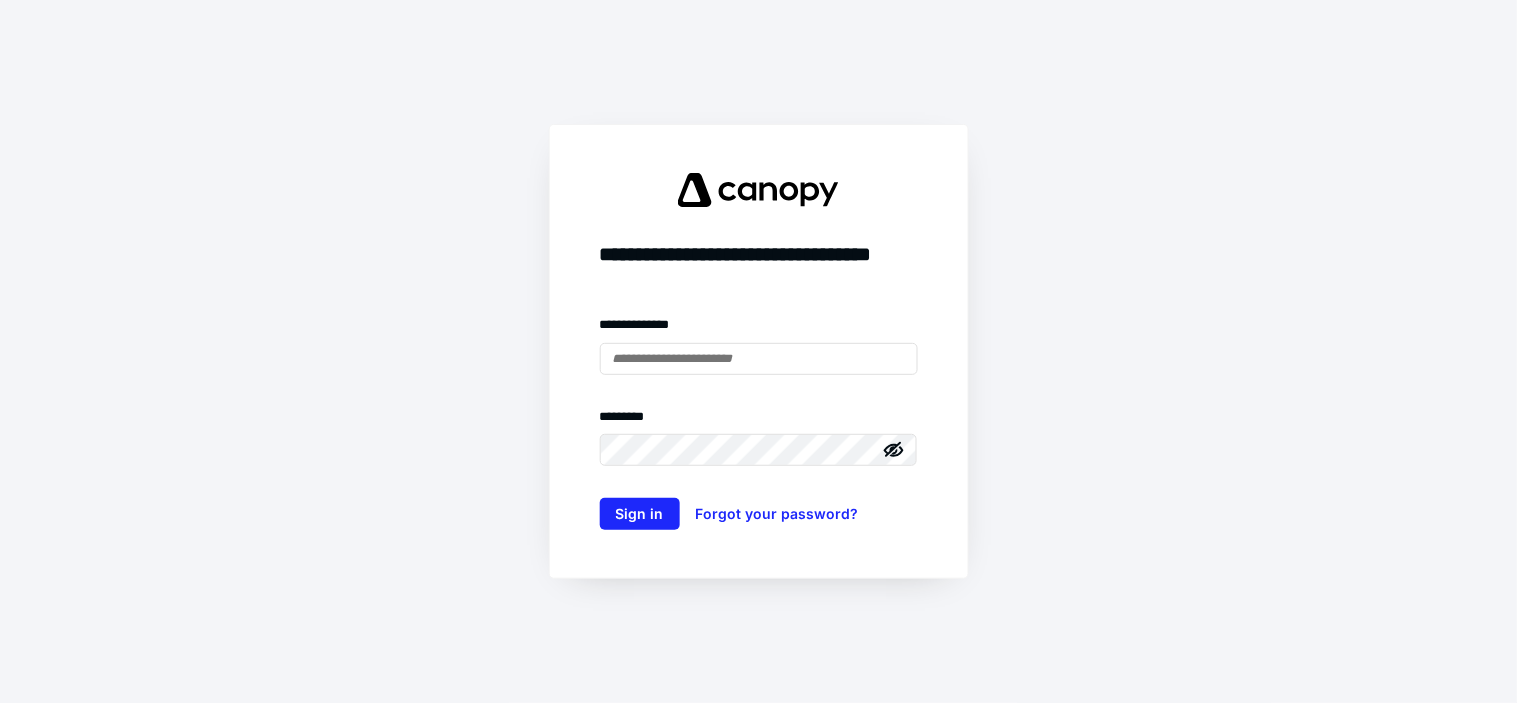 scroll, scrollTop: 0, scrollLeft: 0, axis: both 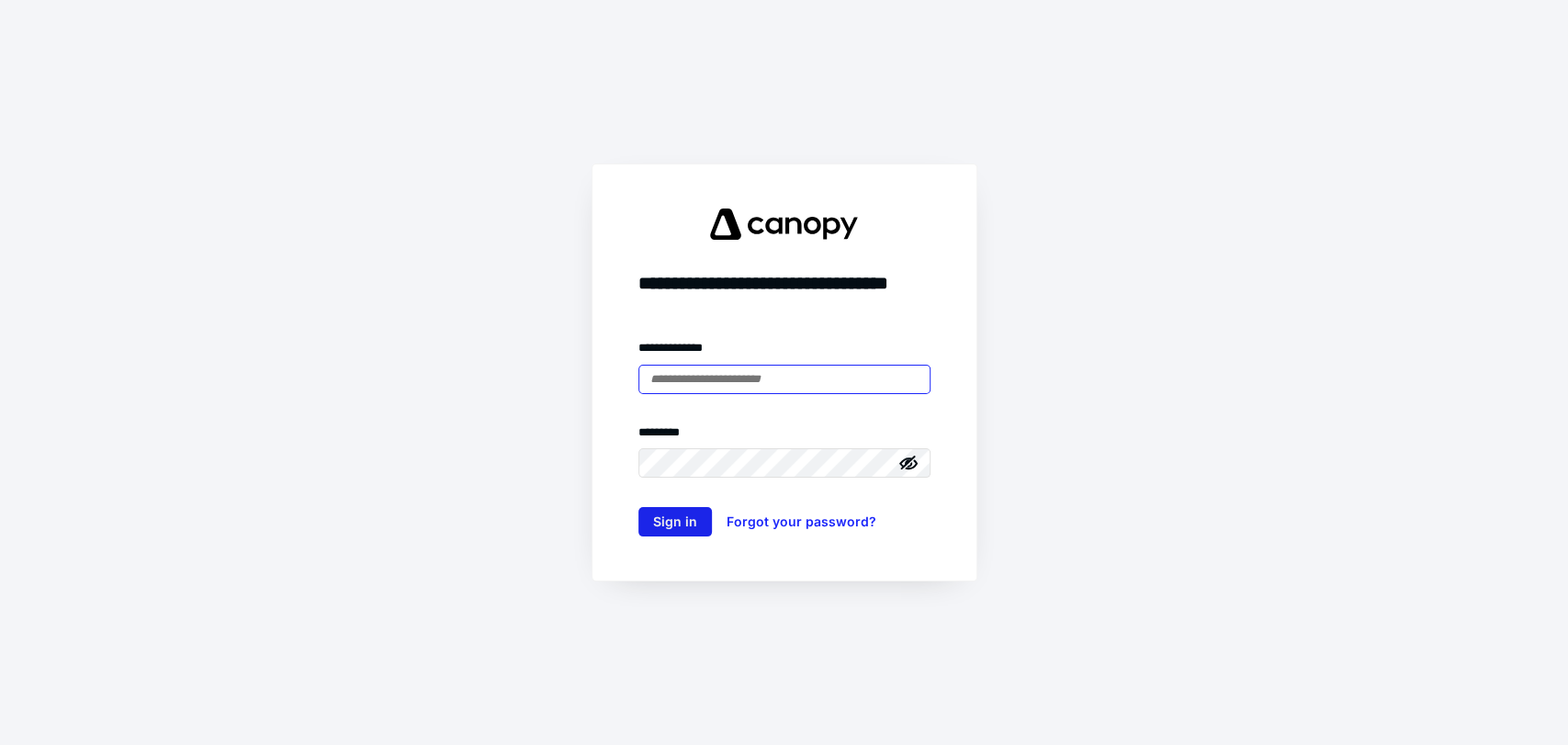 type on "**********" 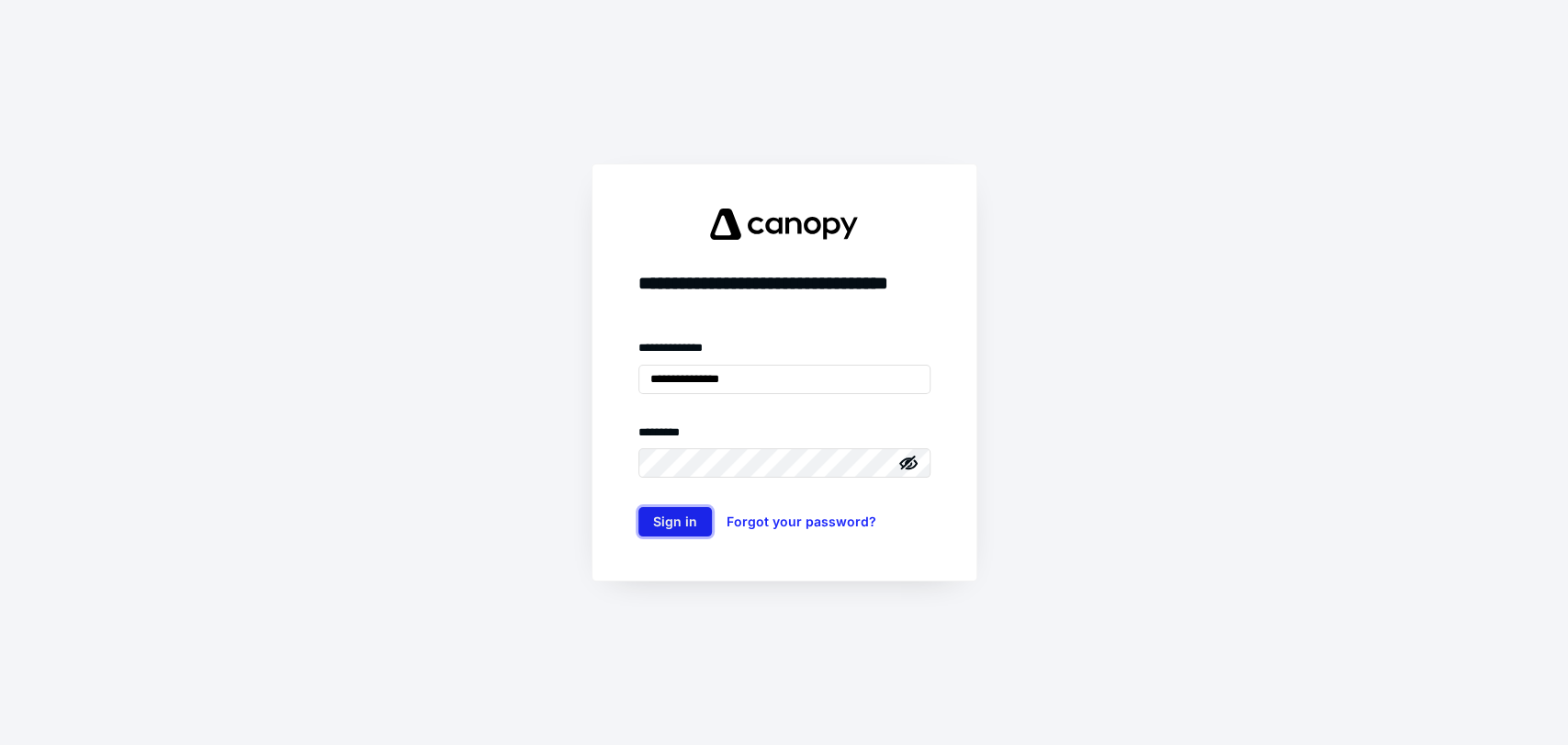 click on "Sign in" at bounding box center (675, 522) 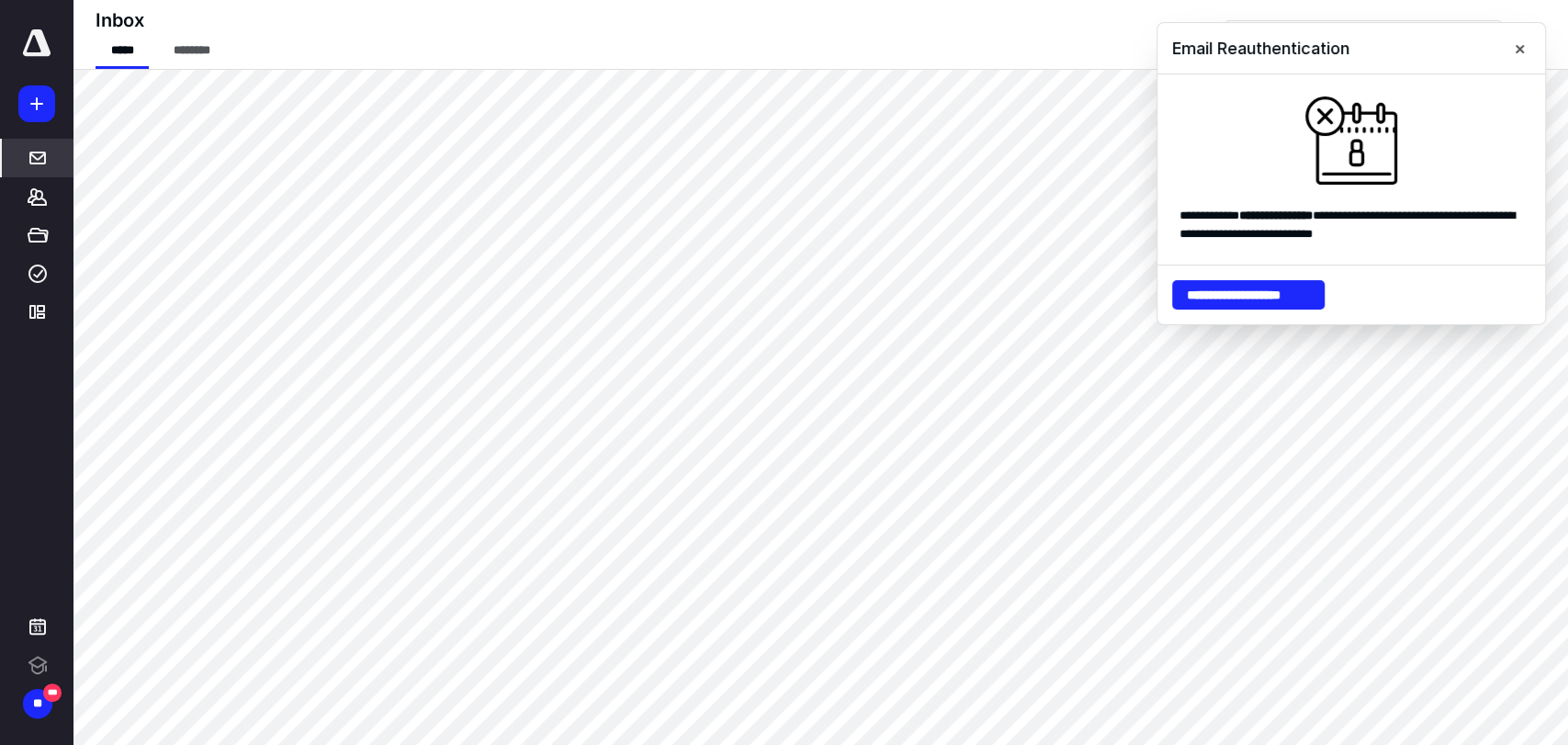 scroll, scrollTop: 0, scrollLeft: 0, axis: both 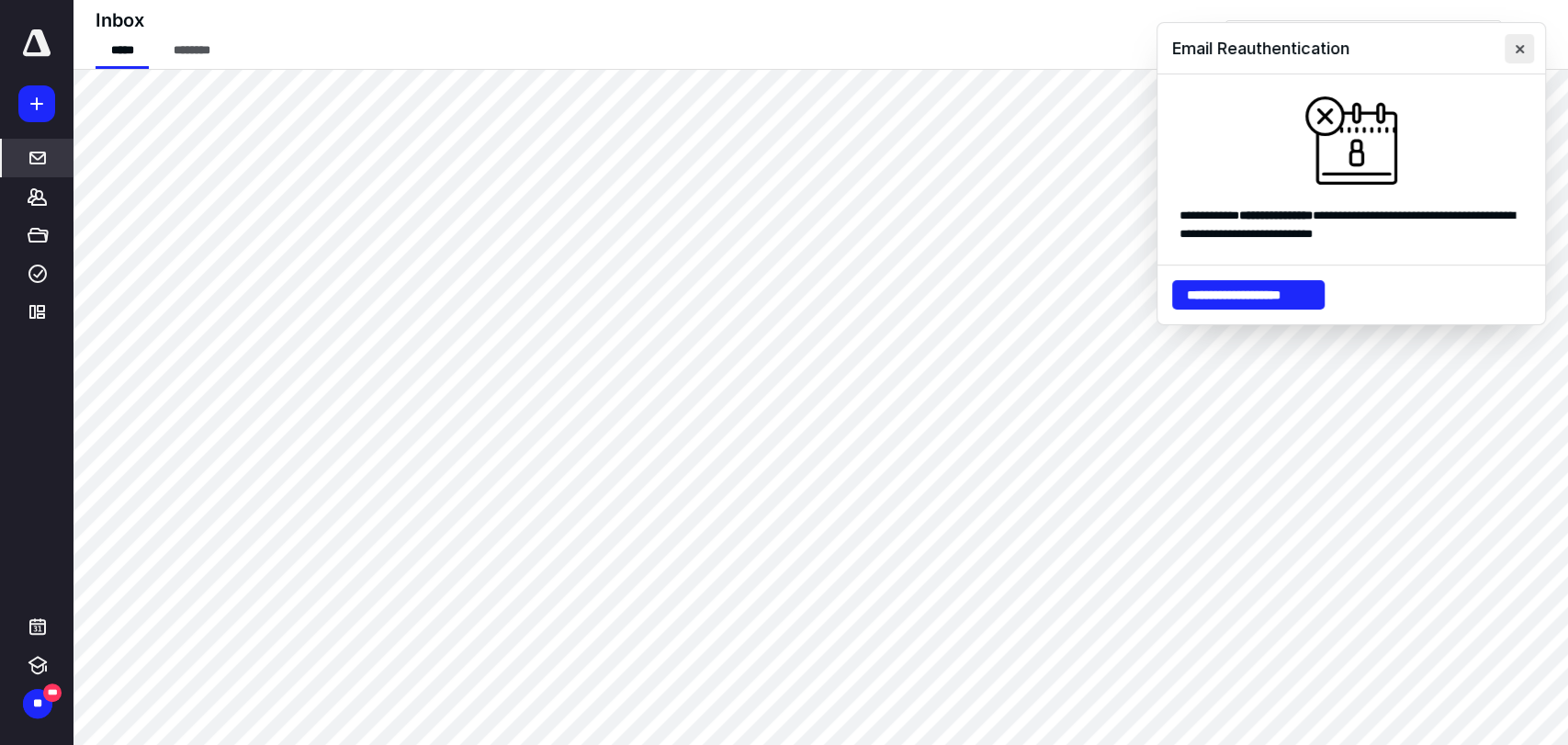 click at bounding box center [1519, 49] 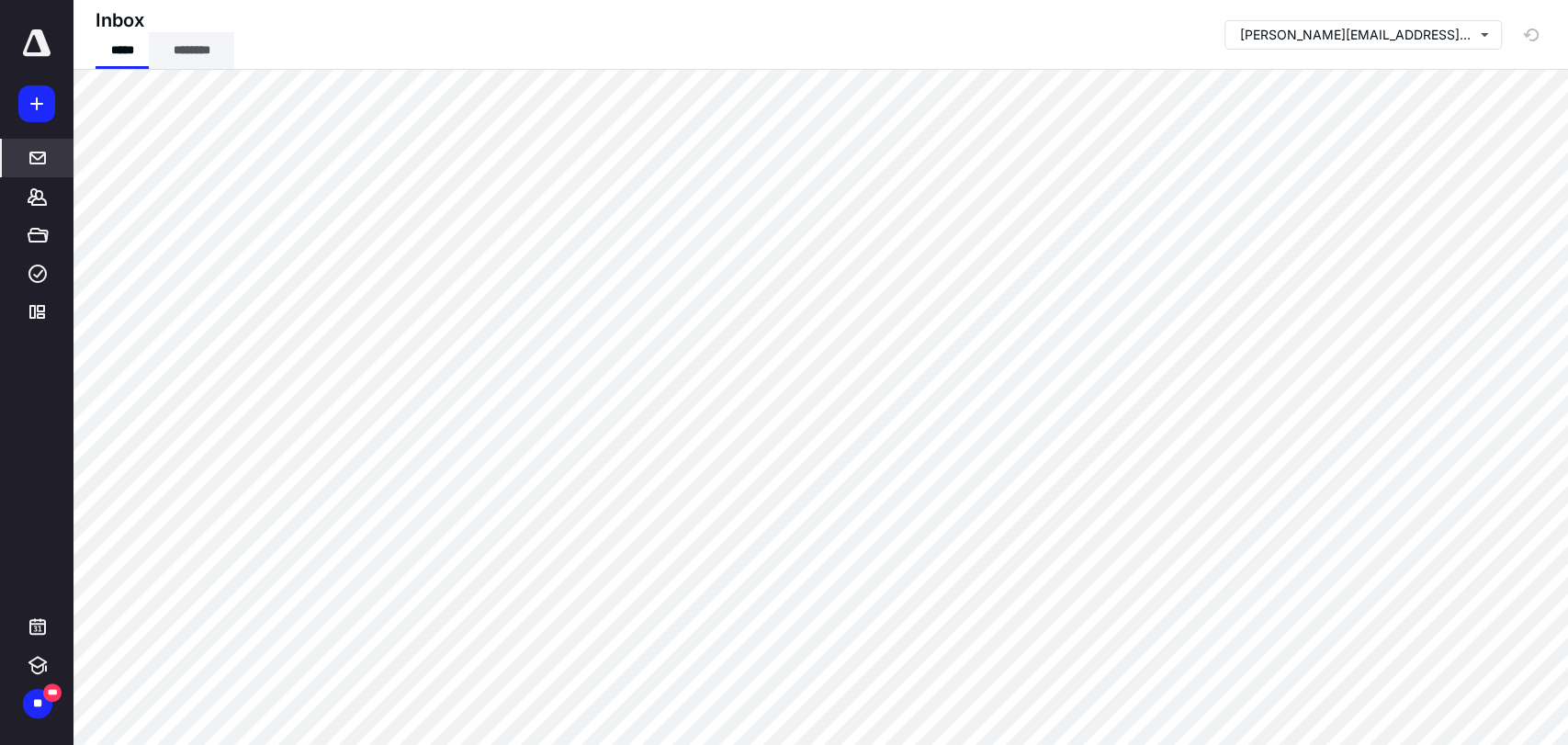 click on "********" at bounding box center [191, 51] 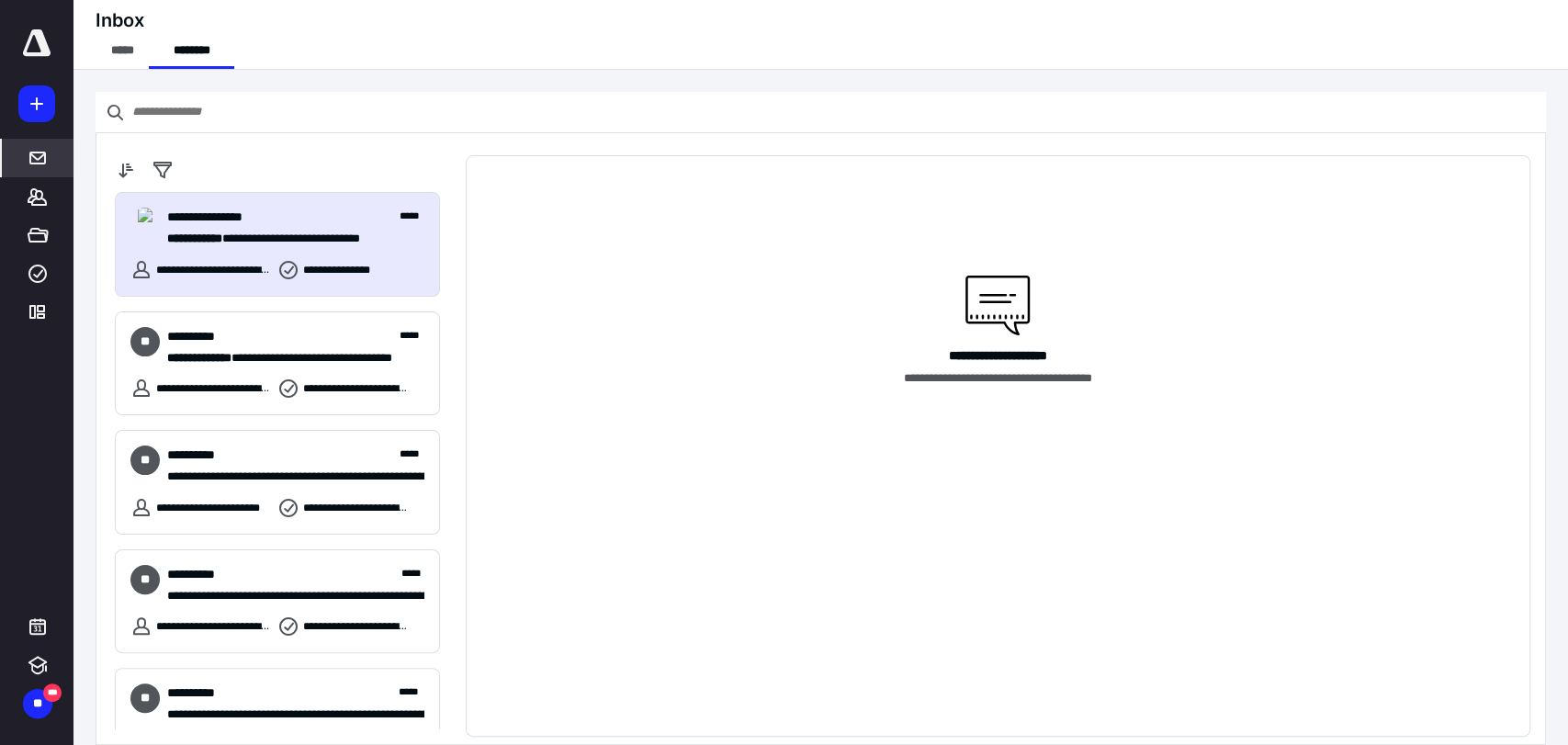 click on "**********" at bounding box center (288, 239) 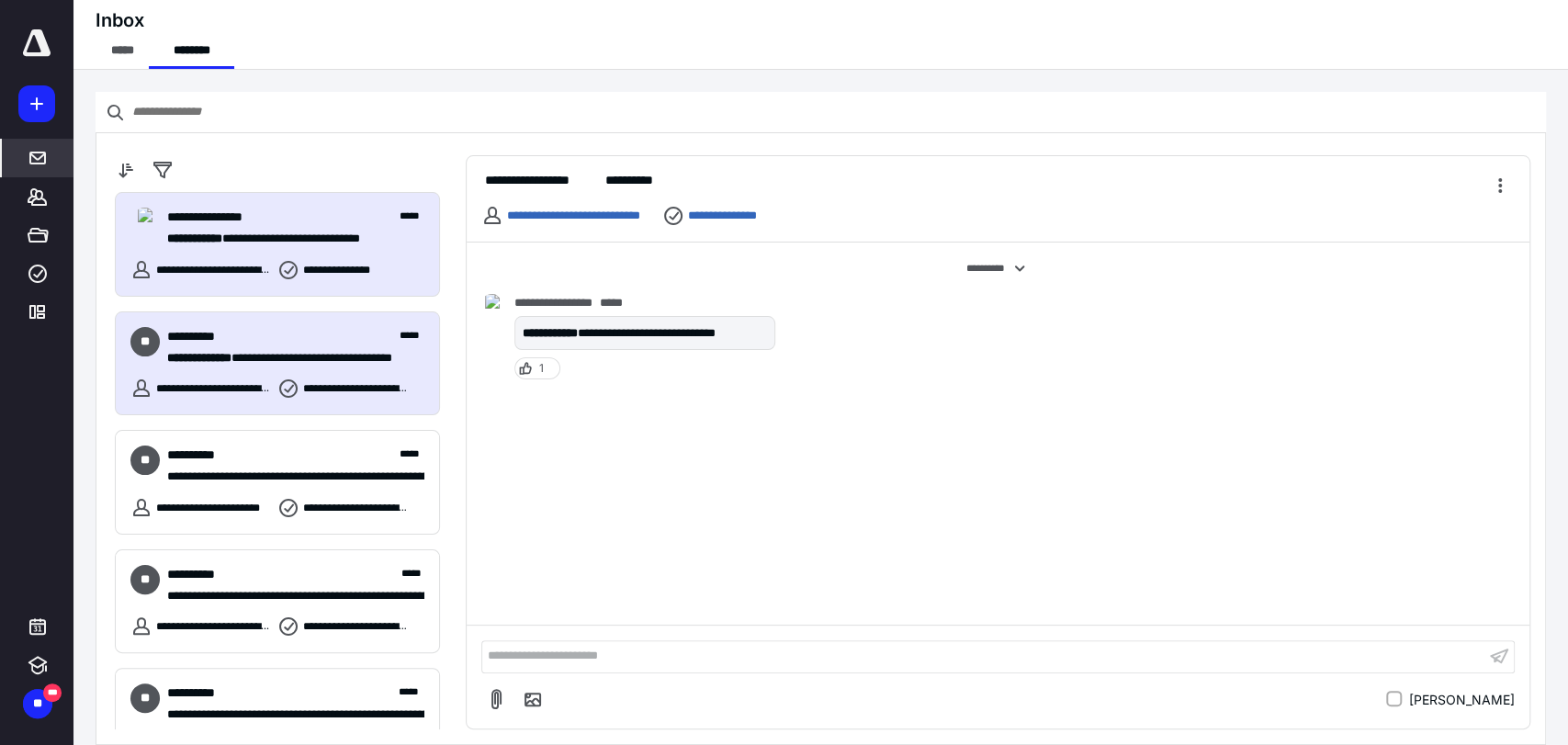 click on "**********" at bounding box center (288, 358) 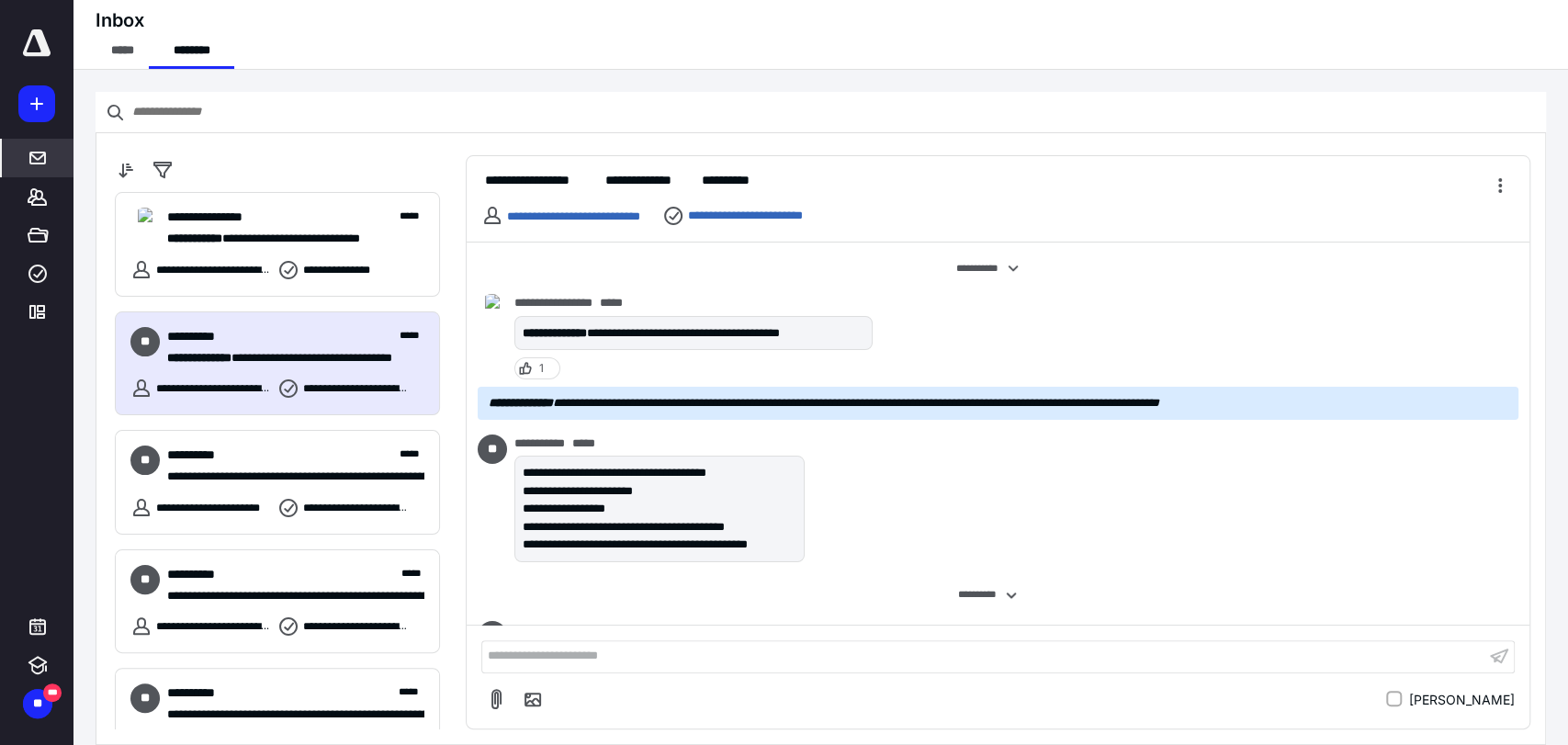 scroll, scrollTop: 733, scrollLeft: 0, axis: vertical 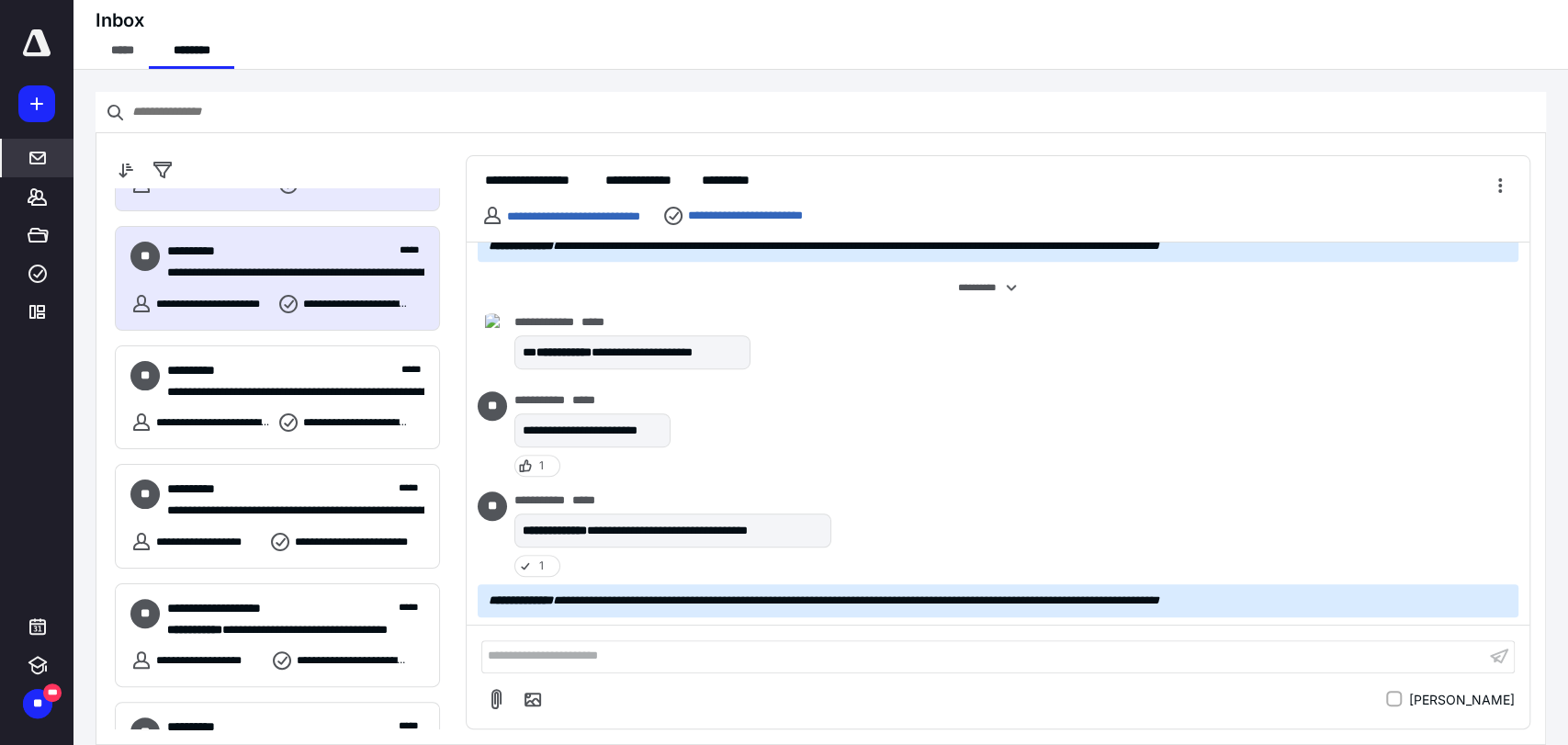 click on "**********" at bounding box center (277, 278) 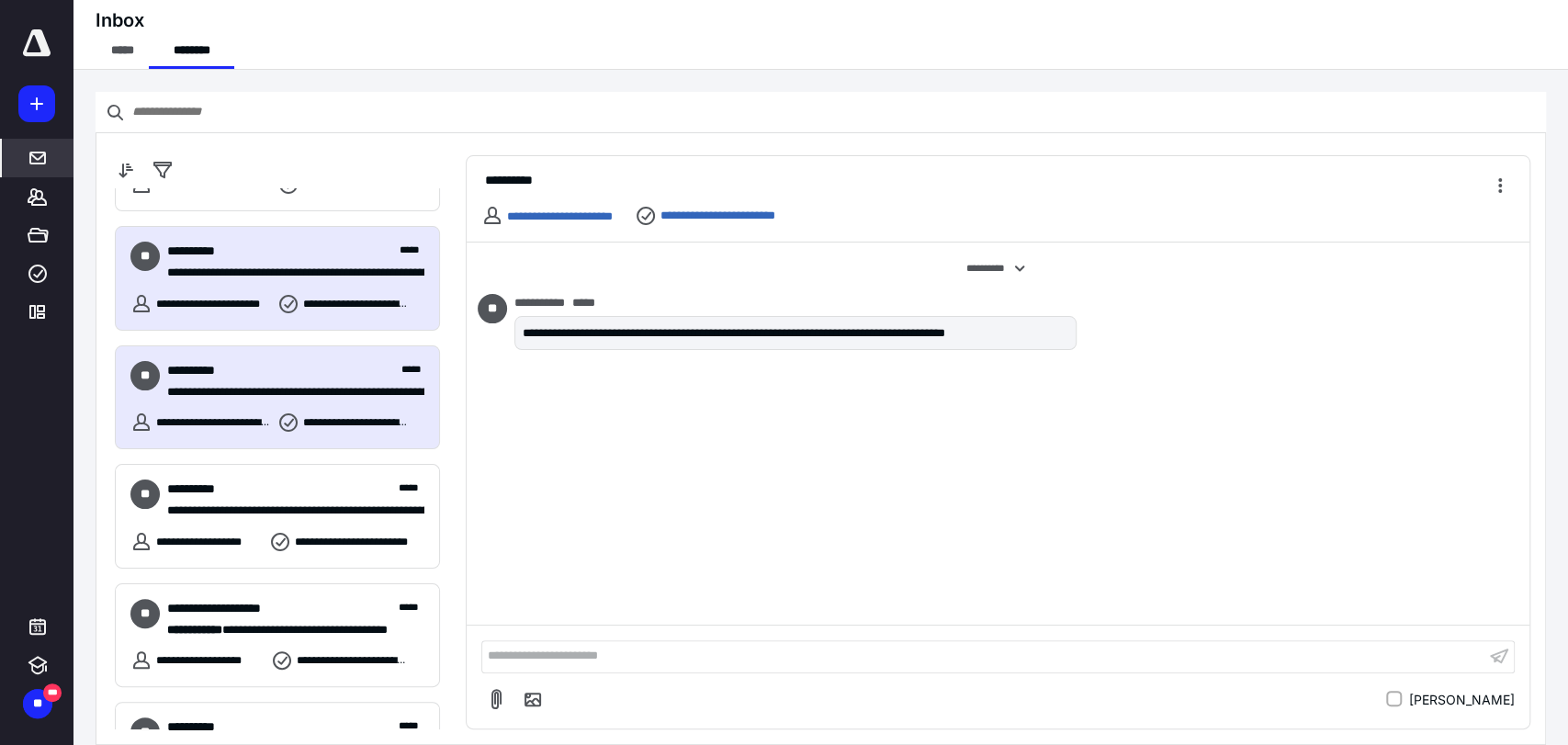 click on "**********" at bounding box center (288, 392) 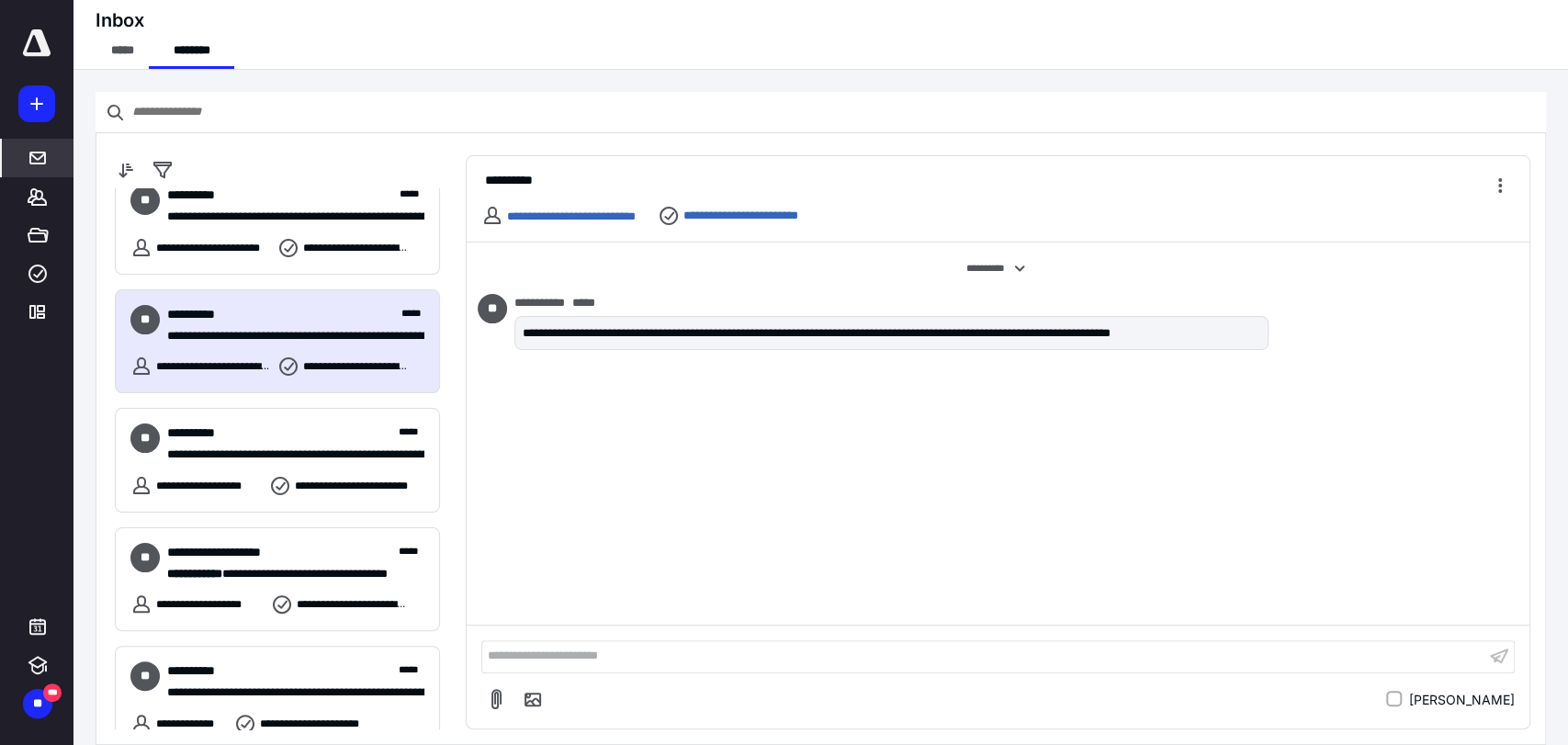scroll, scrollTop: 306, scrollLeft: 0, axis: vertical 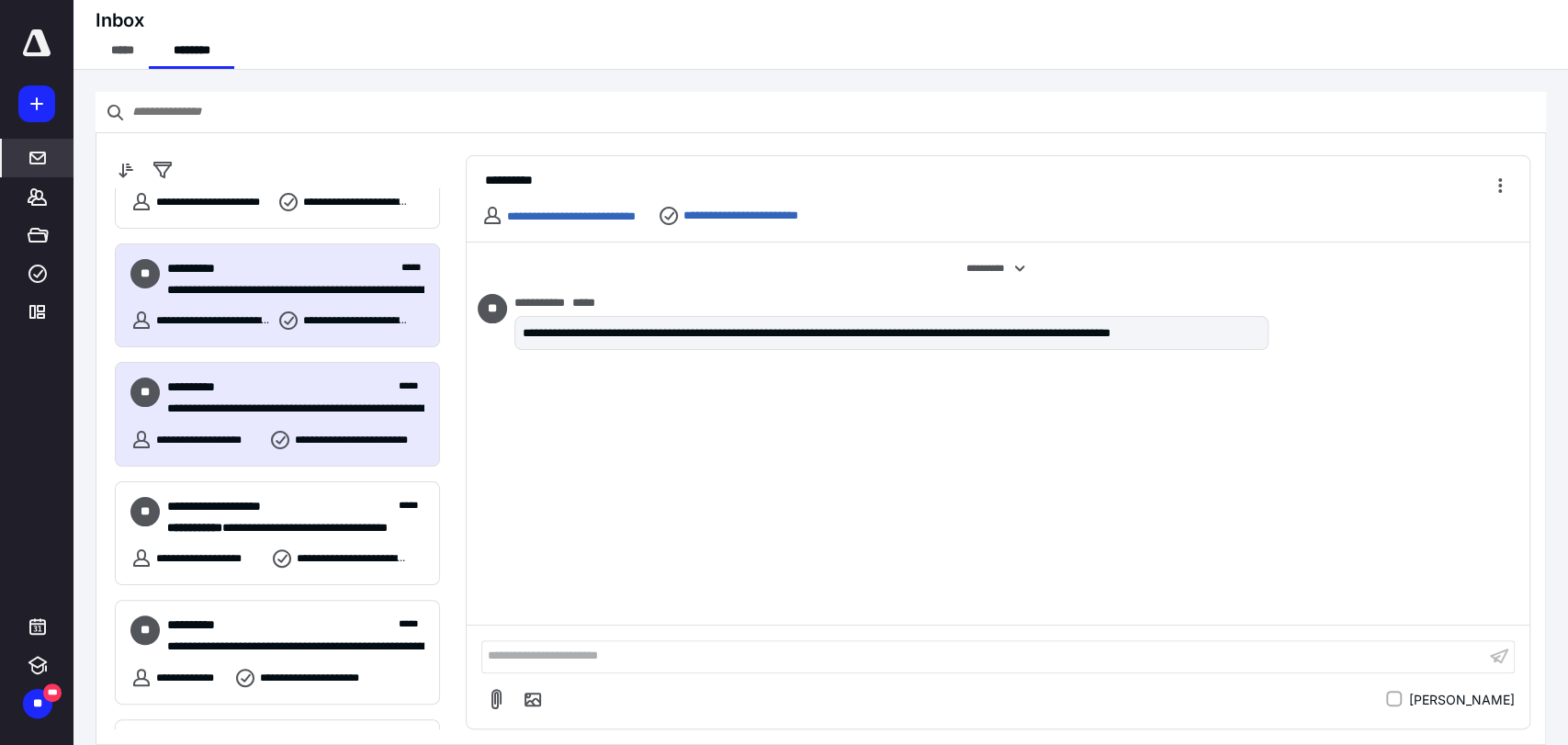 click on "**********" at bounding box center (288, 409) 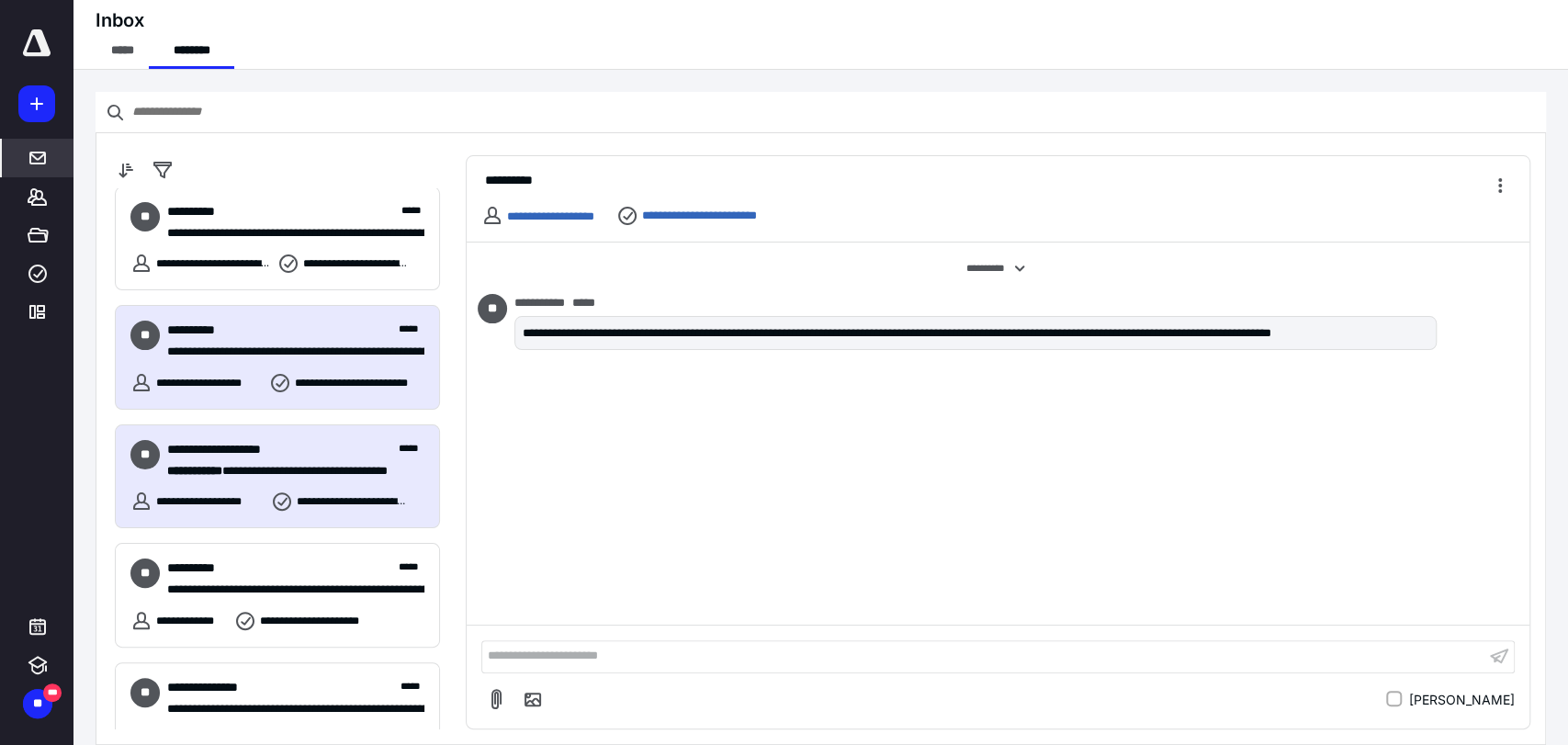 scroll, scrollTop: 408, scrollLeft: 0, axis: vertical 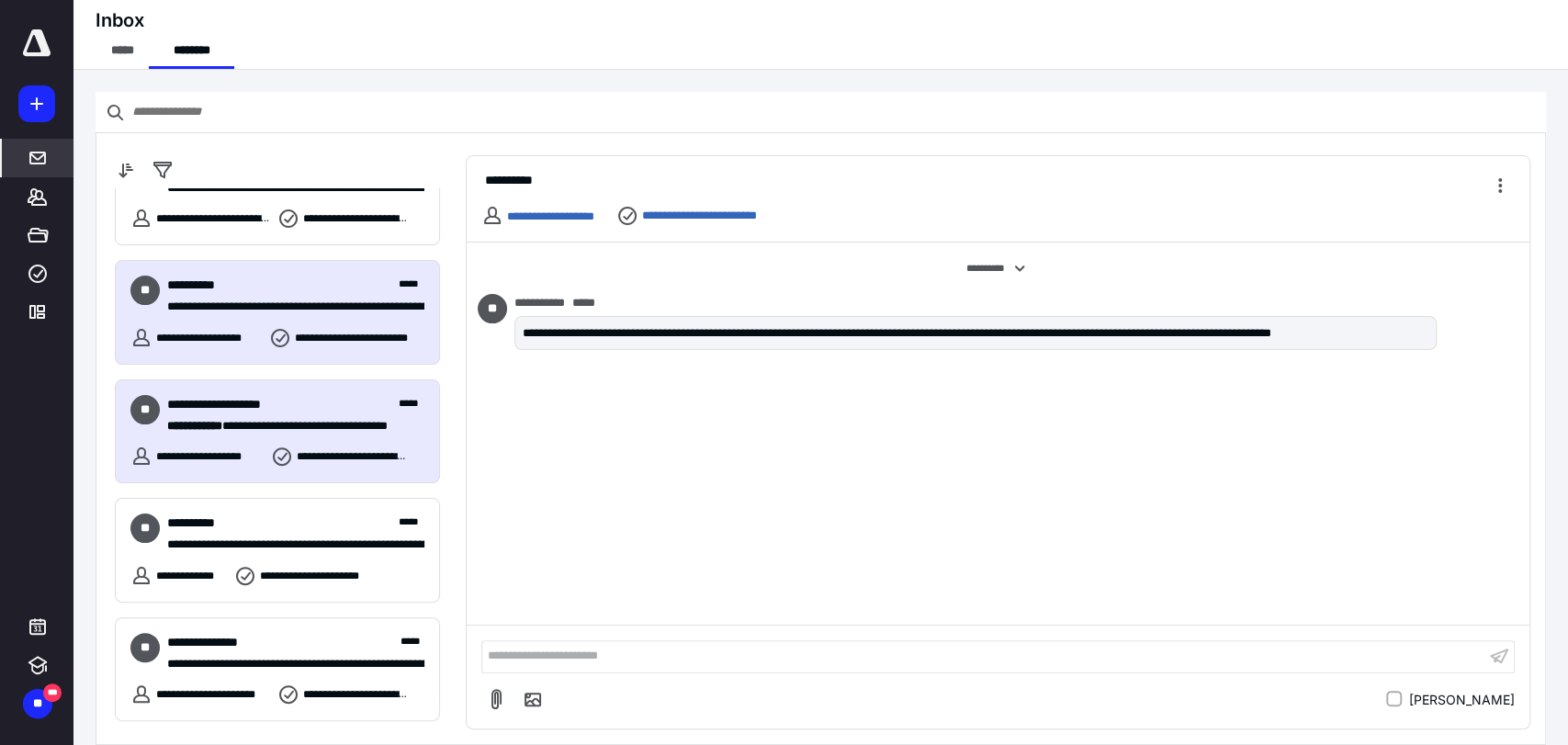click on "**********" at bounding box center (277, 432) 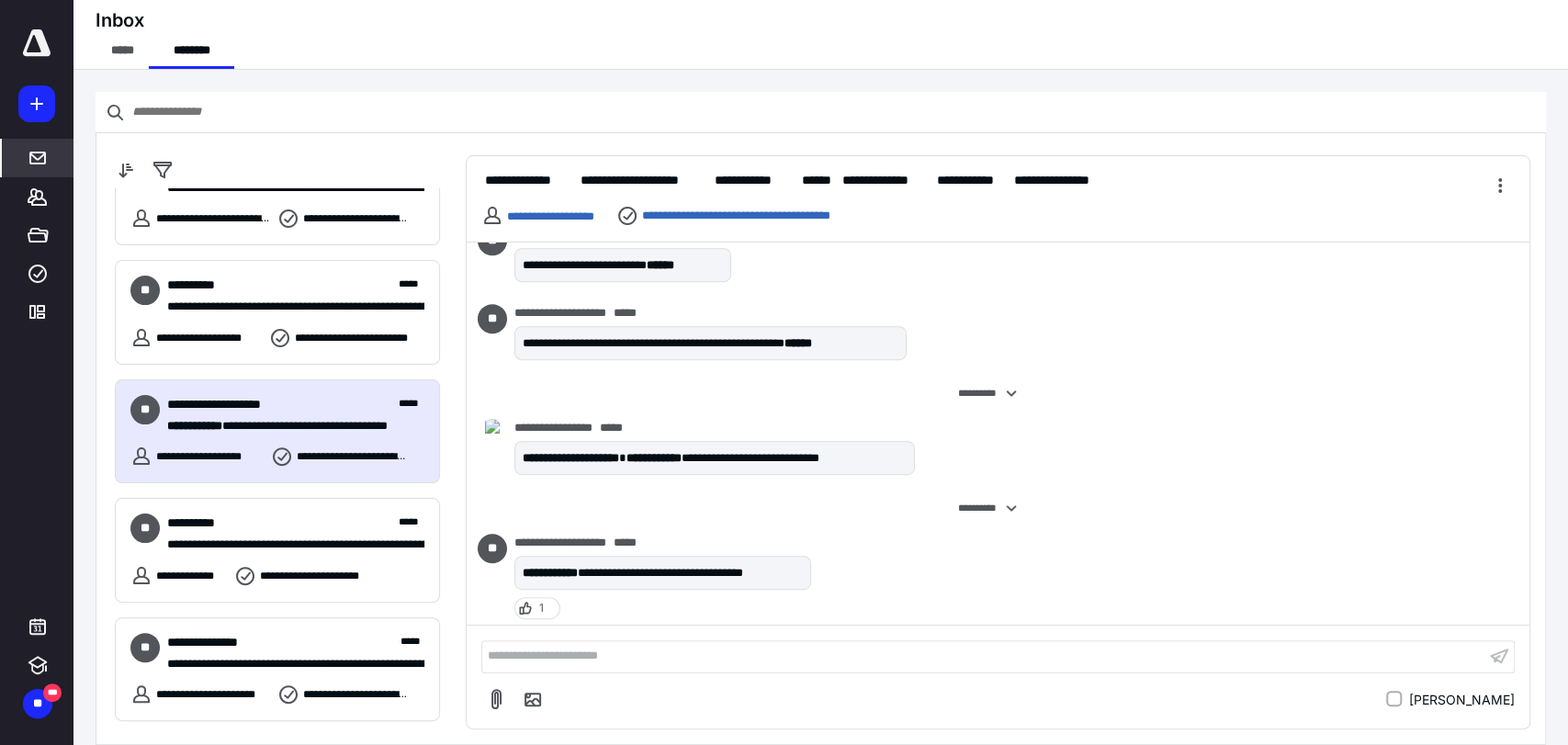 scroll, scrollTop: 890, scrollLeft: 0, axis: vertical 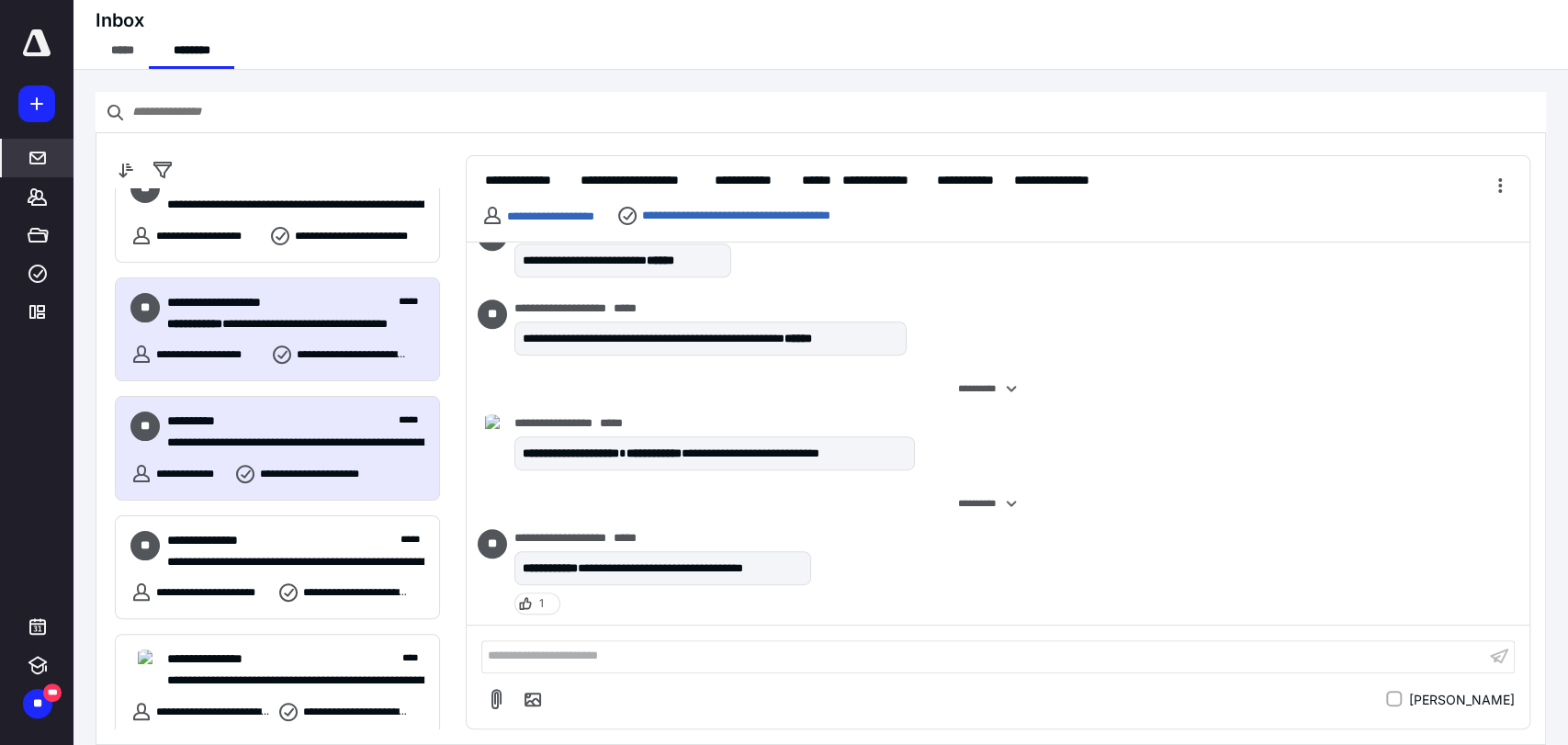 click on "**********" at bounding box center (288, 443) 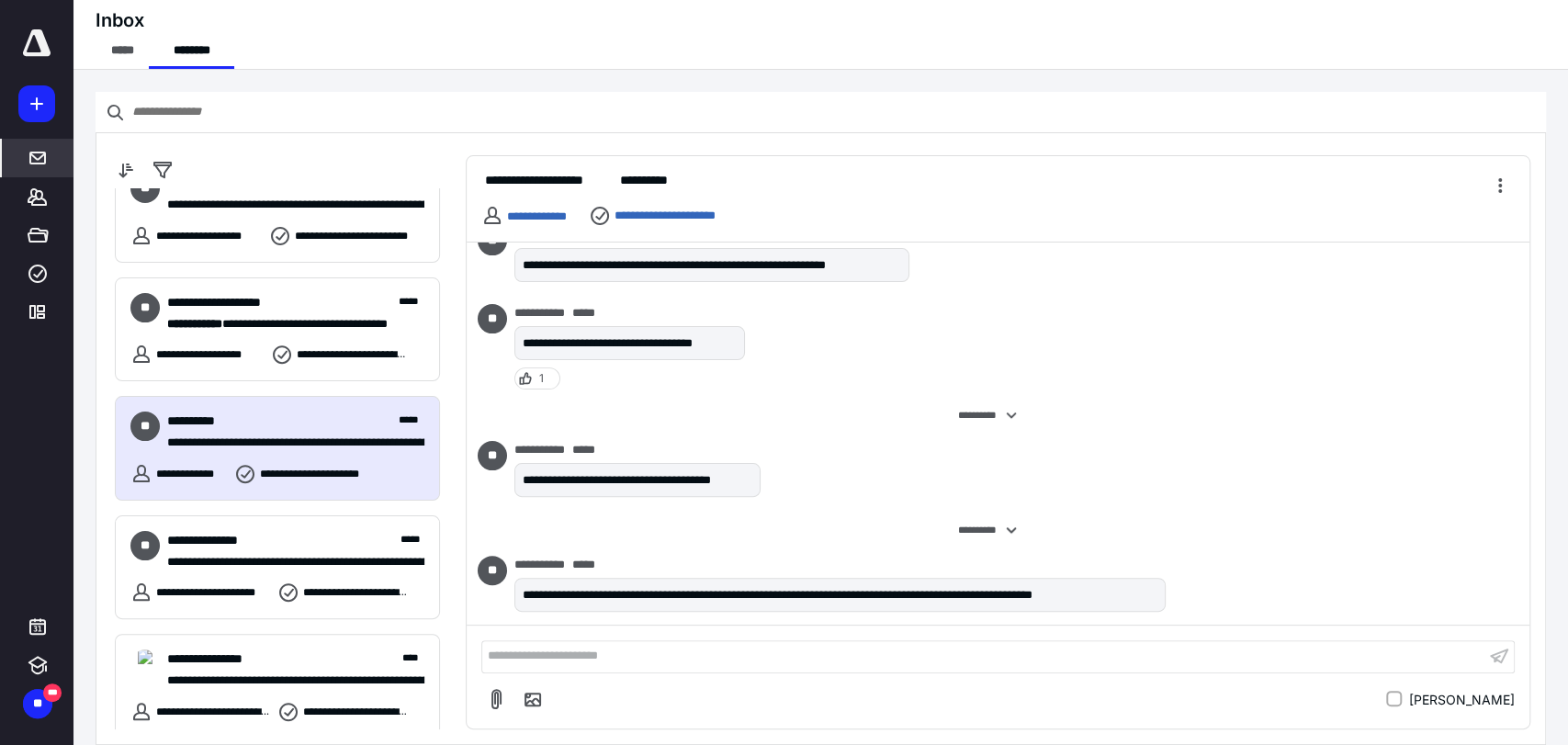 scroll, scrollTop: 566, scrollLeft: 0, axis: vertical 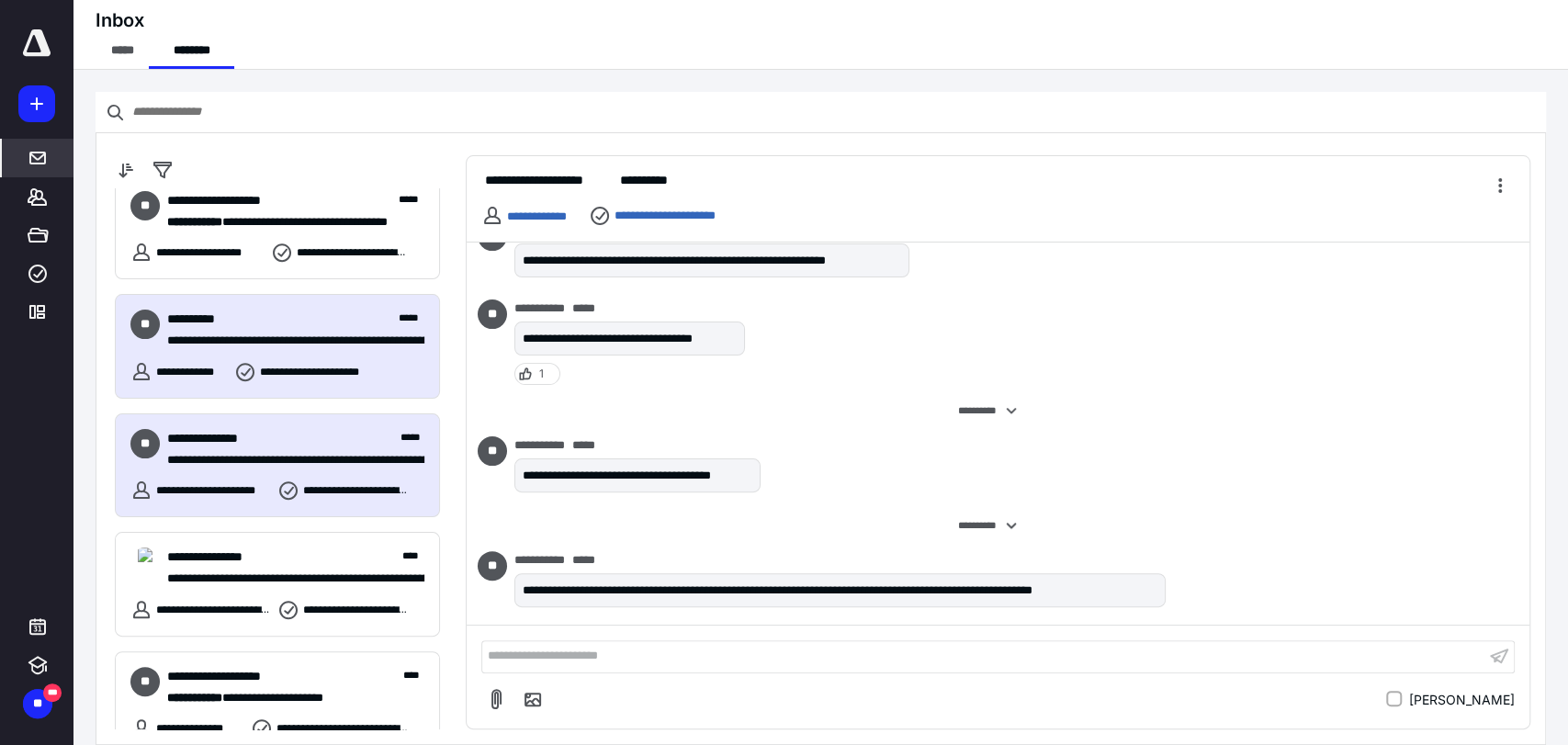 click on "**********" at bounding box center [277, 466] 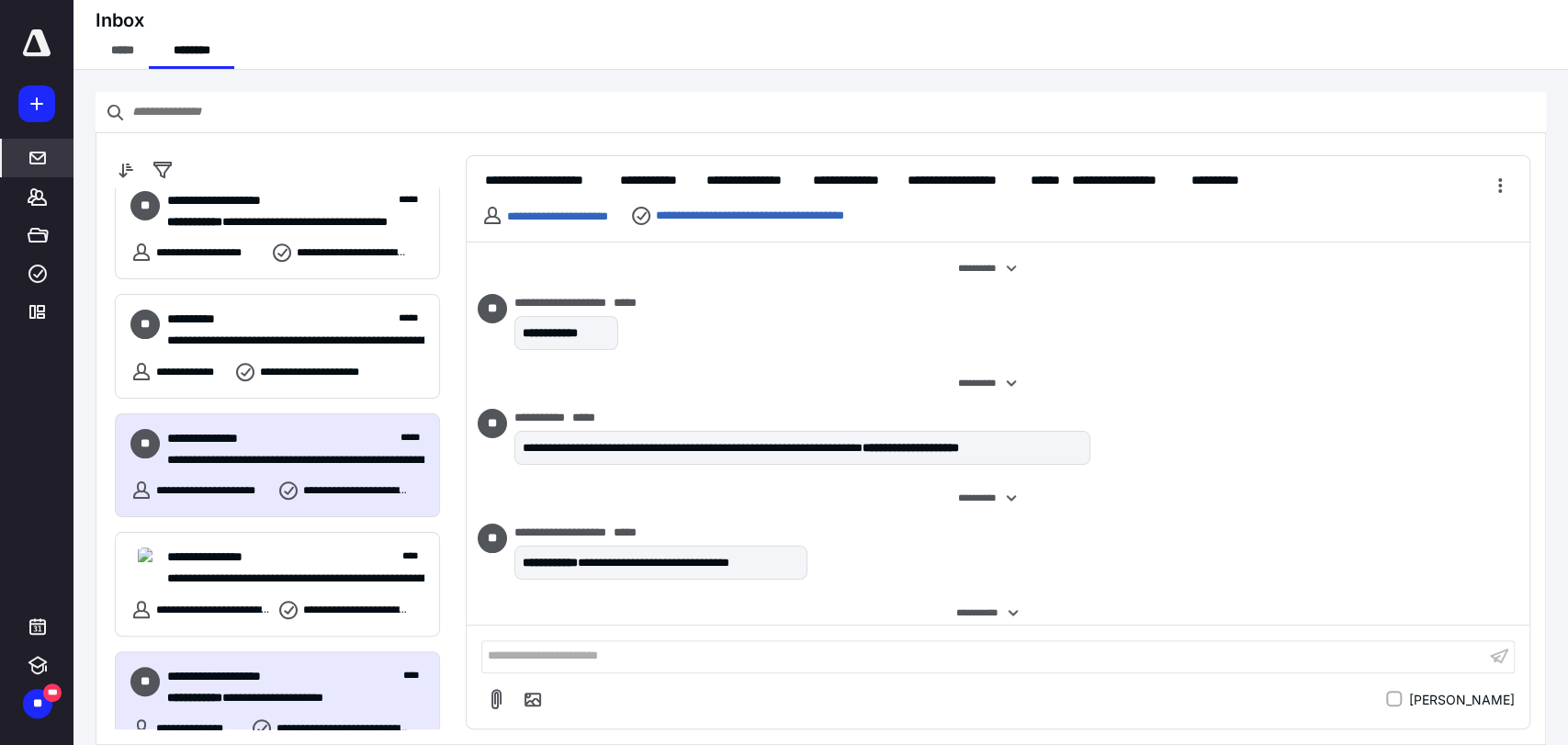 scroll, scrollTop: 701, scrollLeft: 0, axis: vertical 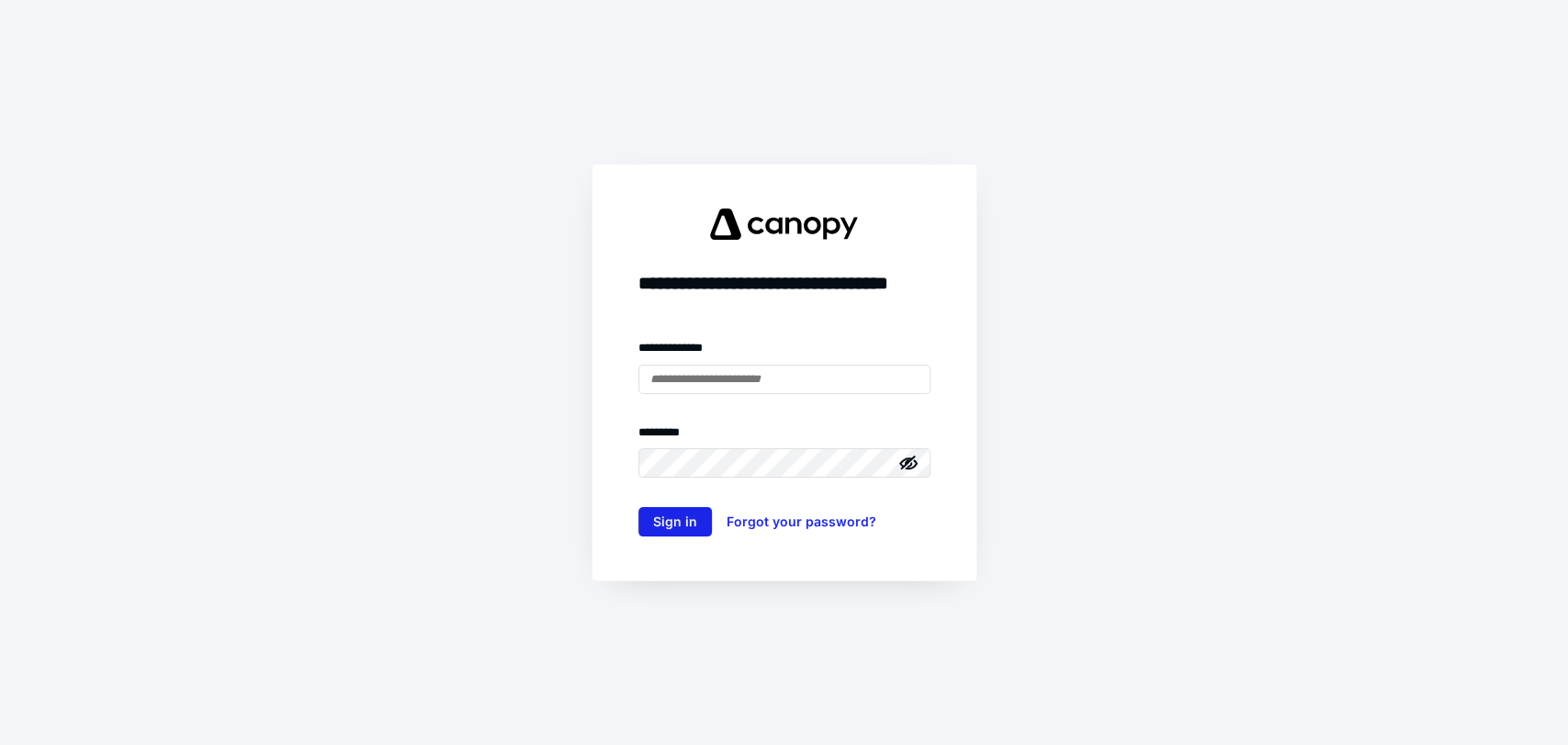 type on "**********" 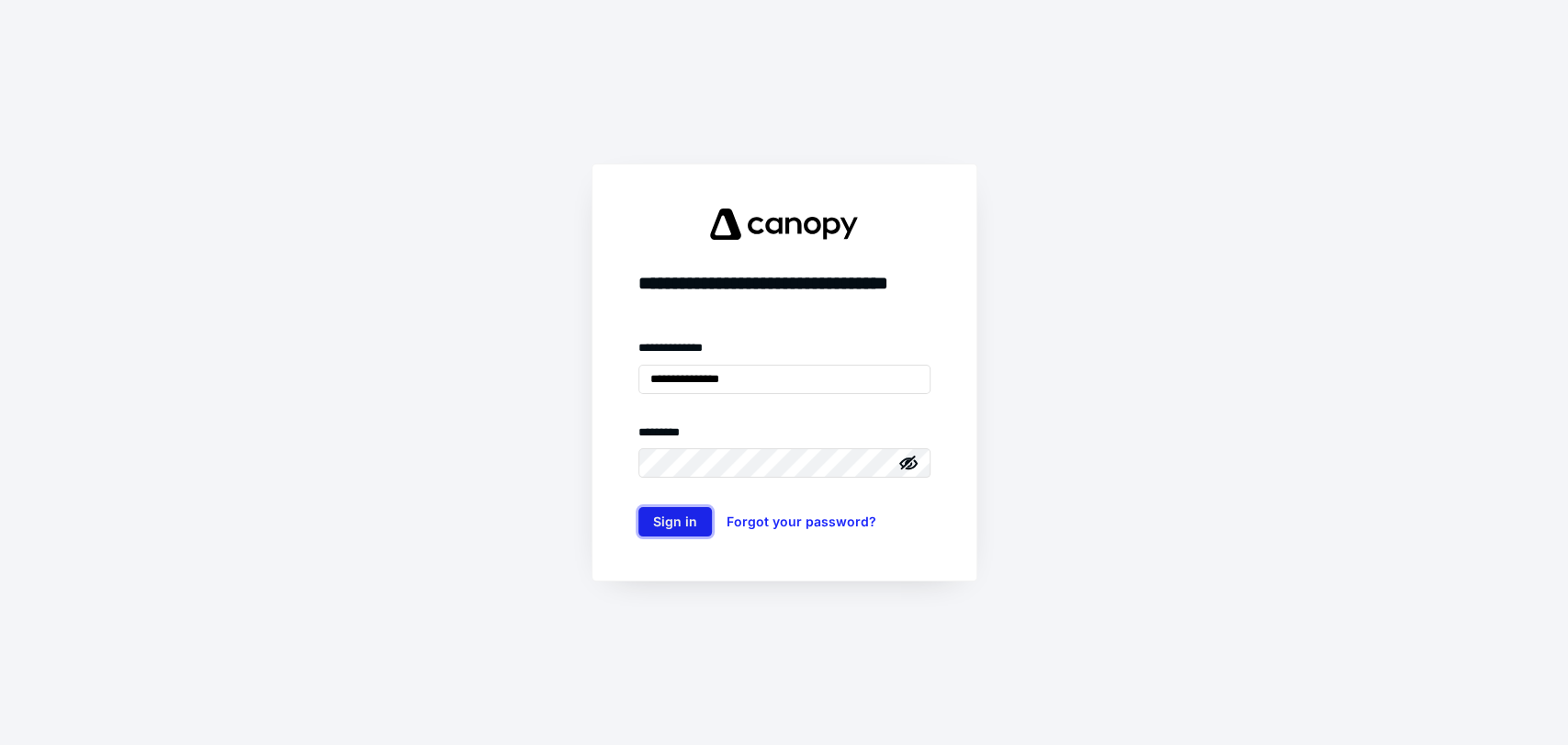 click on "Sign in" at bounding box center (675, 522) 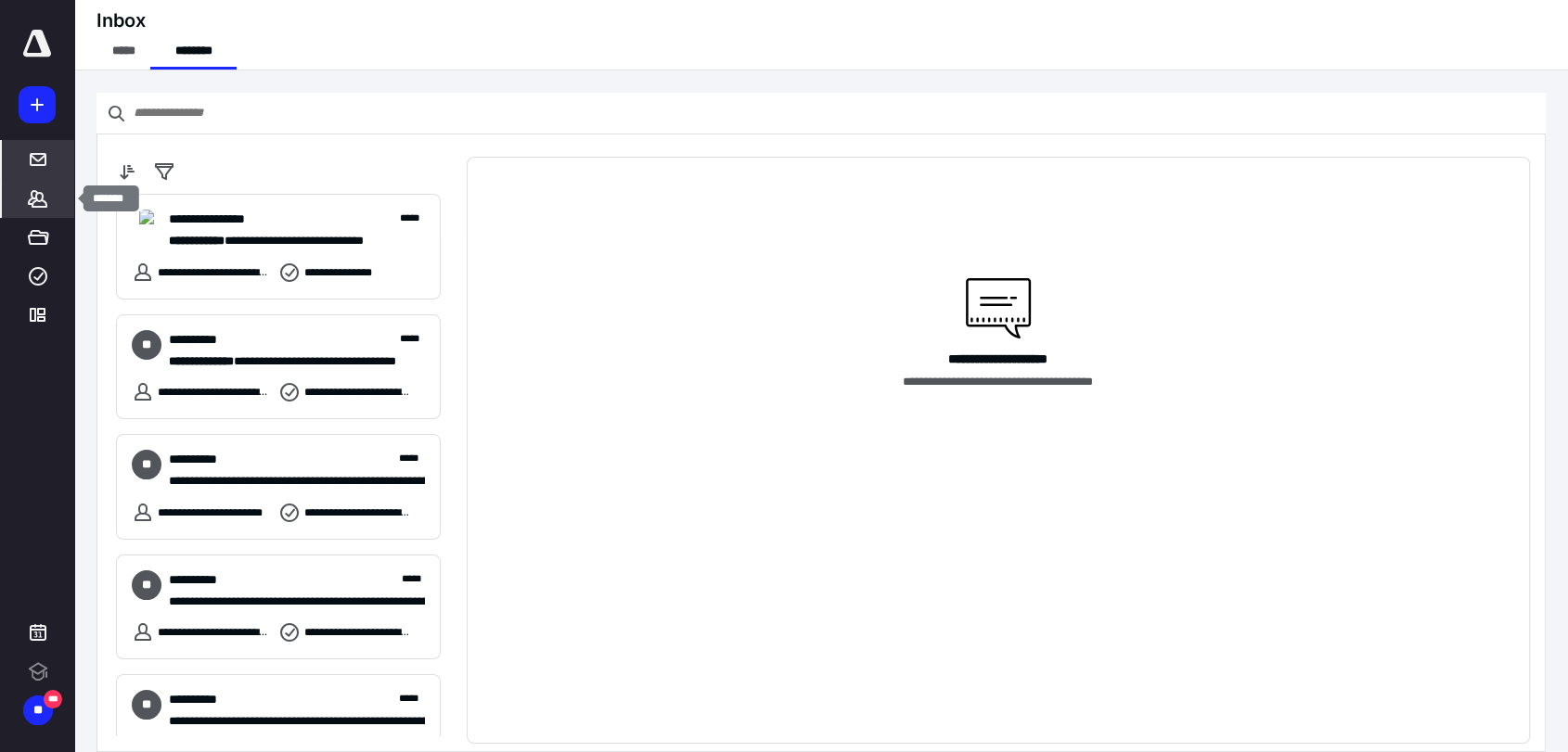 scroll, scrollTop: 0, scrollLeft: 0, axis: both 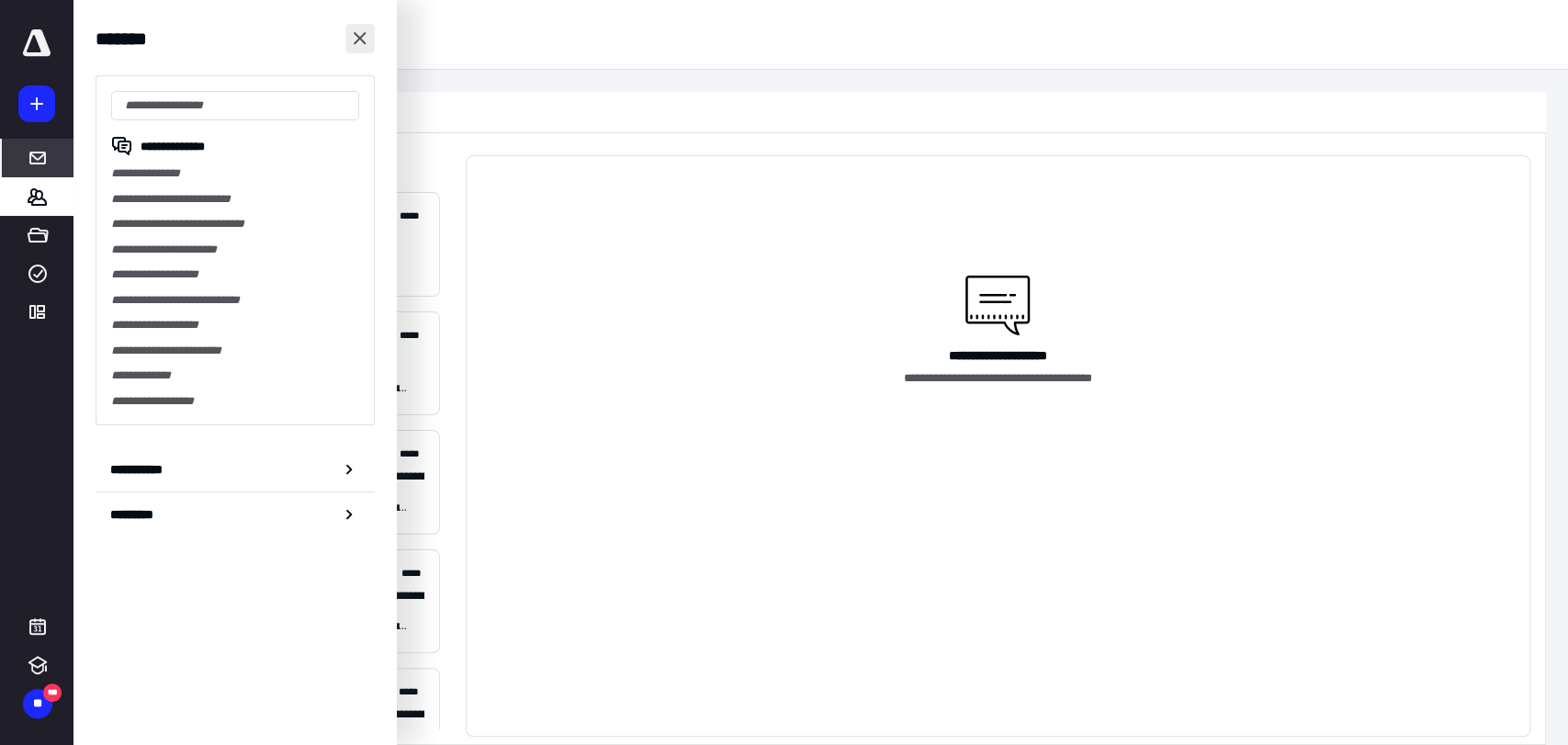 click at bounding box center [360, 39] 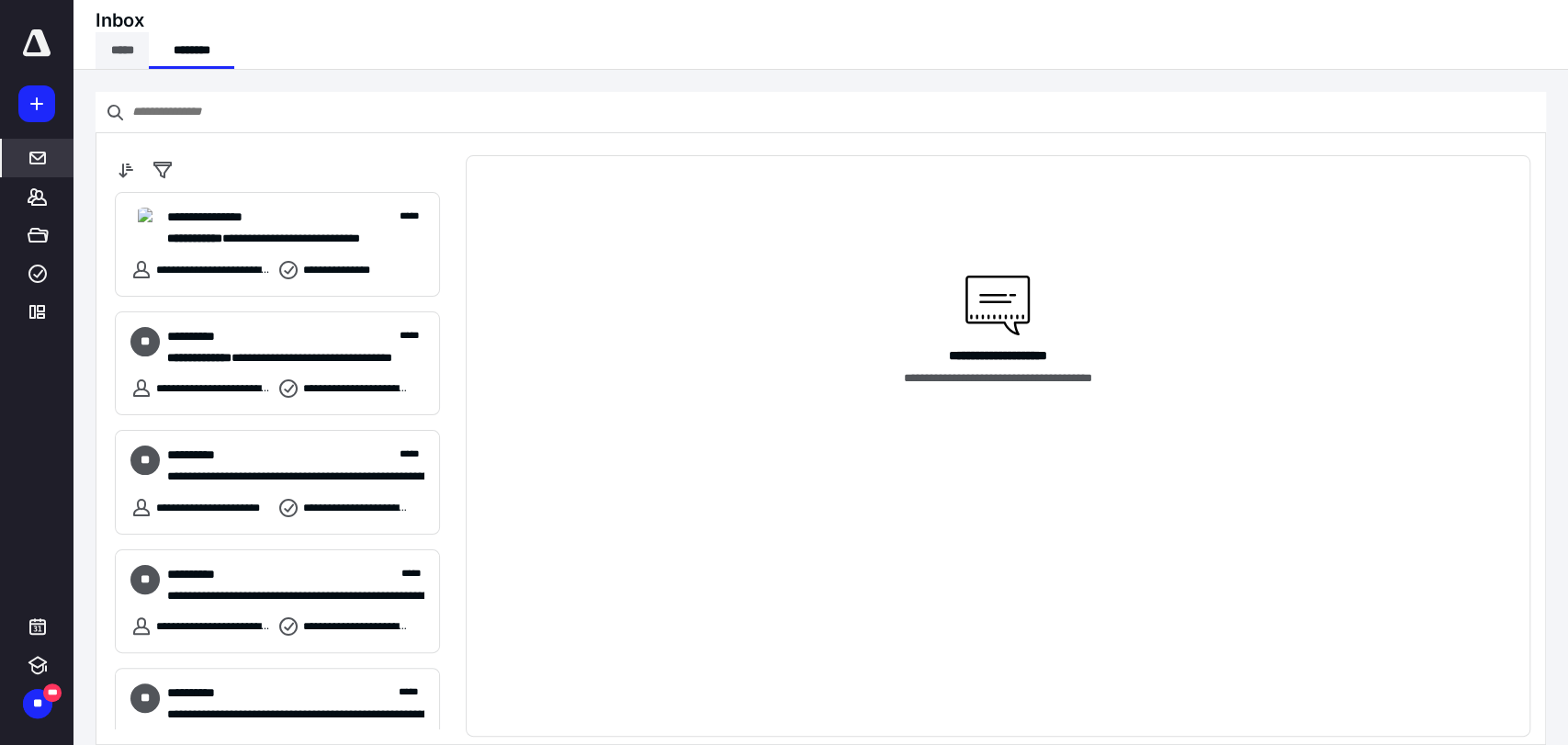 click on "*****" at bounding box center [122, 51] 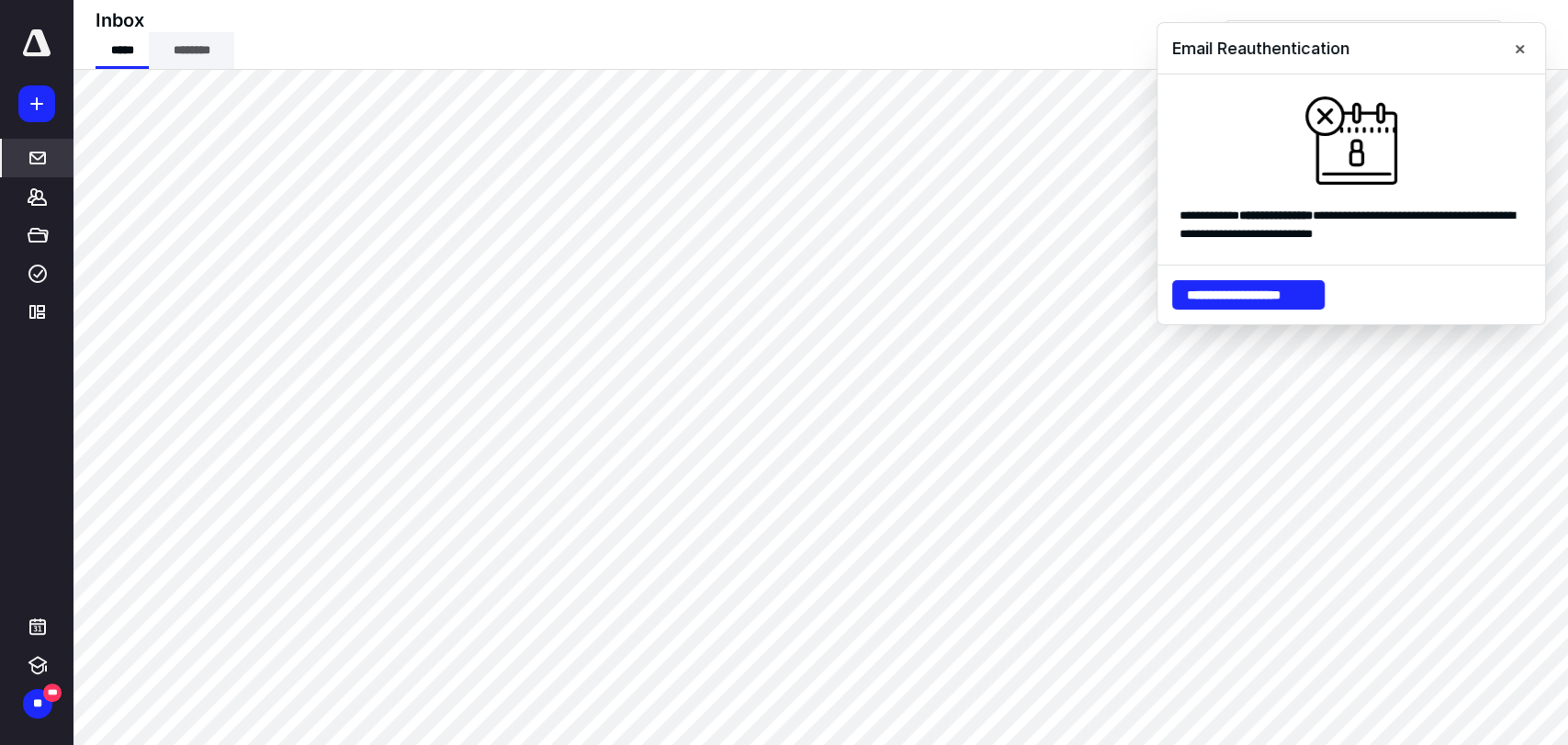 click on "********" at bounding box center (191, 51) 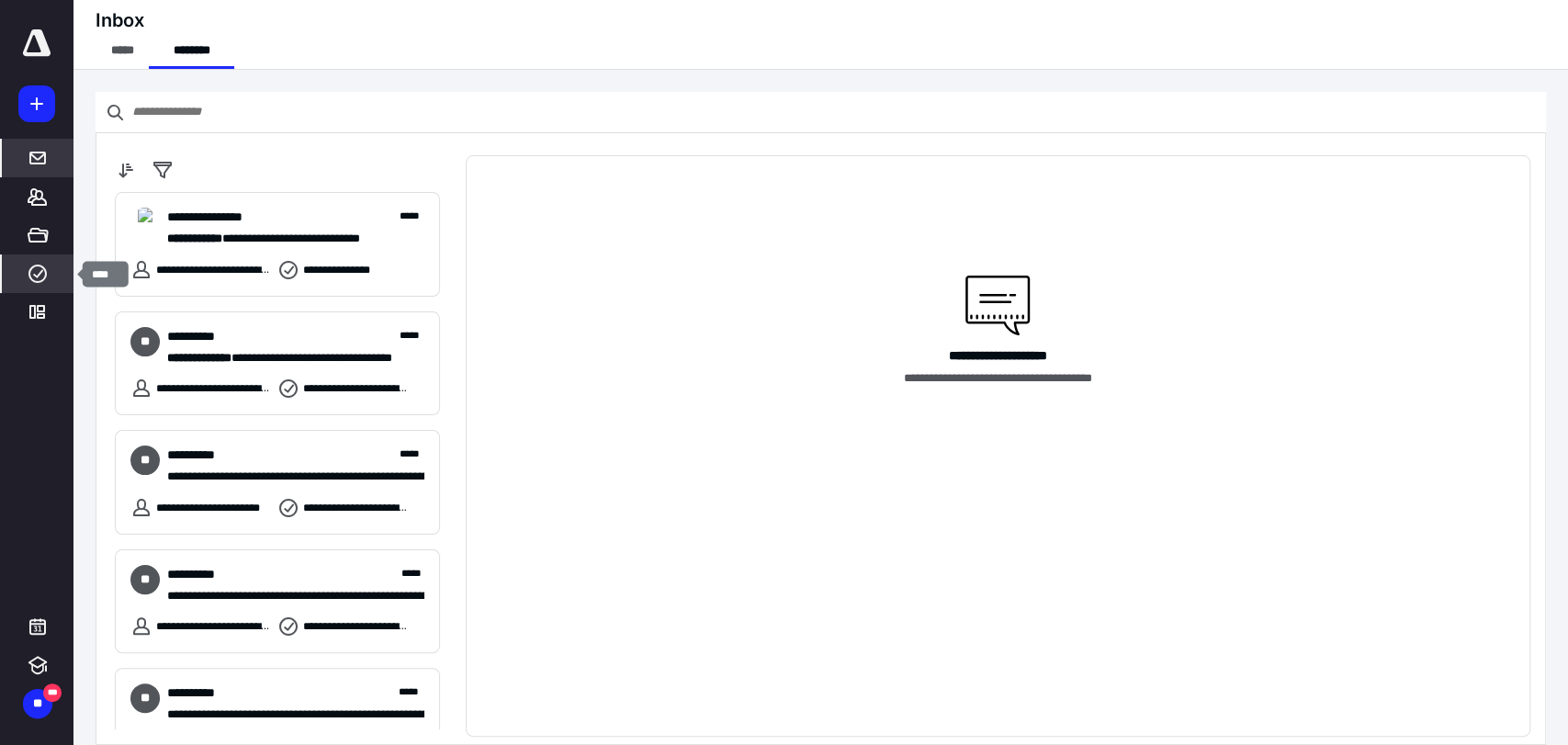 click 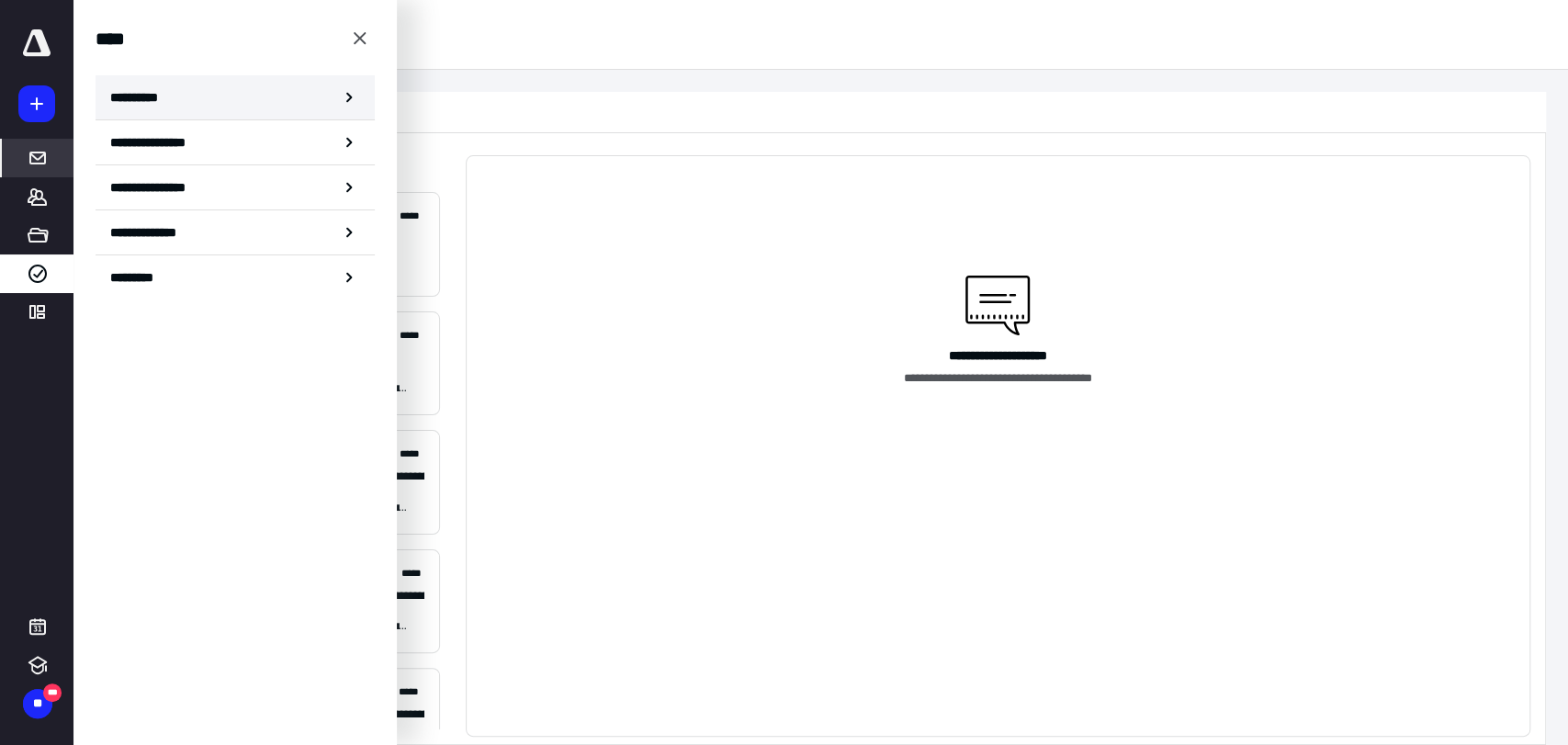 click on "**********" at bounding box center [141, 97] 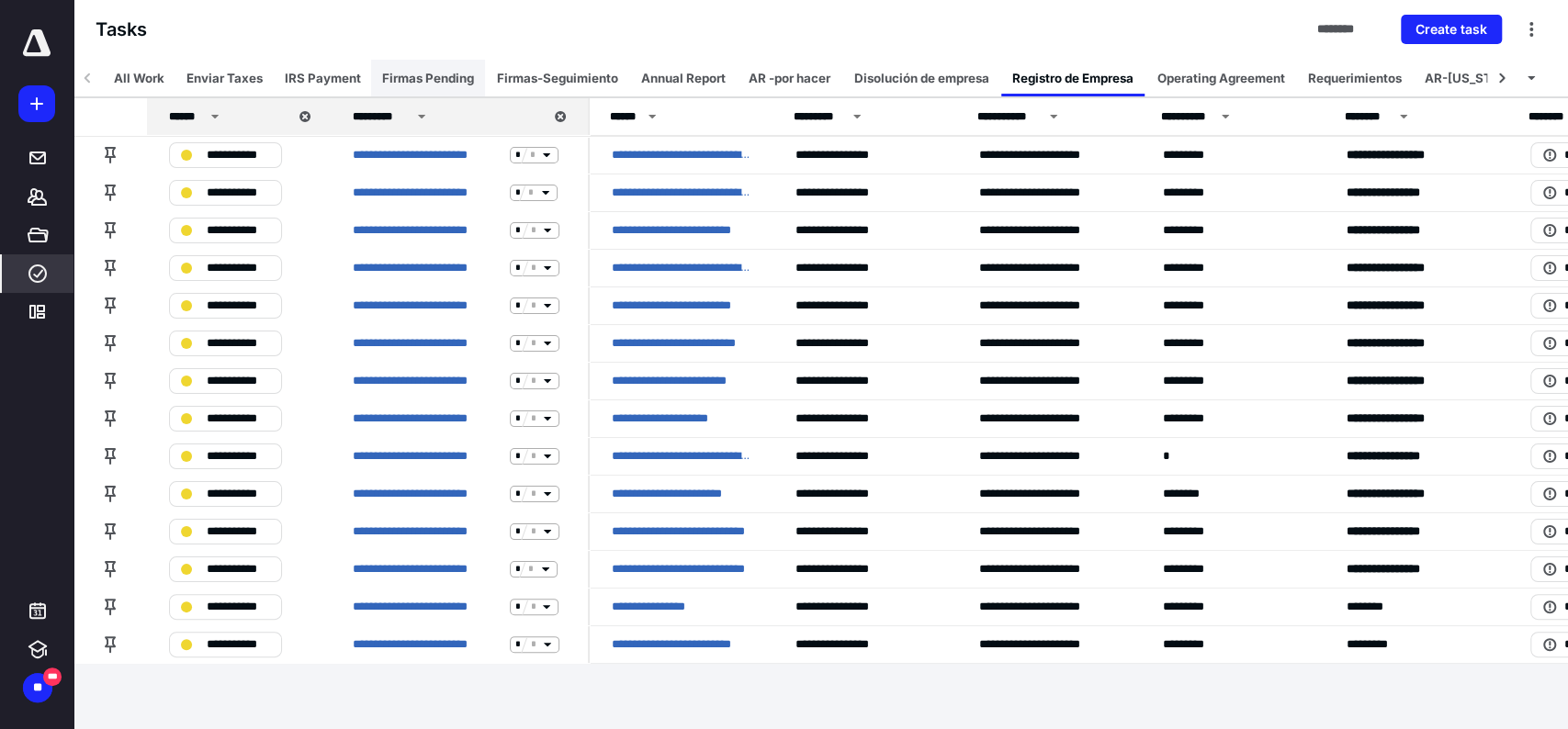 click on "Firmas Pending" at bounding box center (428, 78) 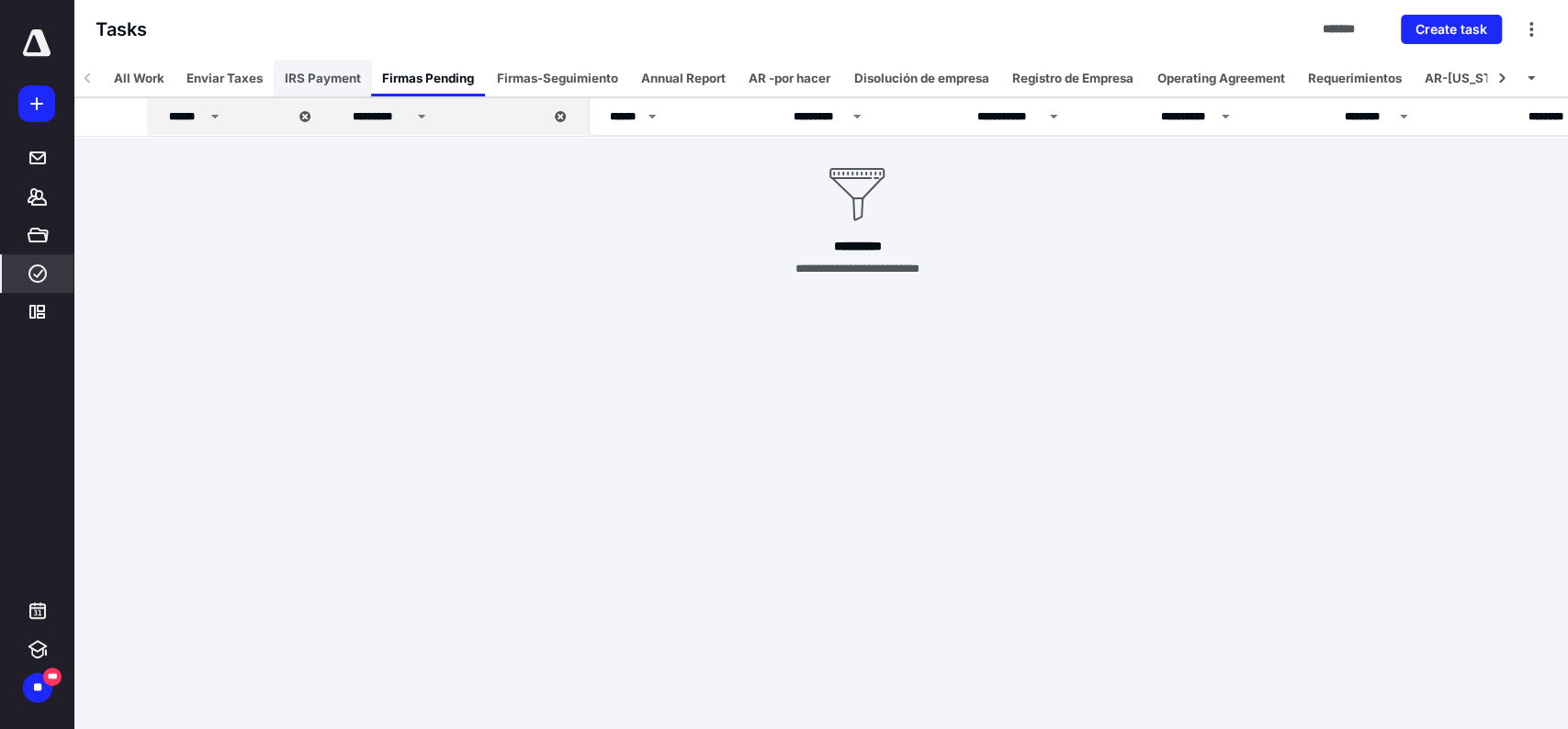 click on "IRS Payment" at bounding box center [322, 78] 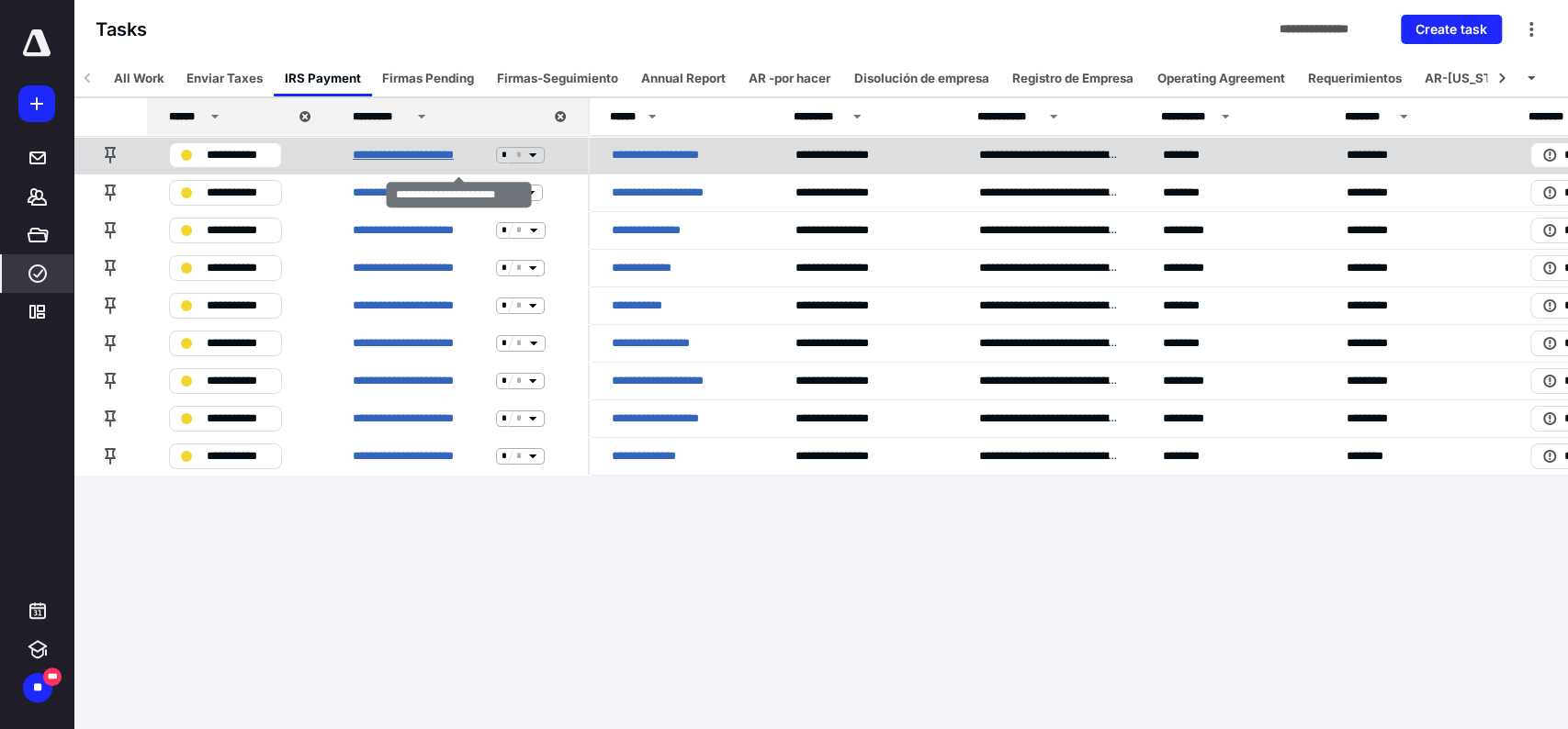 click on "**********" at bounding box center [421, 155] 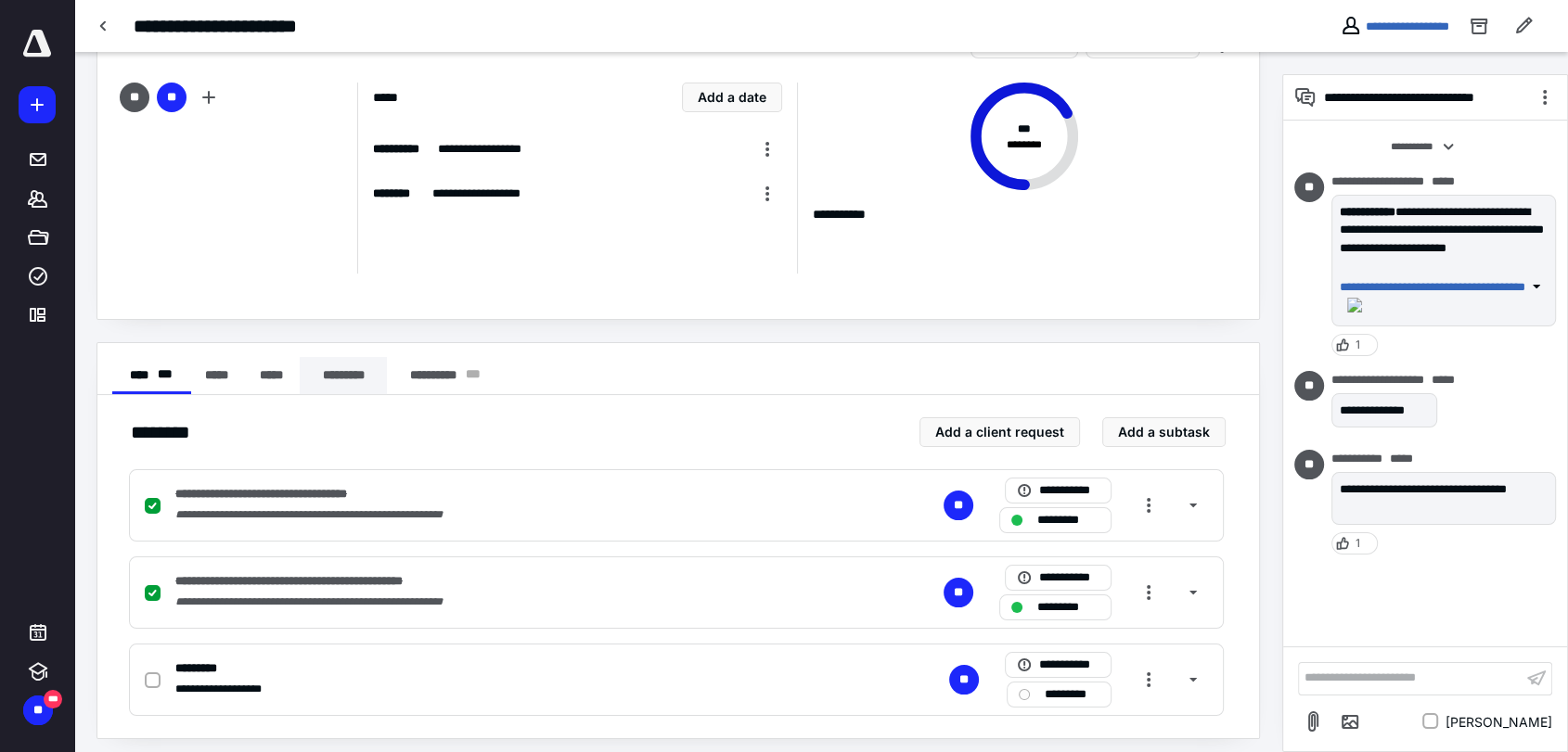scroll, scrollTop: 75, scrollLeft: 0, axis: vertical 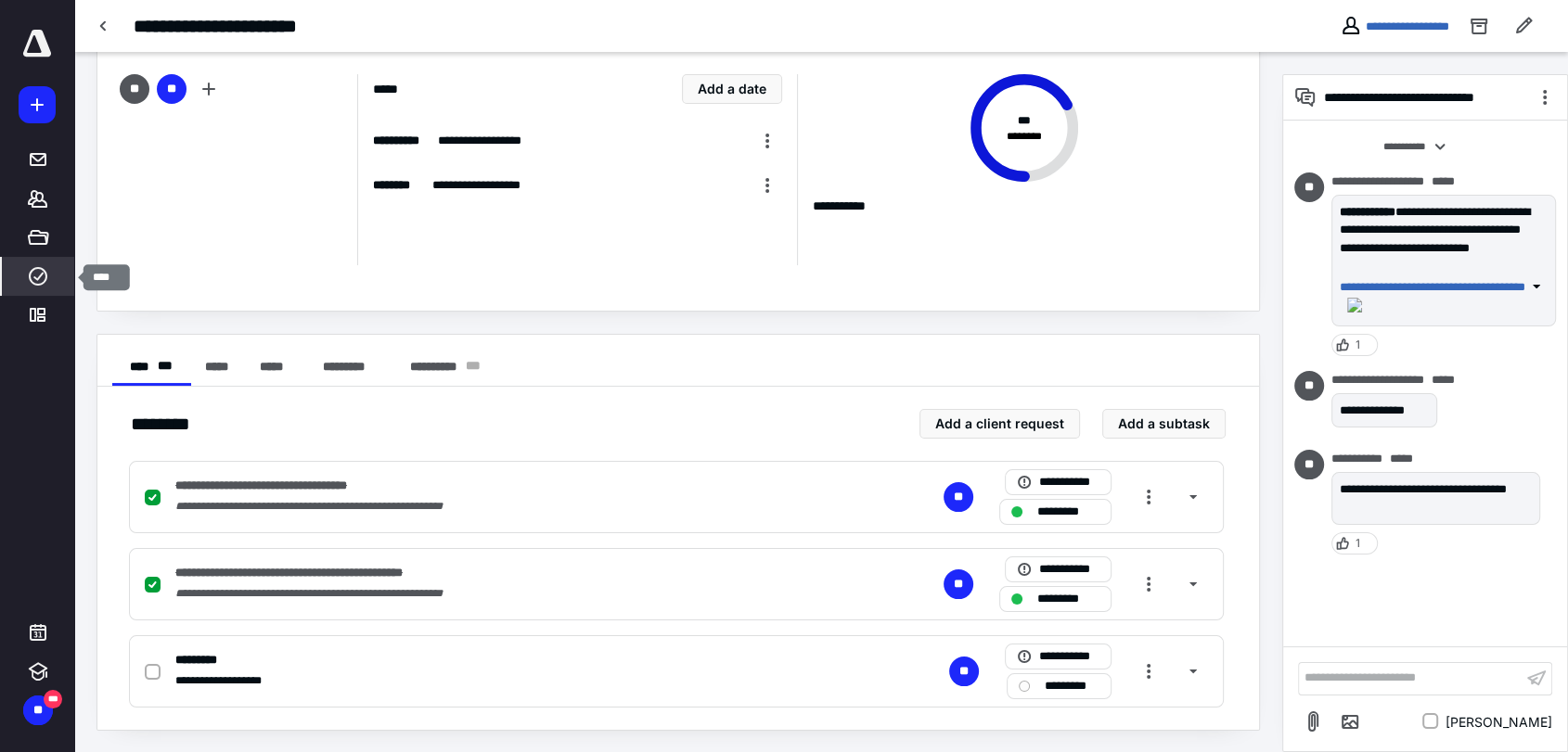 click 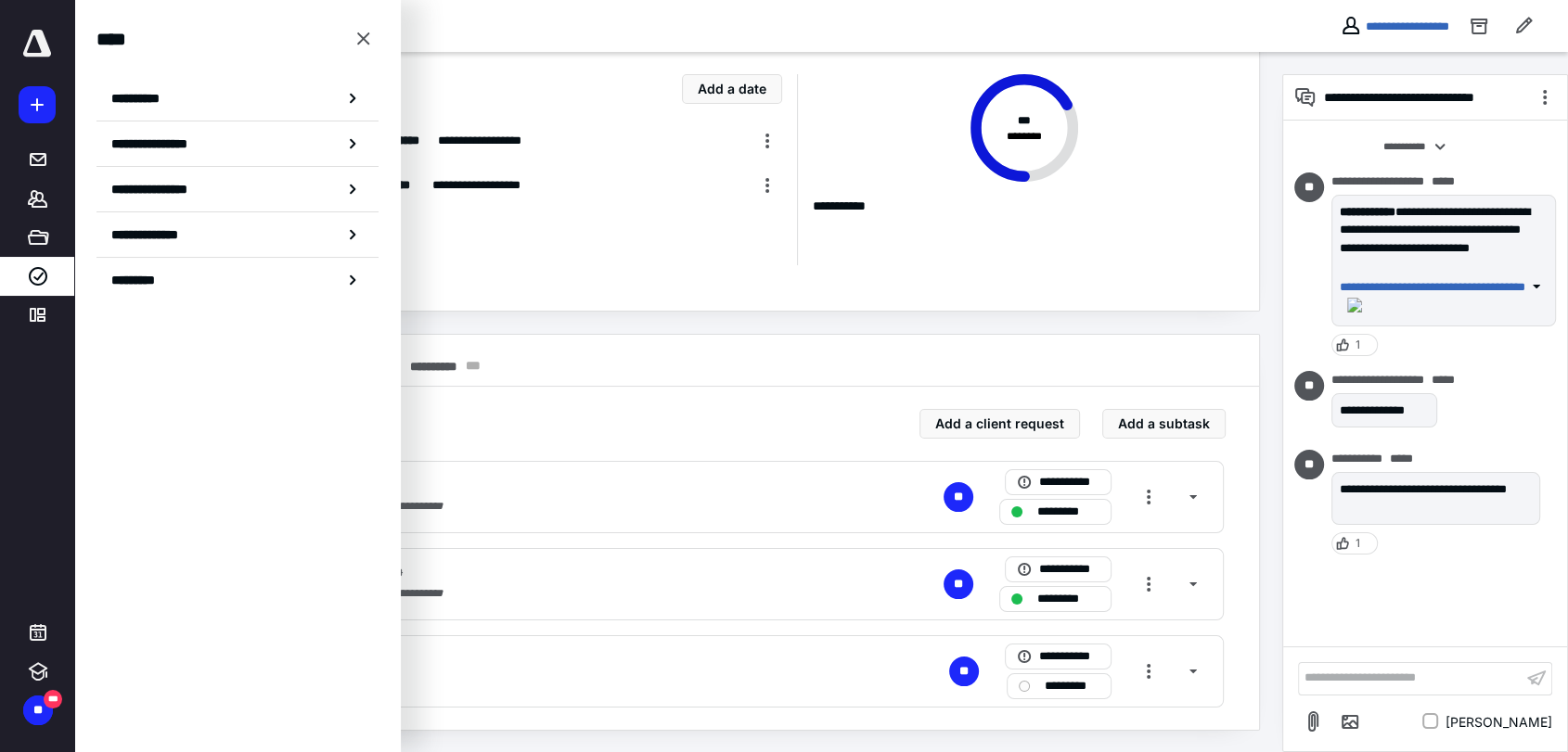 click on "**********" at bounding box center [142, 98] 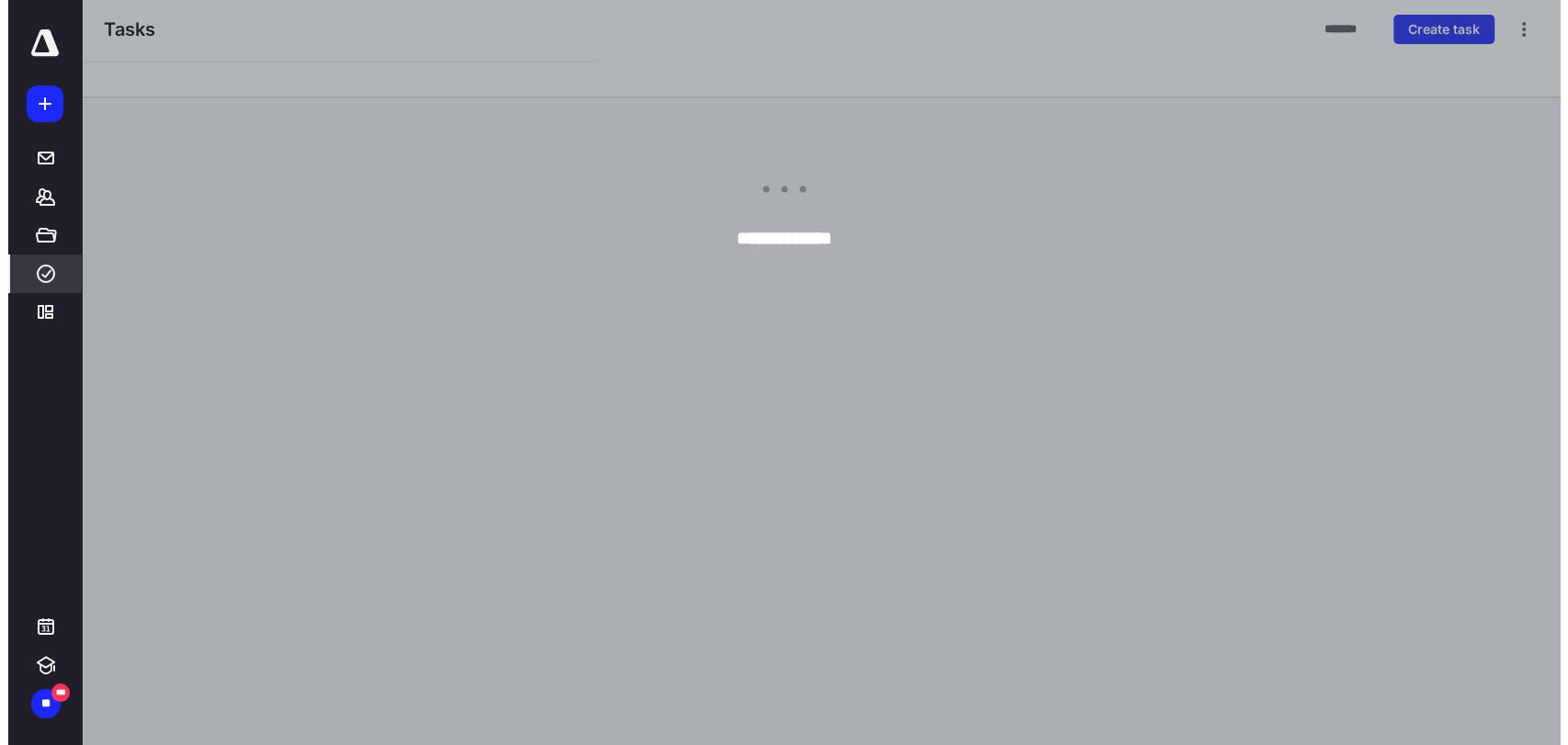 scroll, scrollTop: 0, scrollLeft: 0, axis: both 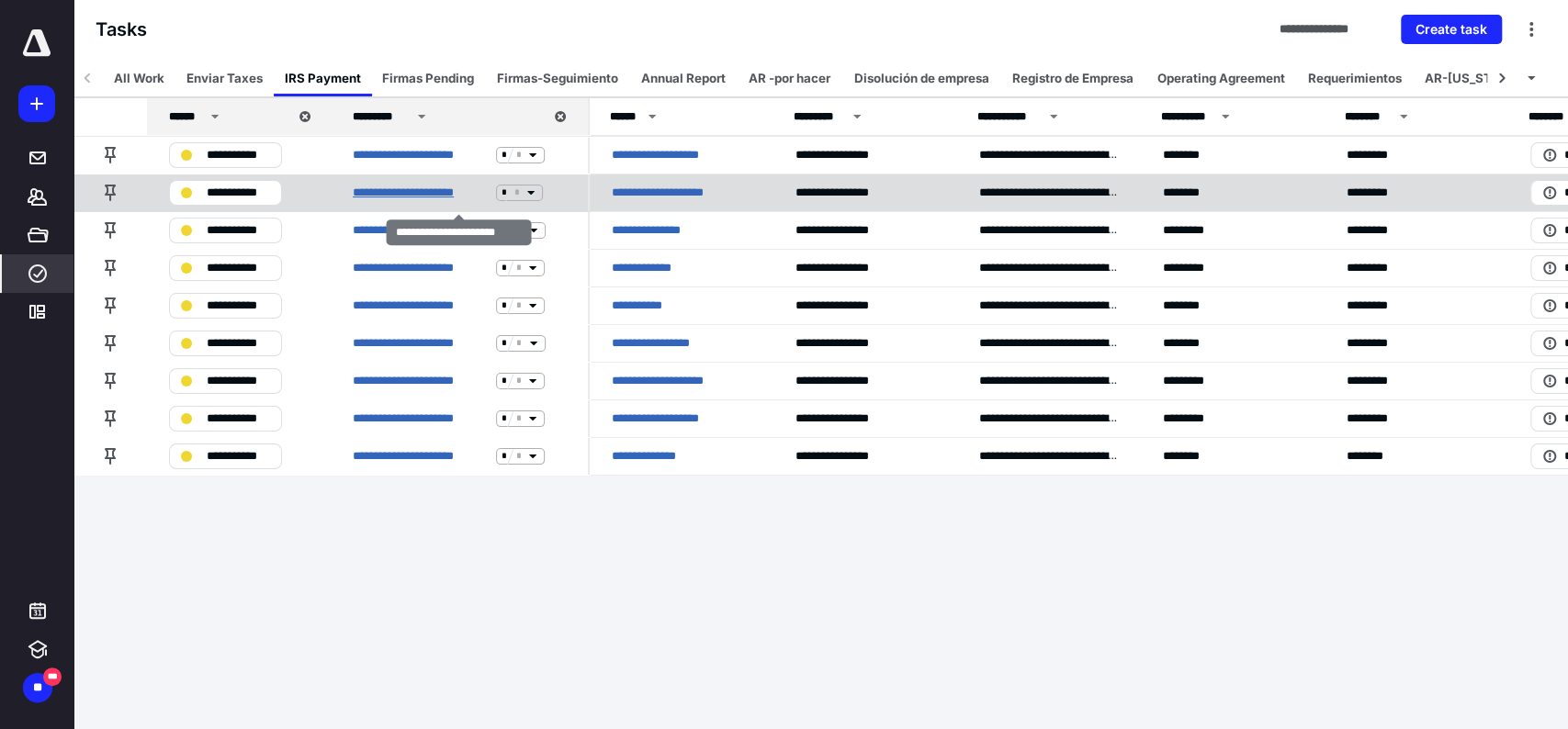 click on "**********" at bounding box center [421, 193] 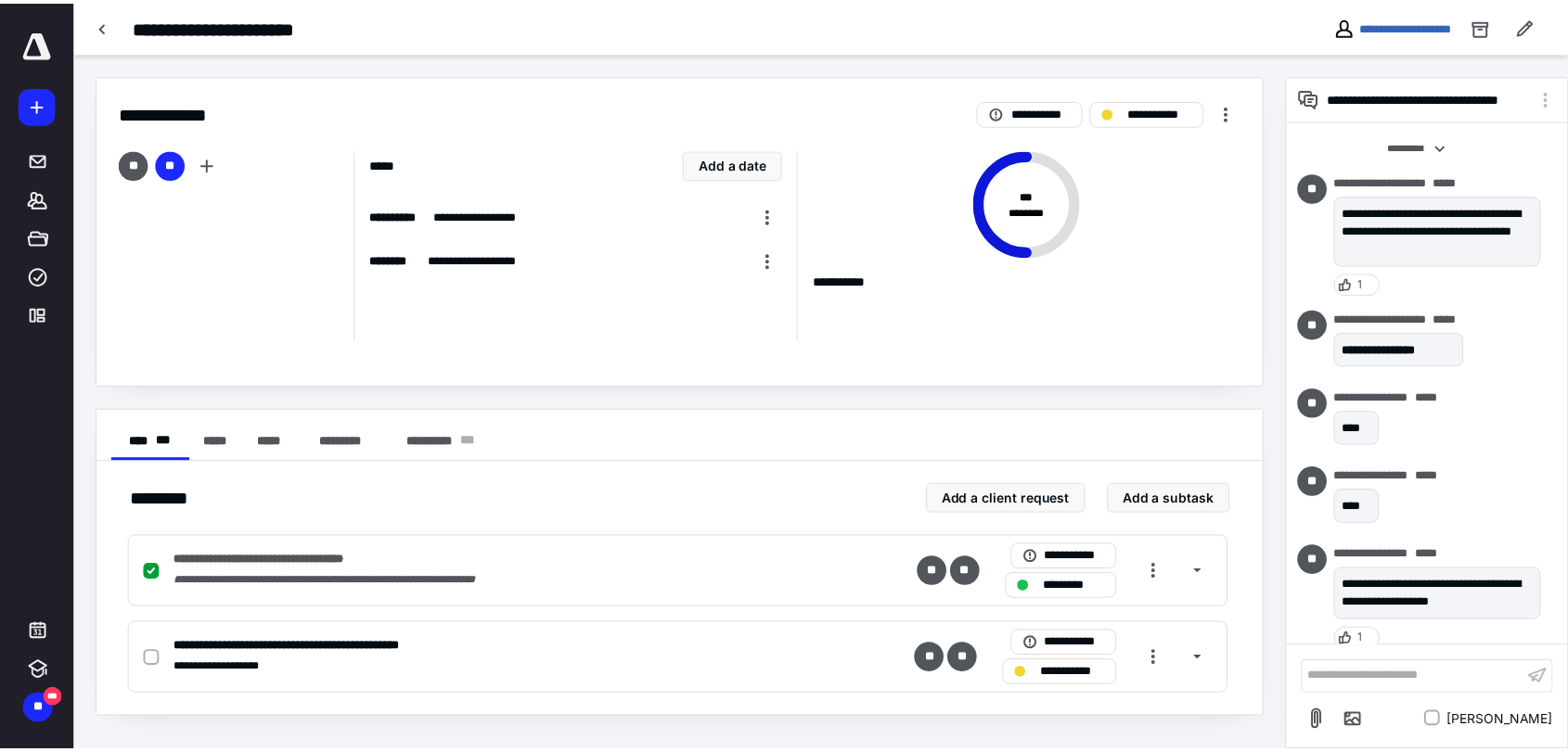 scroll, scrollTop: 14, scrollLeft: 0, axis: vertical 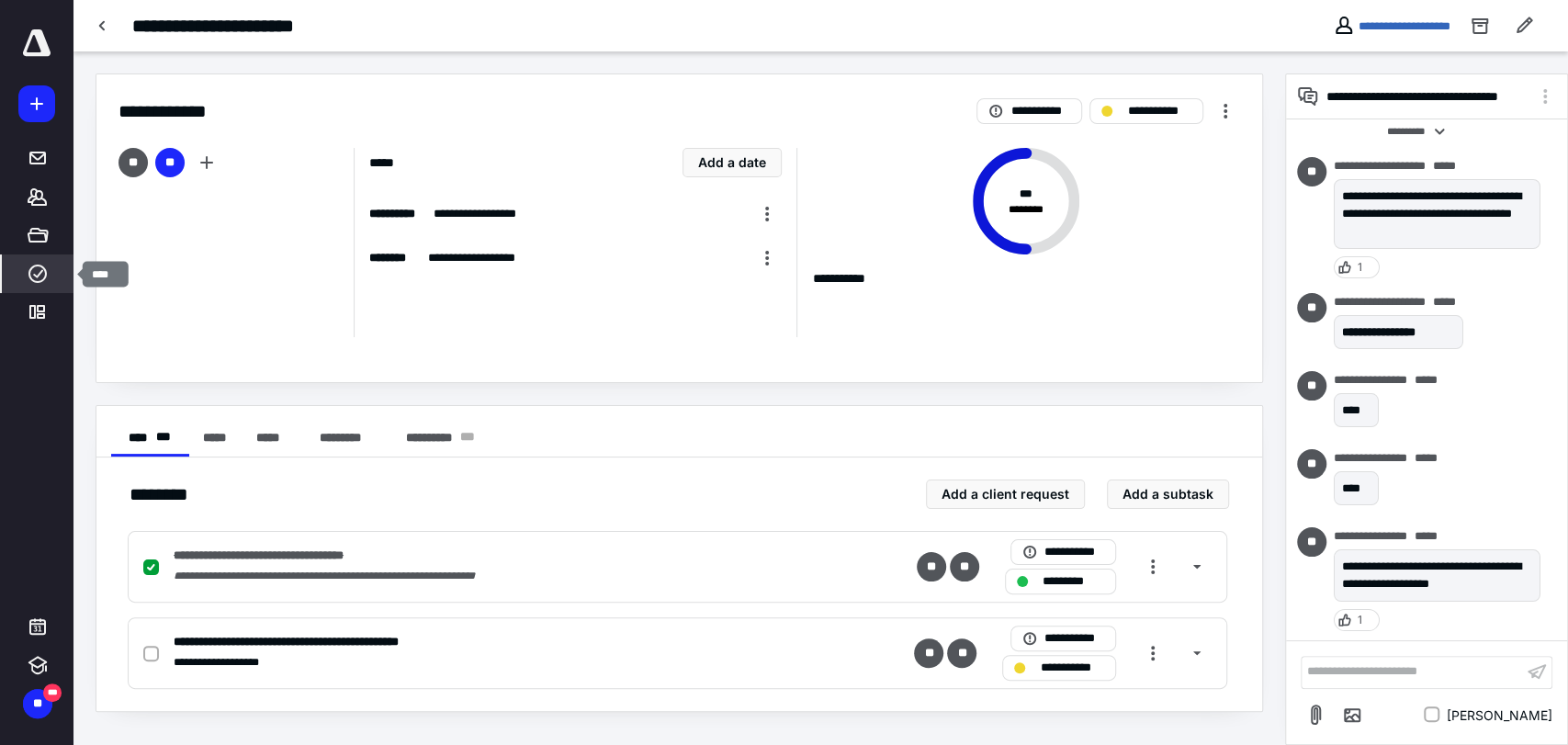 click 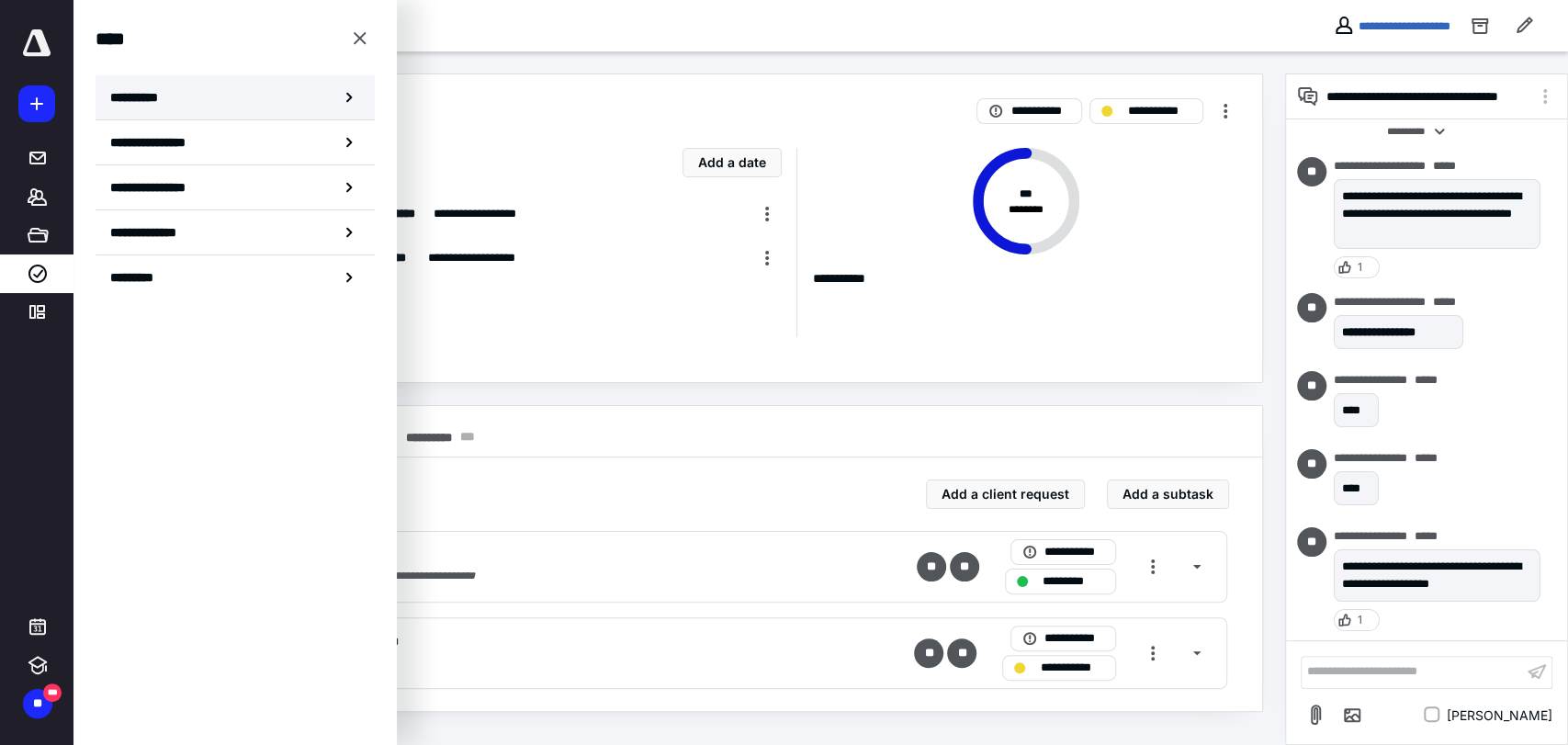 click on "**********" at bounding box center [141, 97] 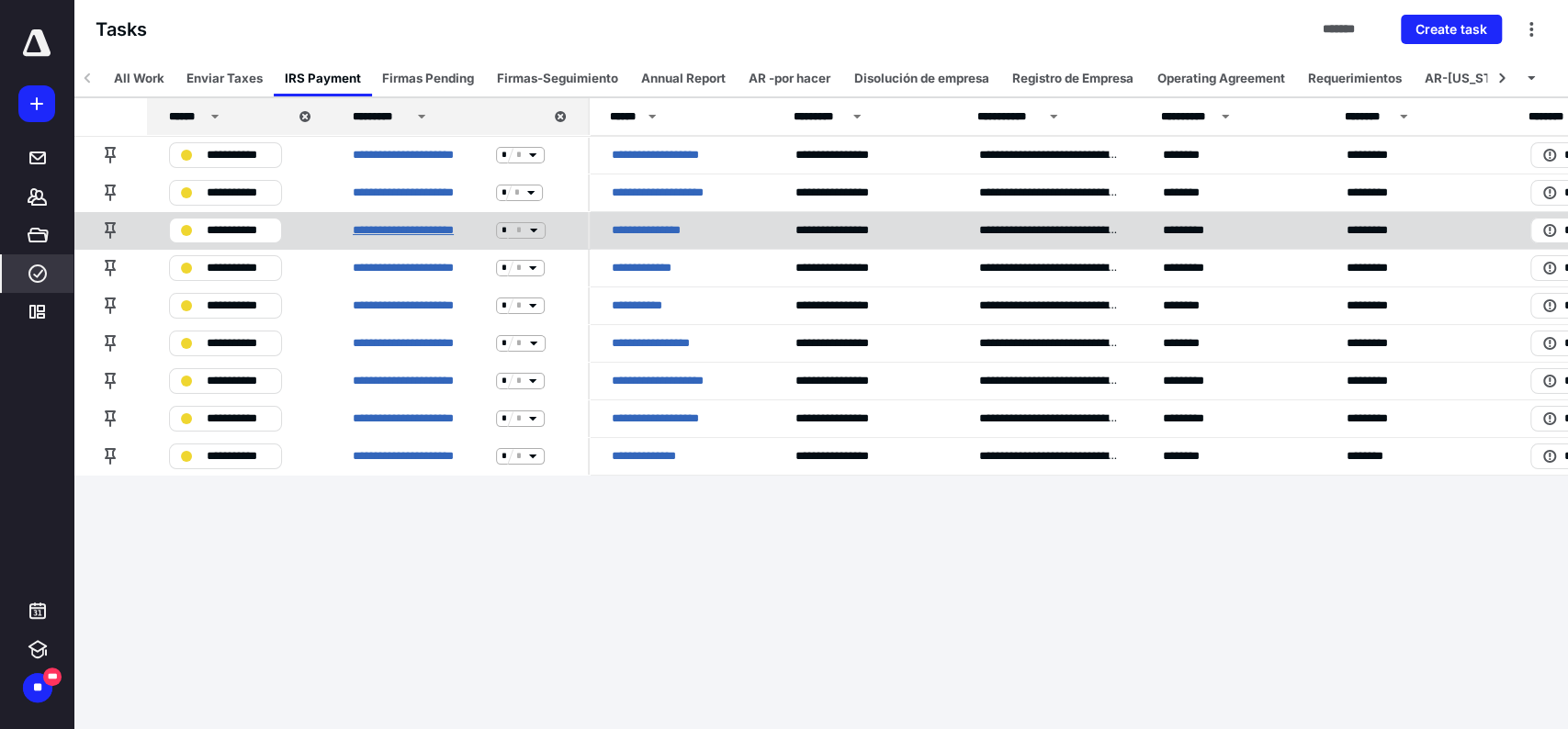 click on "**********" at bounding box center (421, 230) 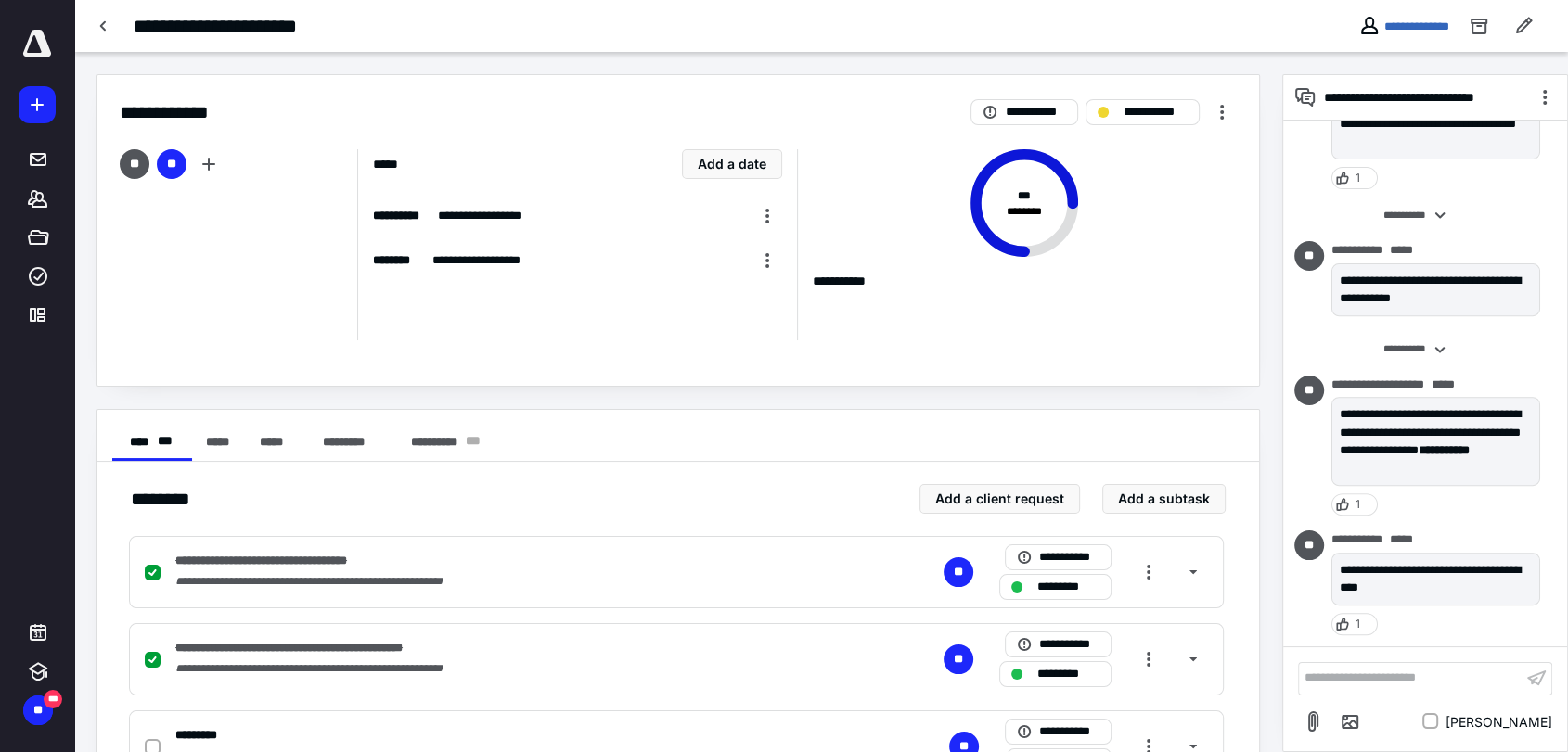 scroll, scrollTop: 1102, scrollLeft: 0, axis: vertical 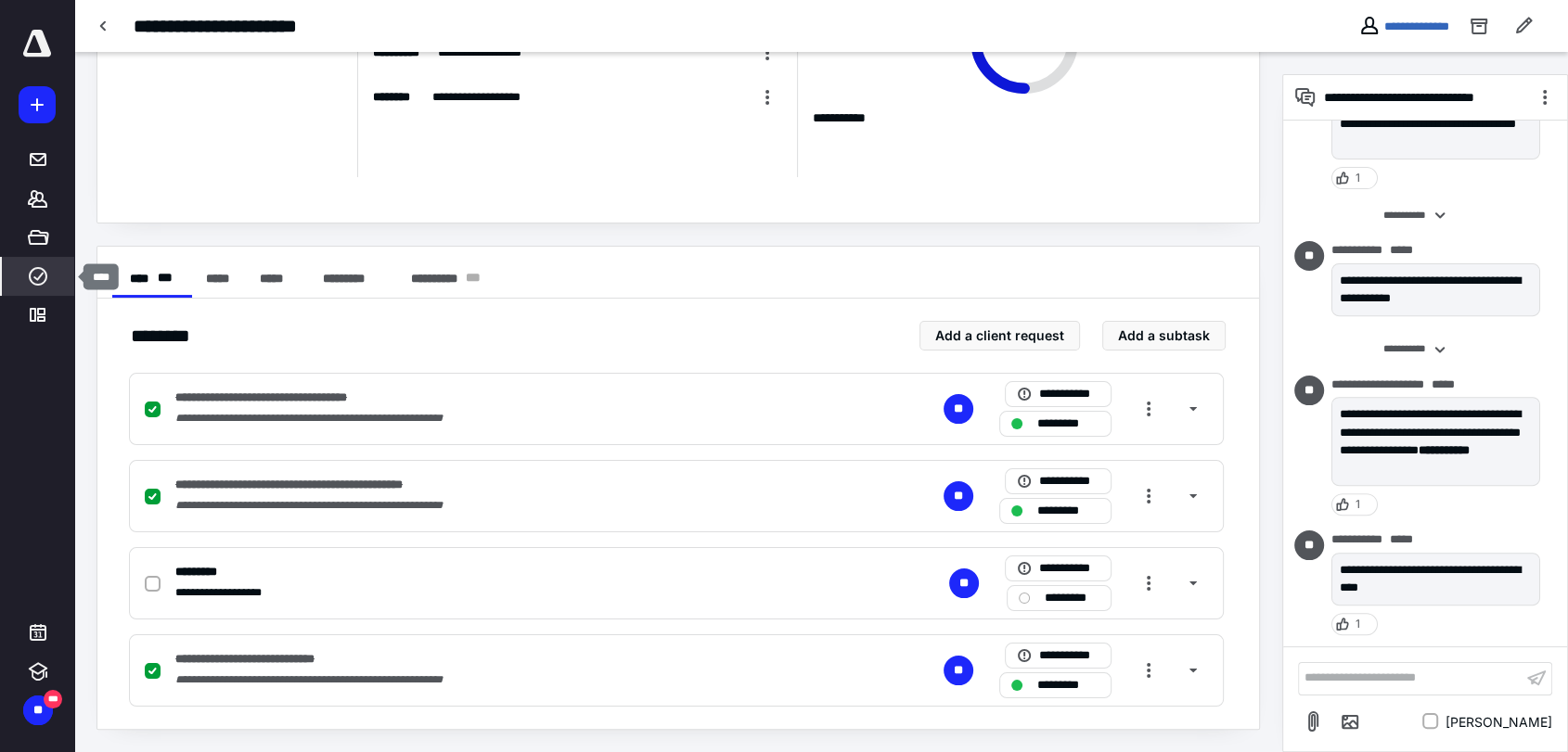 click 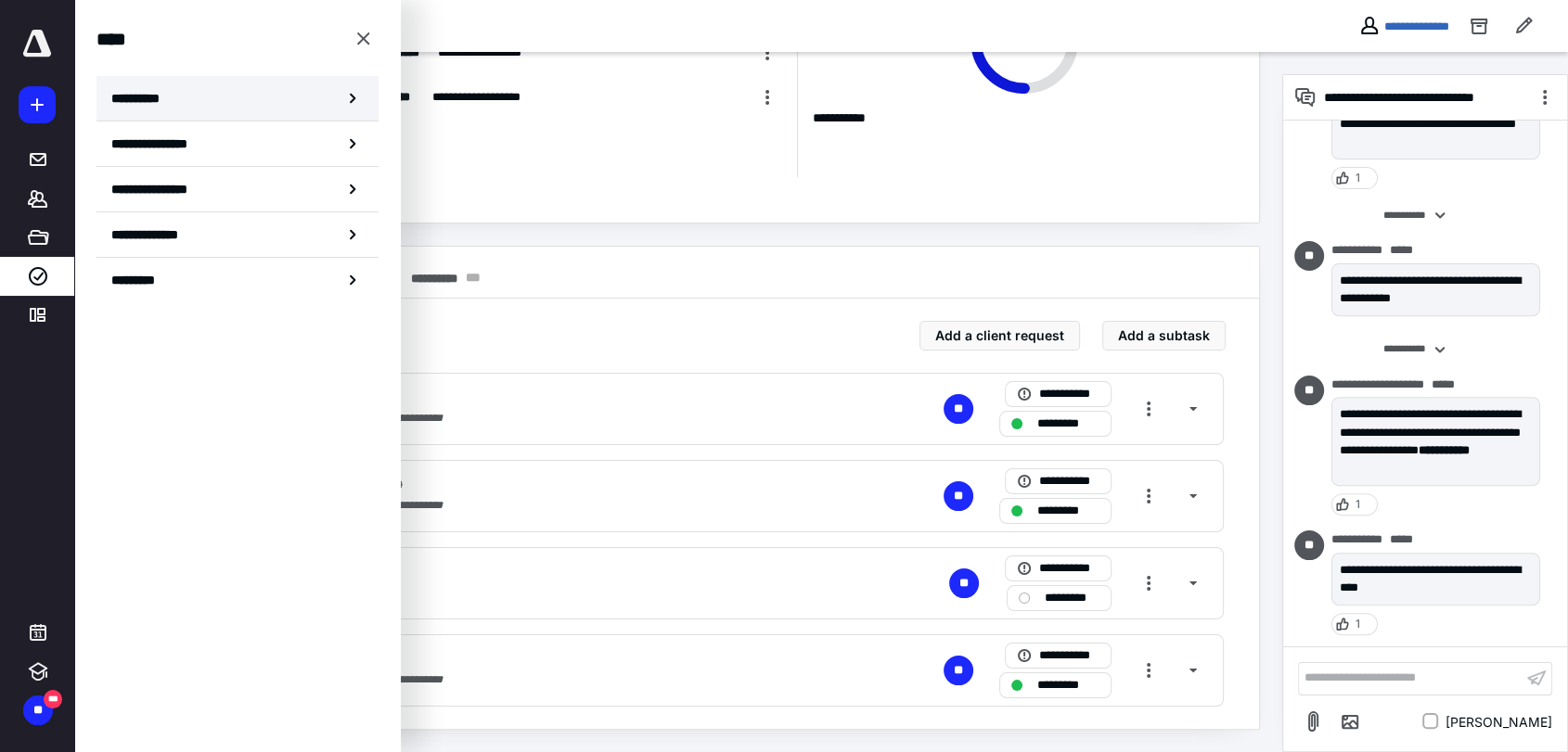 click on "**********" at bounding box center (238, 98) 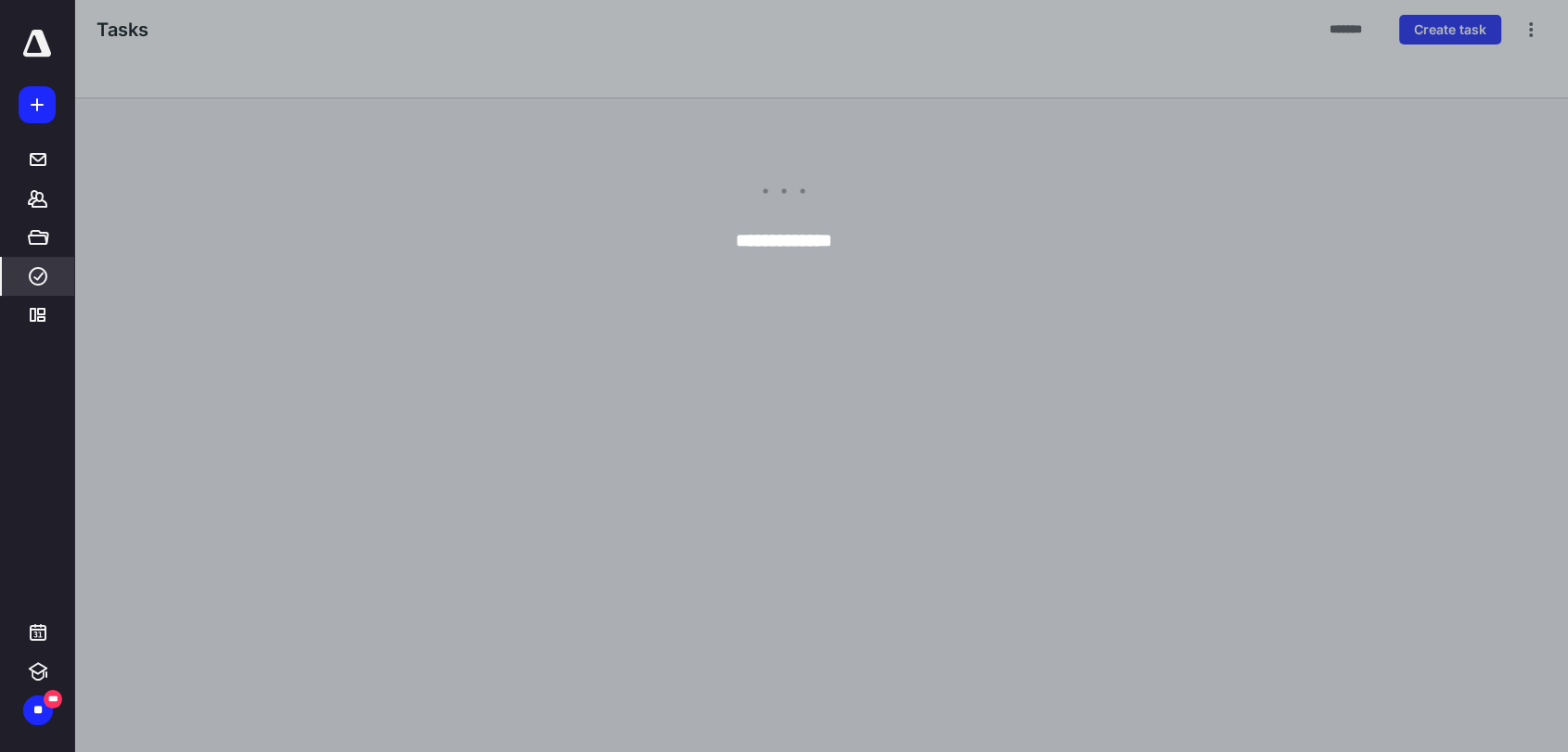 scroll, scrollTop: 0, scrollLeft: 0, axis: both 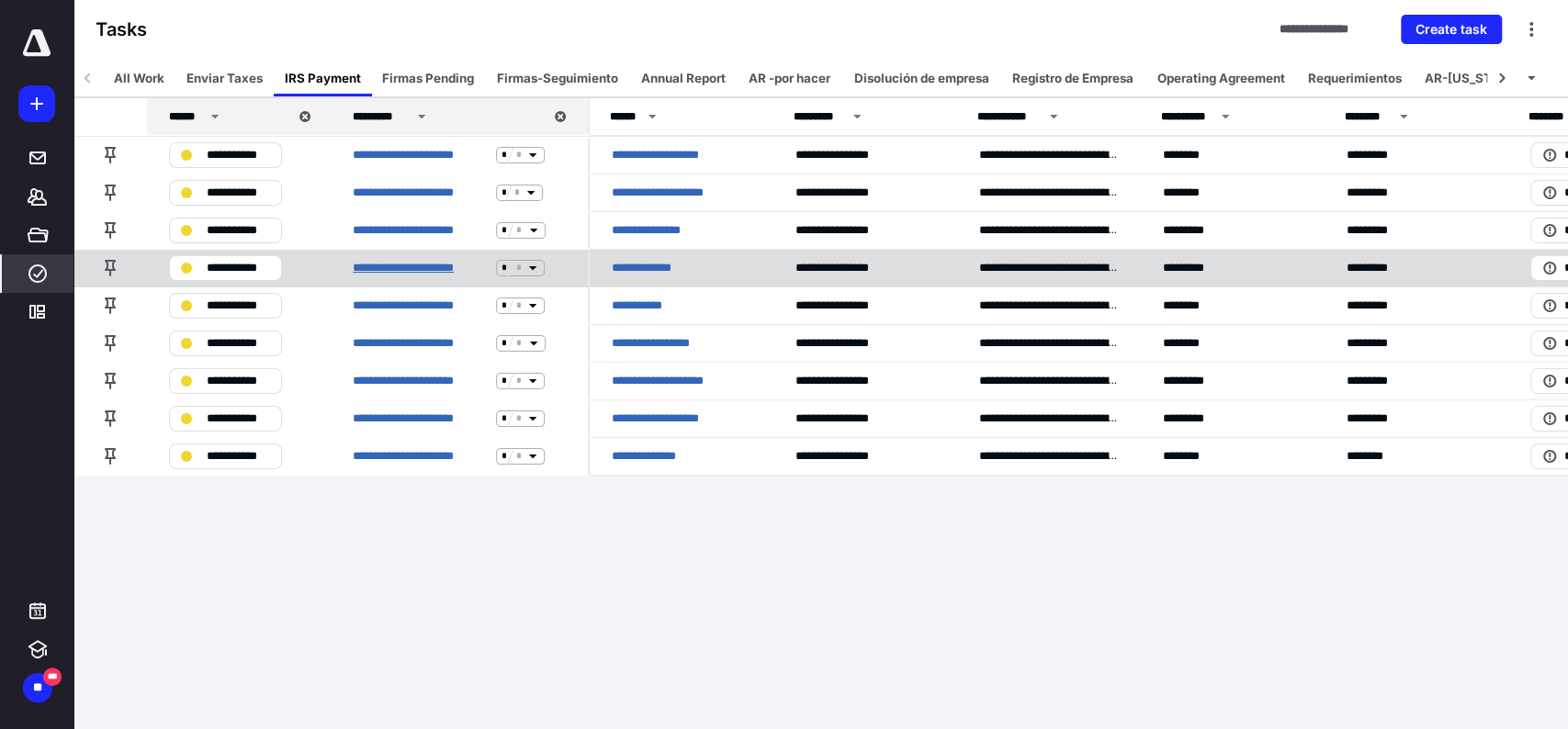 click on "**********" at bounding box center [421, 268] 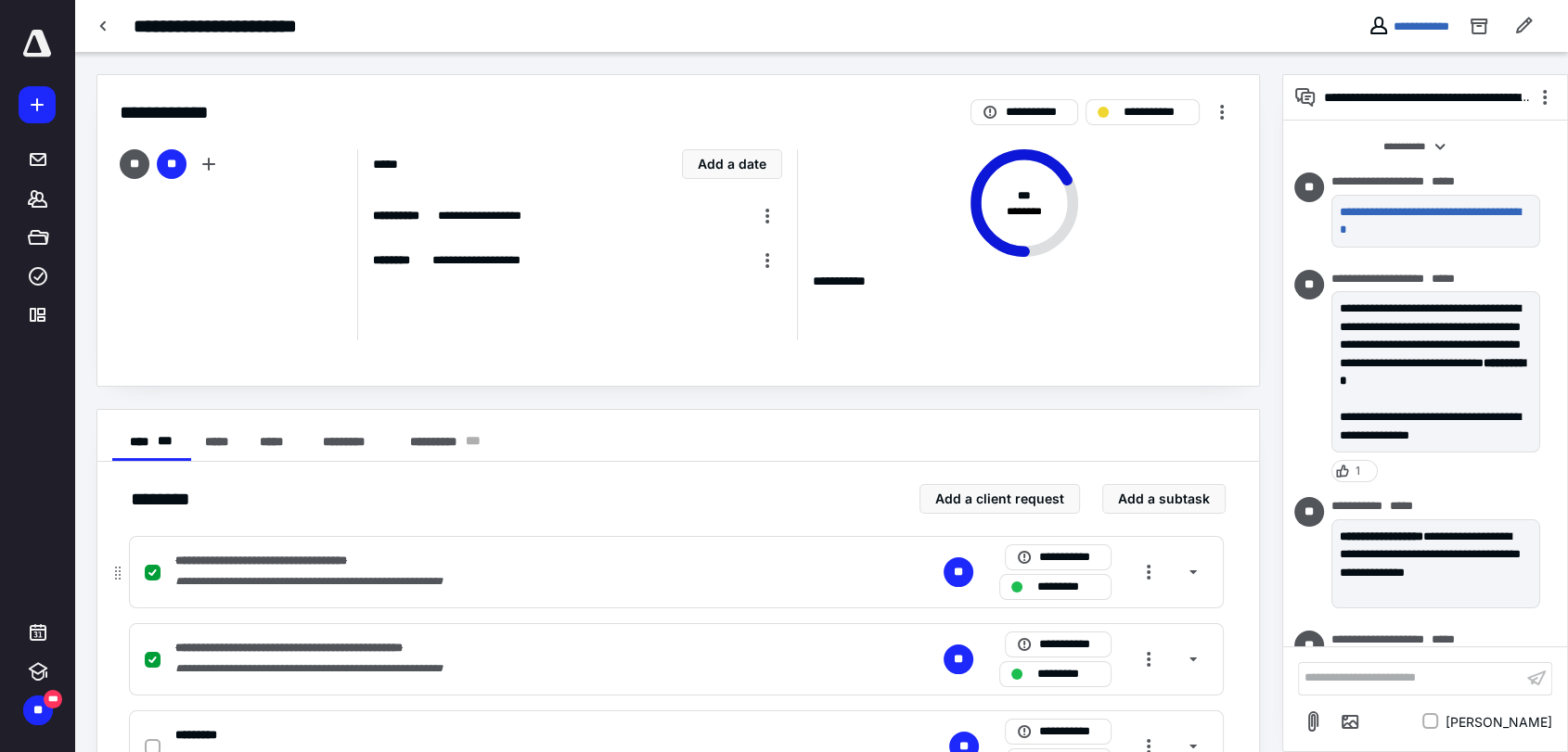 scroll, scrollTop: 37, scrollLeft: 0, axis: vertical 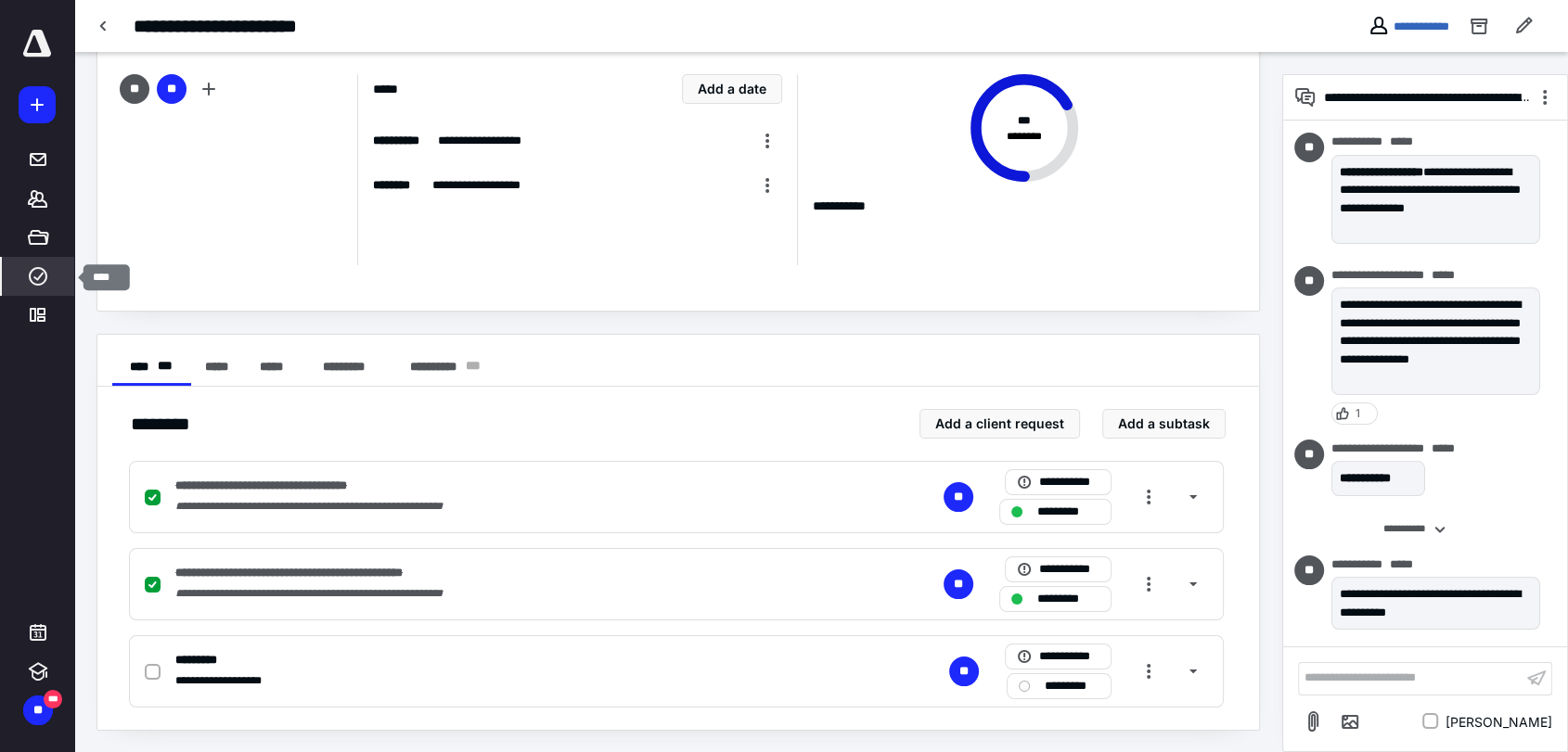 click 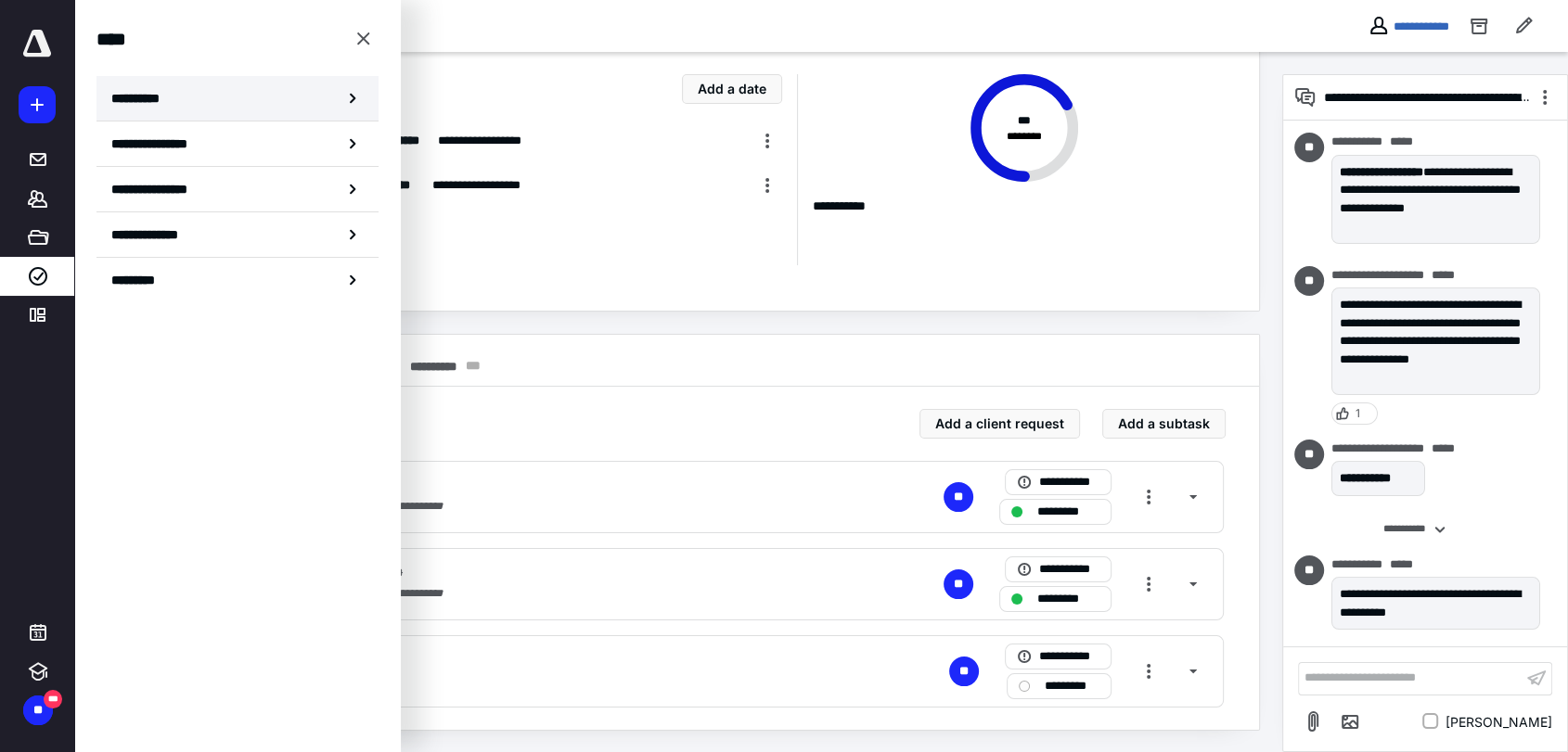 click on "**********" at bounding box center (142, 98) 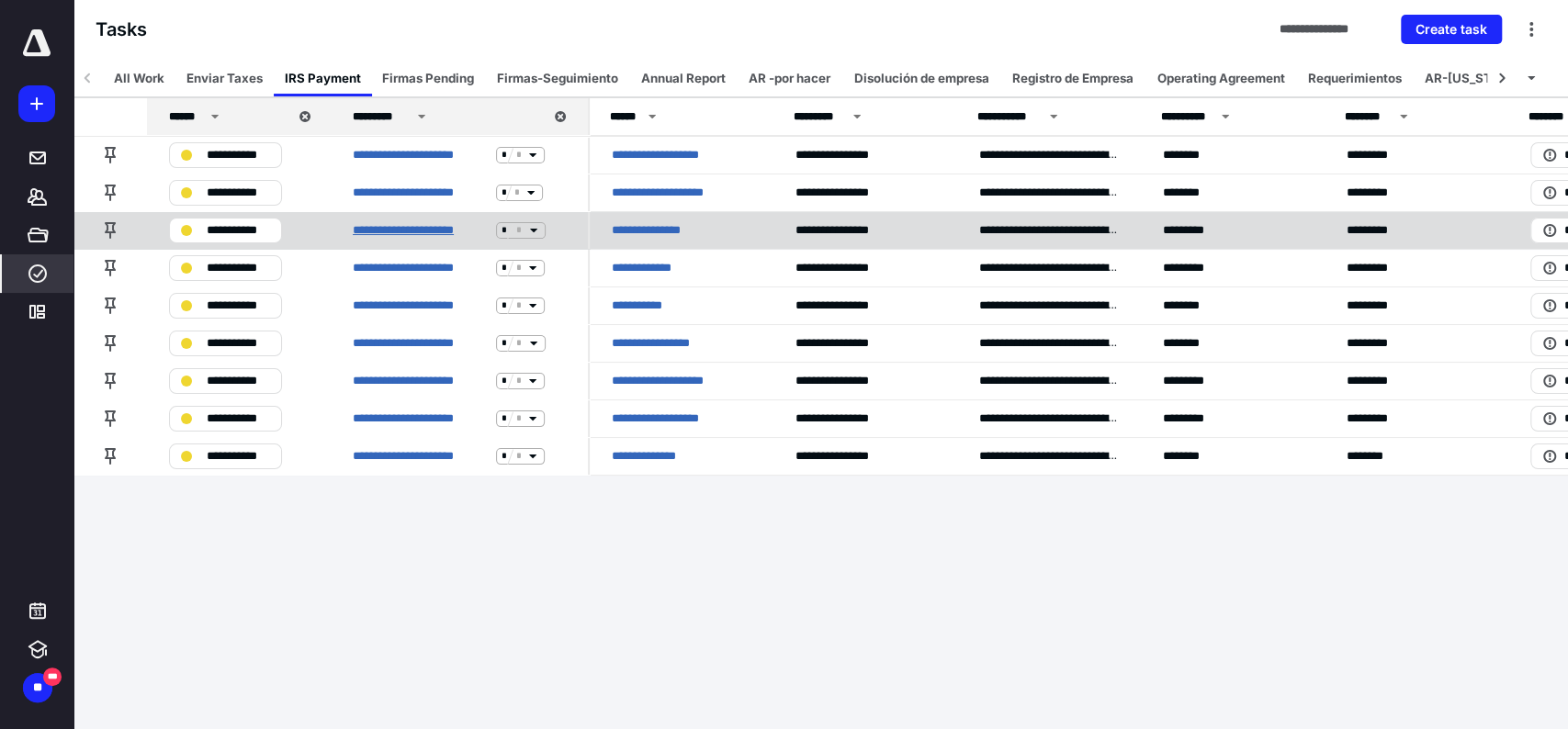 click on "**********" at bounding box center (421, 230) 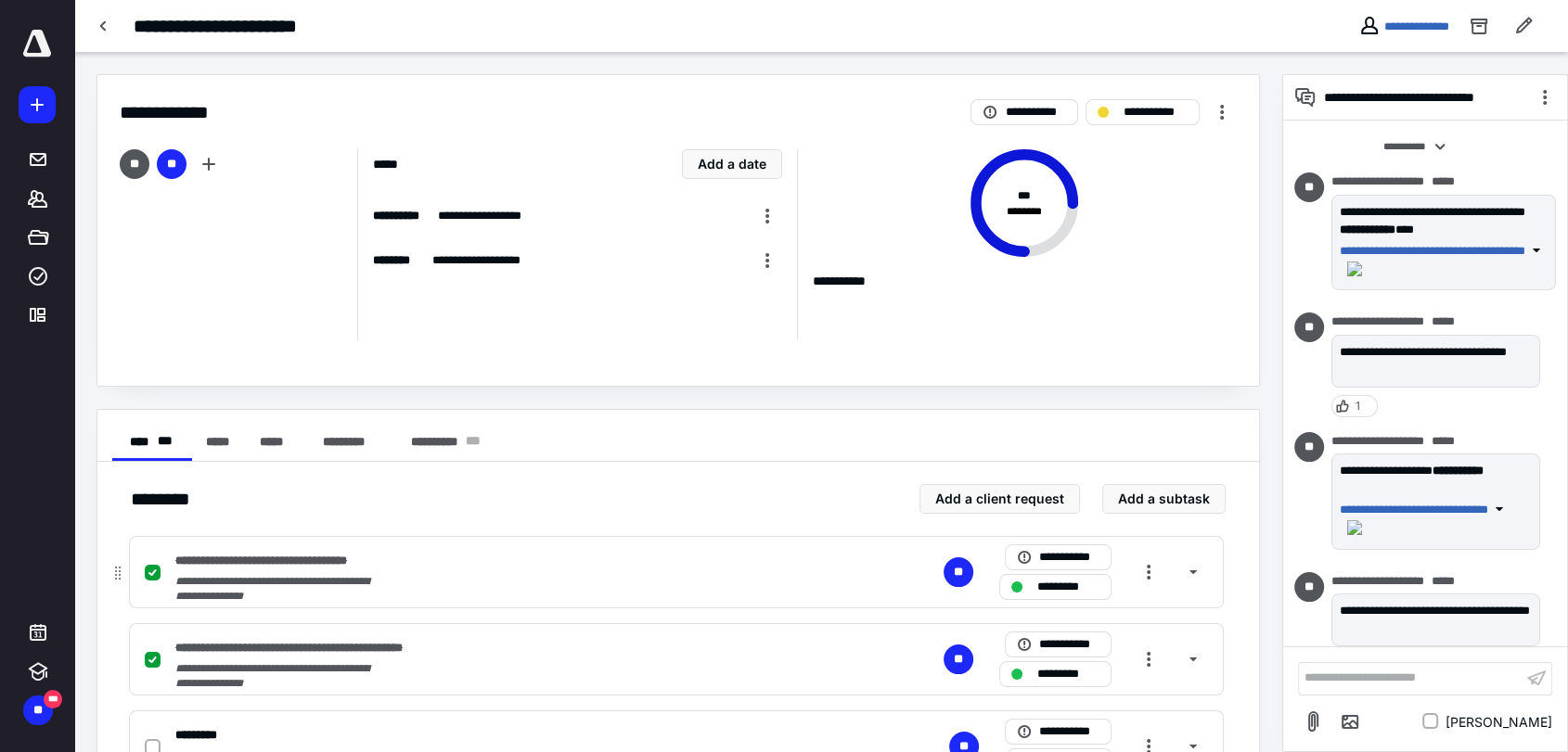 scroll, scrollTop: 731, scrollLeft: 0, axis: vertical 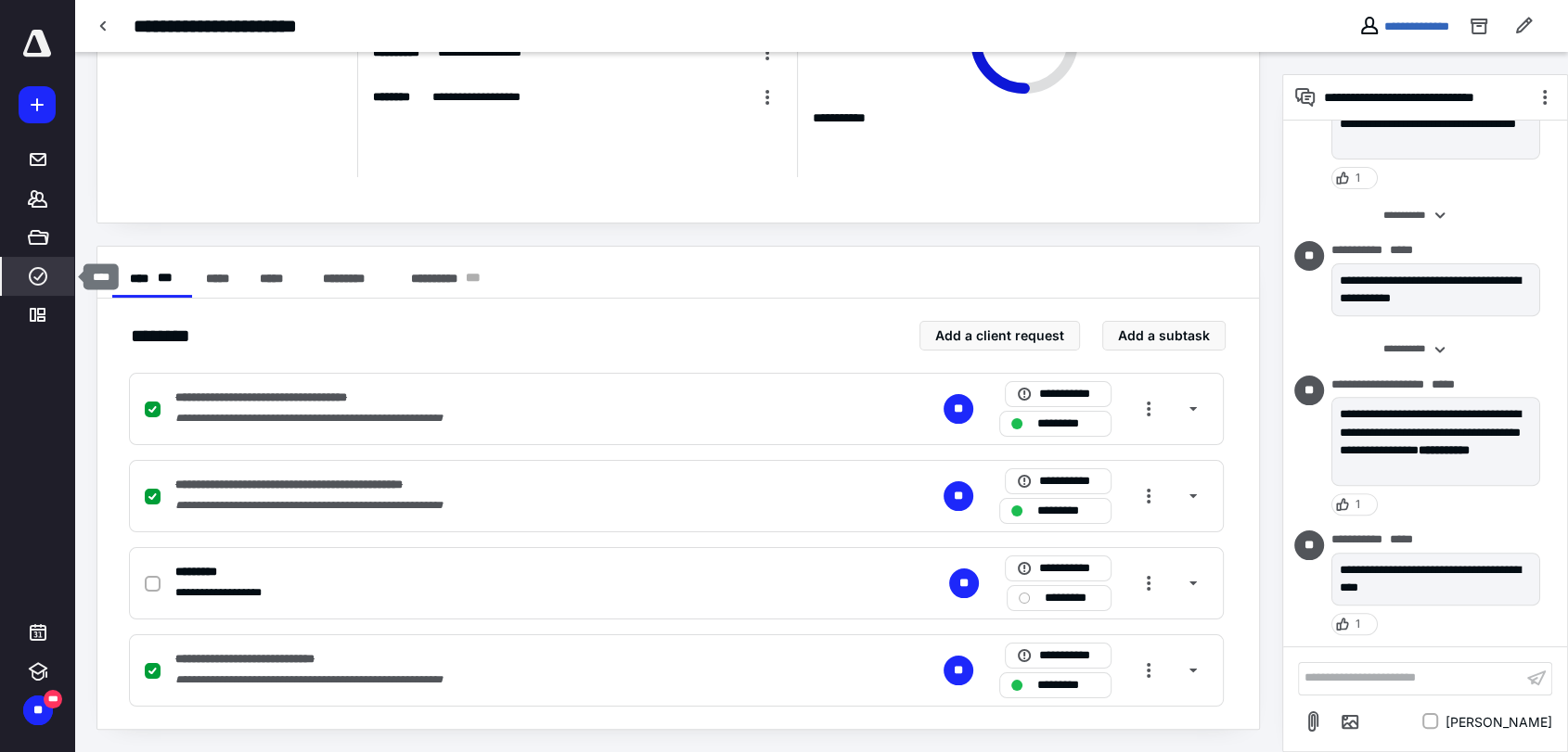 click 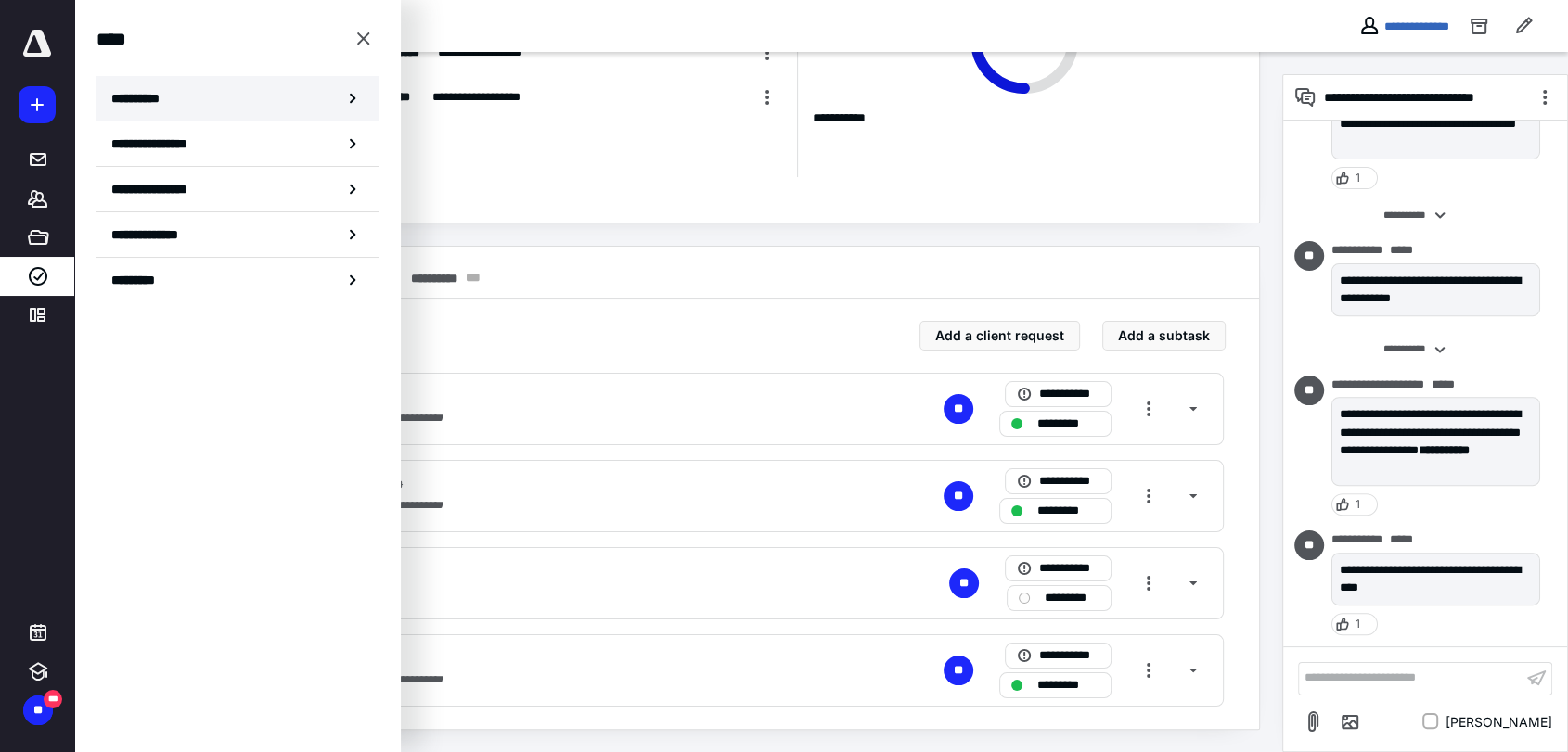 click on "**********" at bounding box center [142, 98] 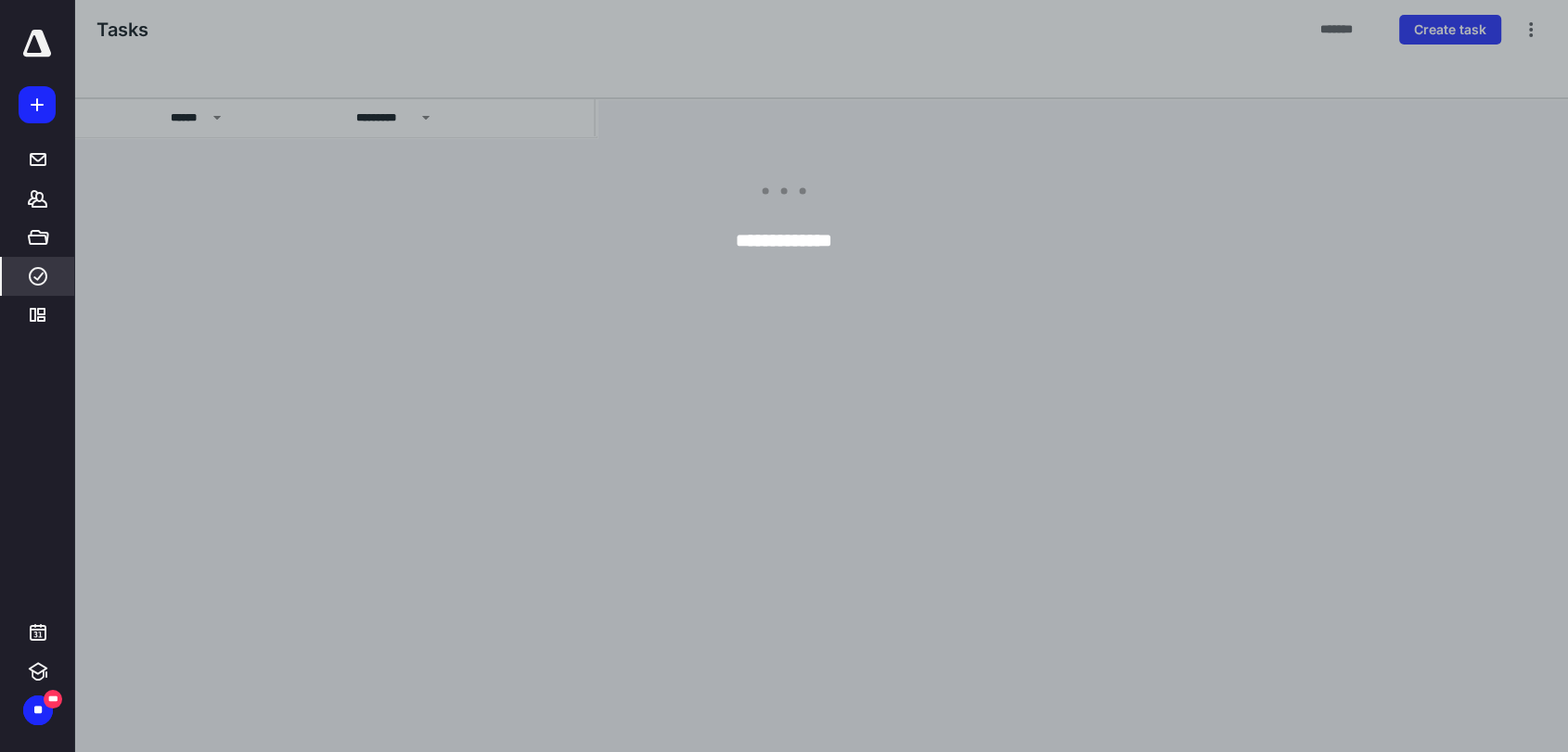 scroll, scrollTop: 0, scrollLeft: 0, axis: both 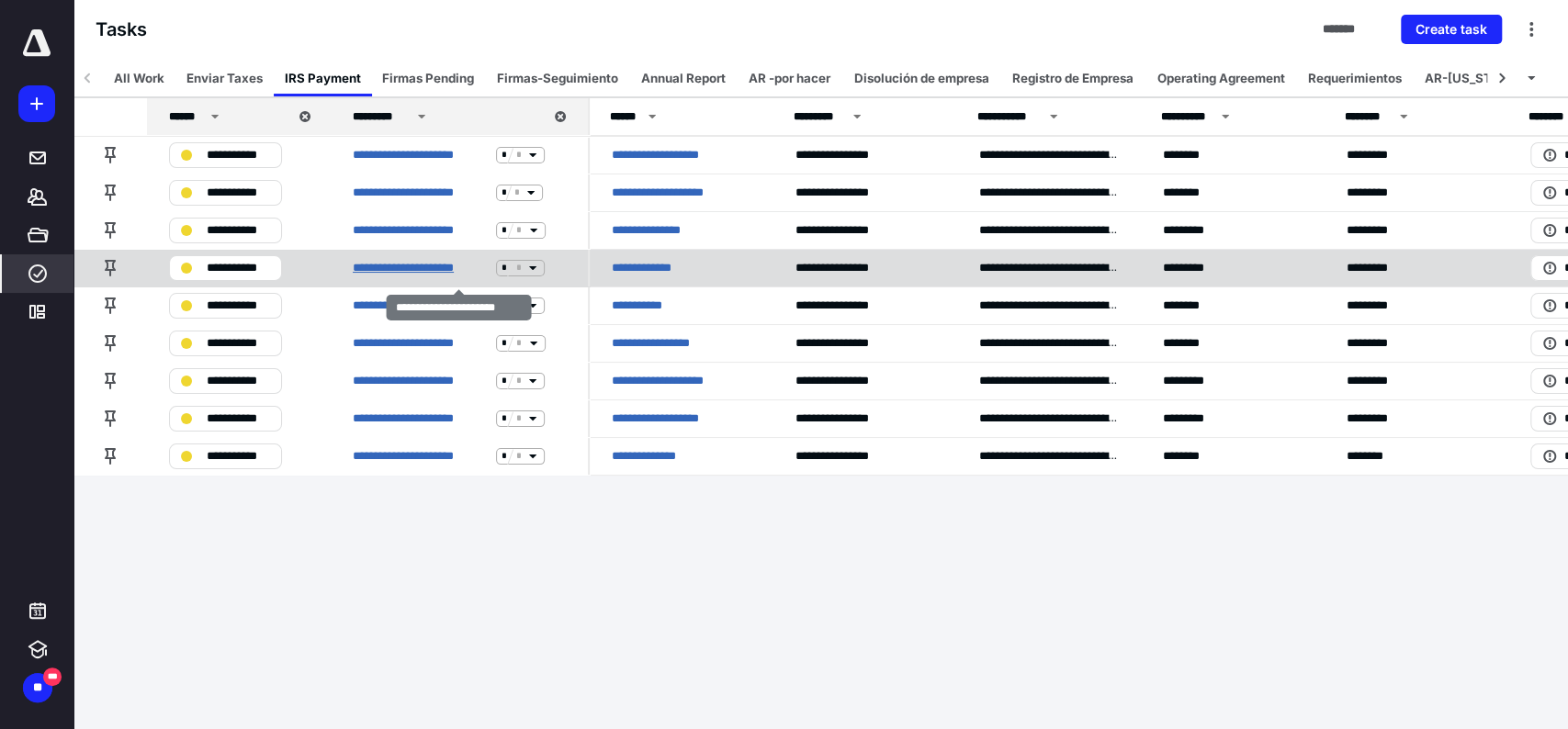 click on "**********" at bounding box center [421, 268] 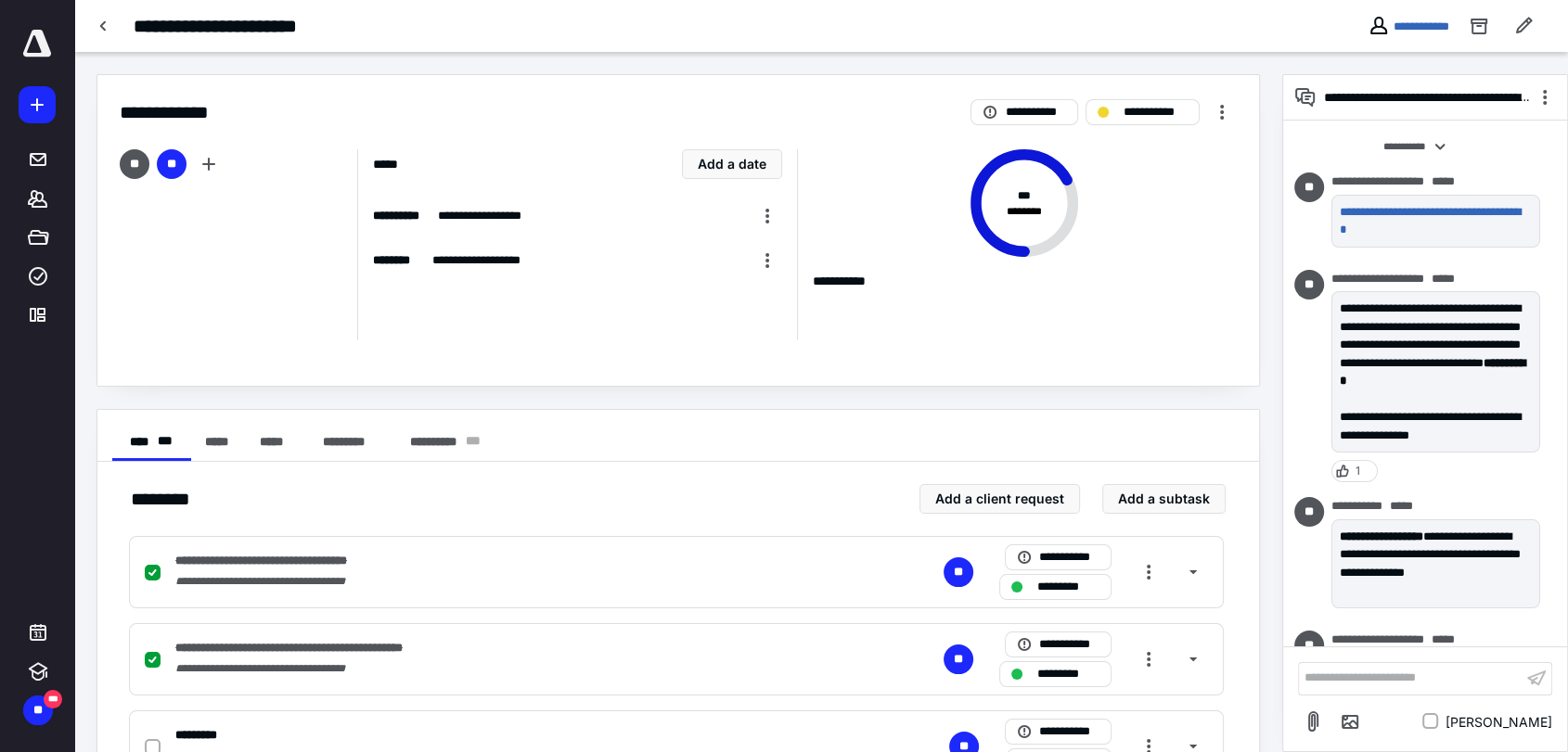 scroll, scrollTop: 364, scrollLeft: 0, axis: vertical 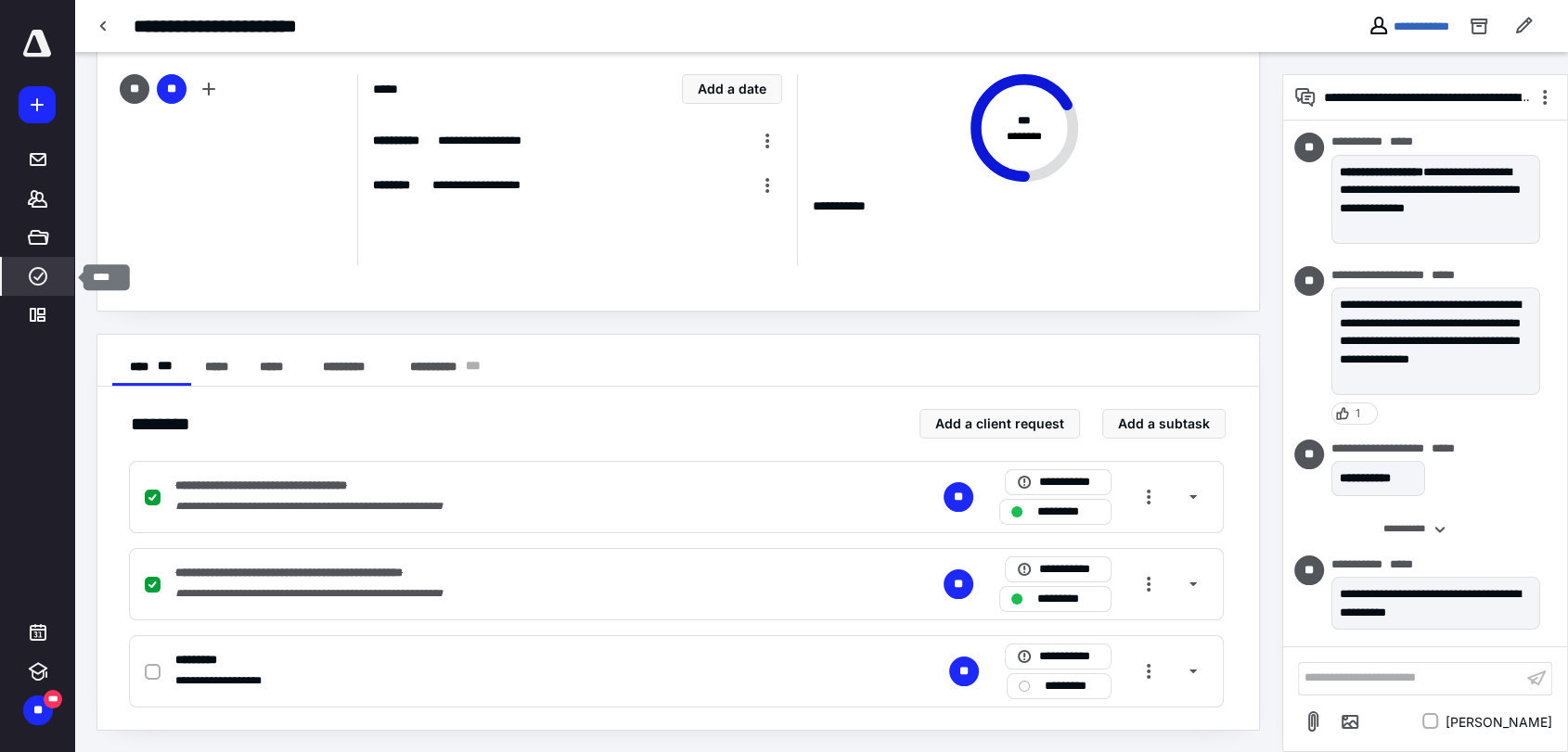 click 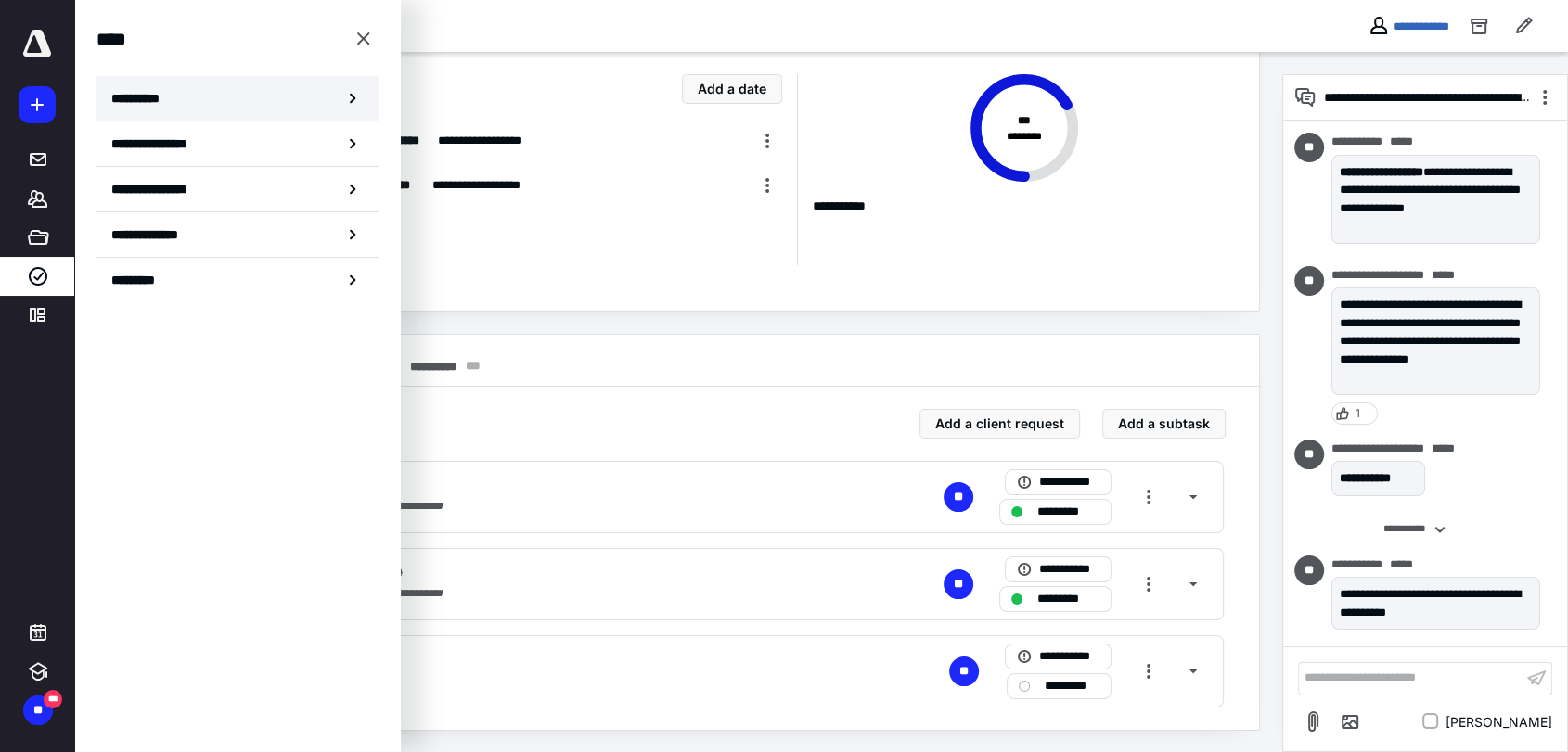 click on "**********" at bounding box center [142, 98] 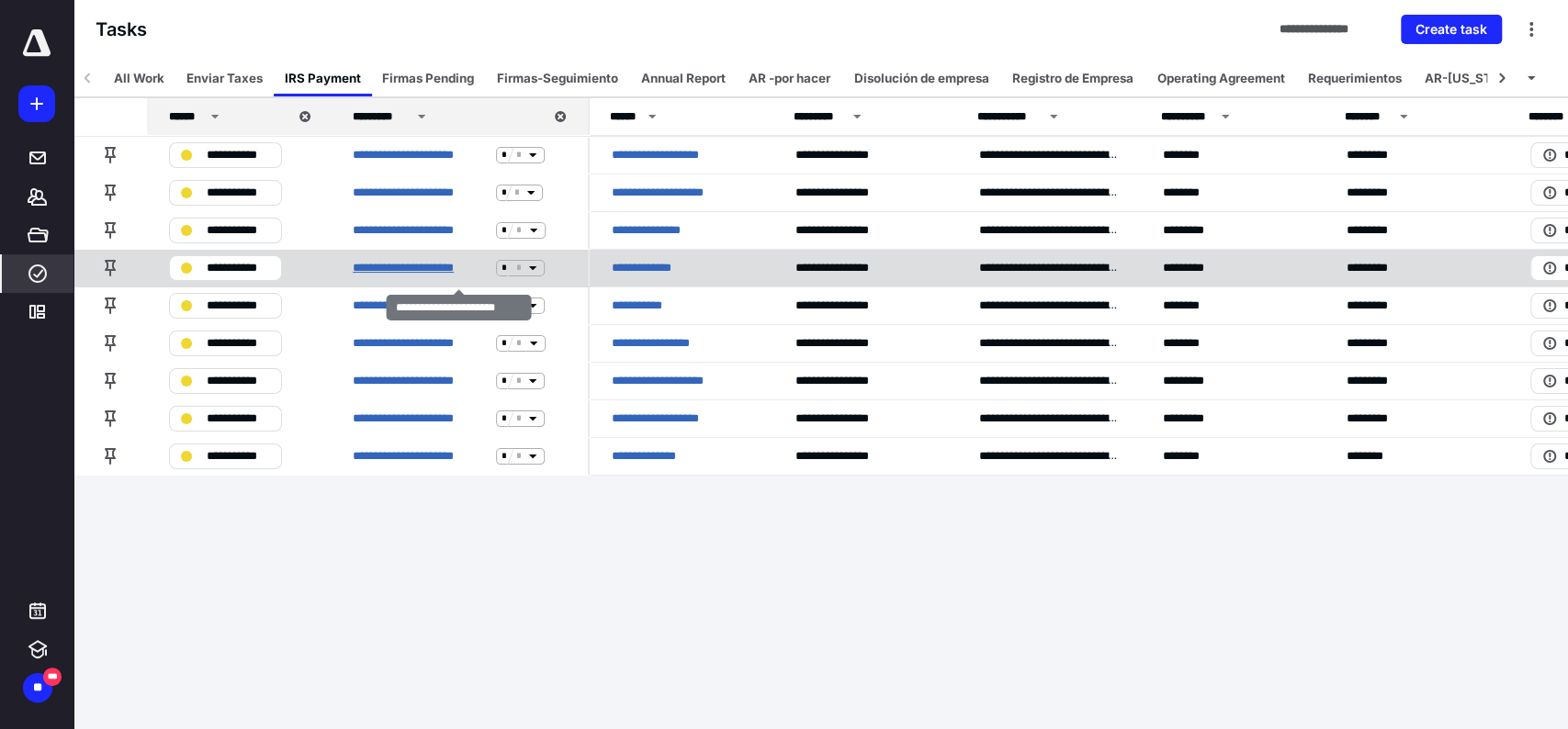 click on "**********" at bounding box center (421, 268) 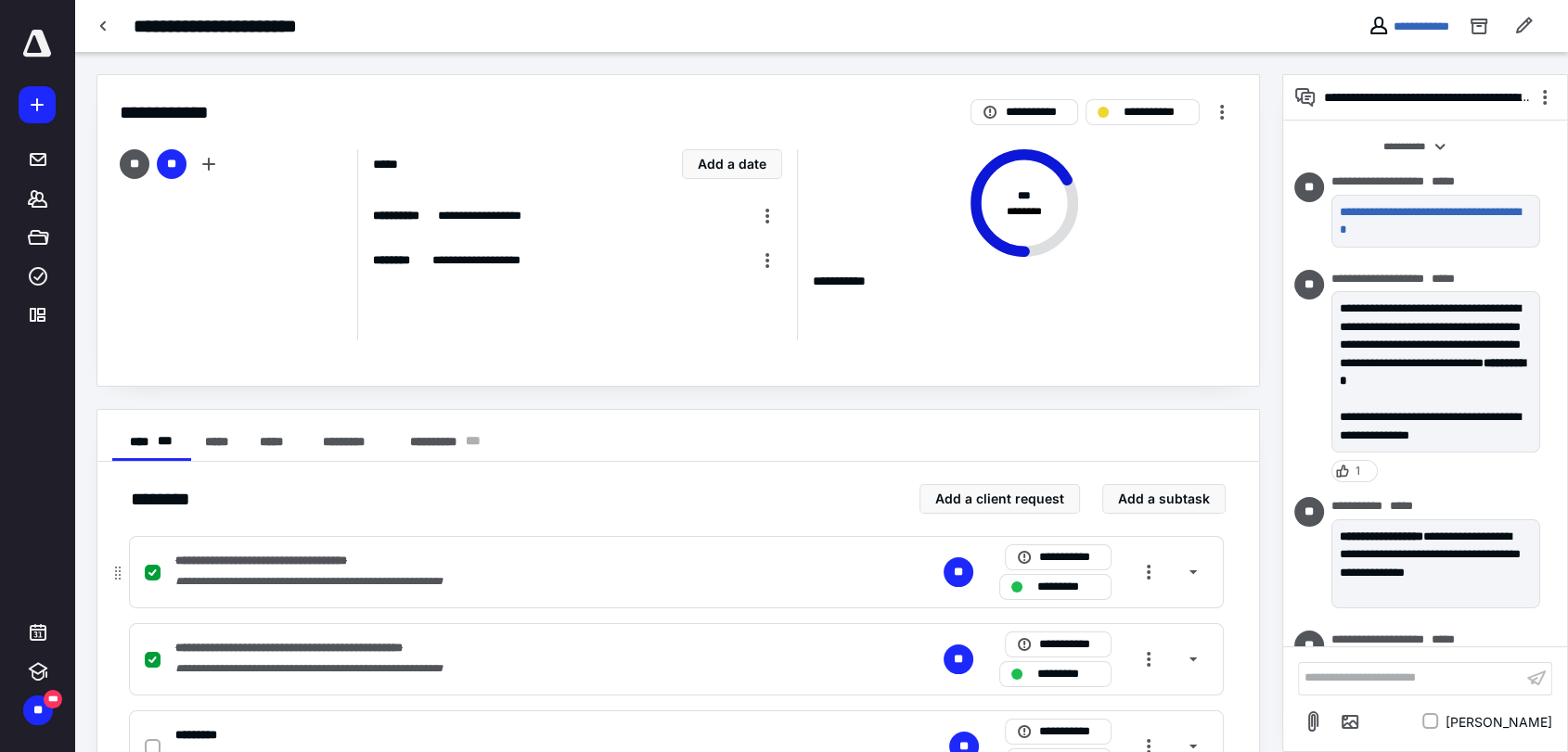 scroll, scrollTop: 364, scrollLeft: 0, axis: vertical 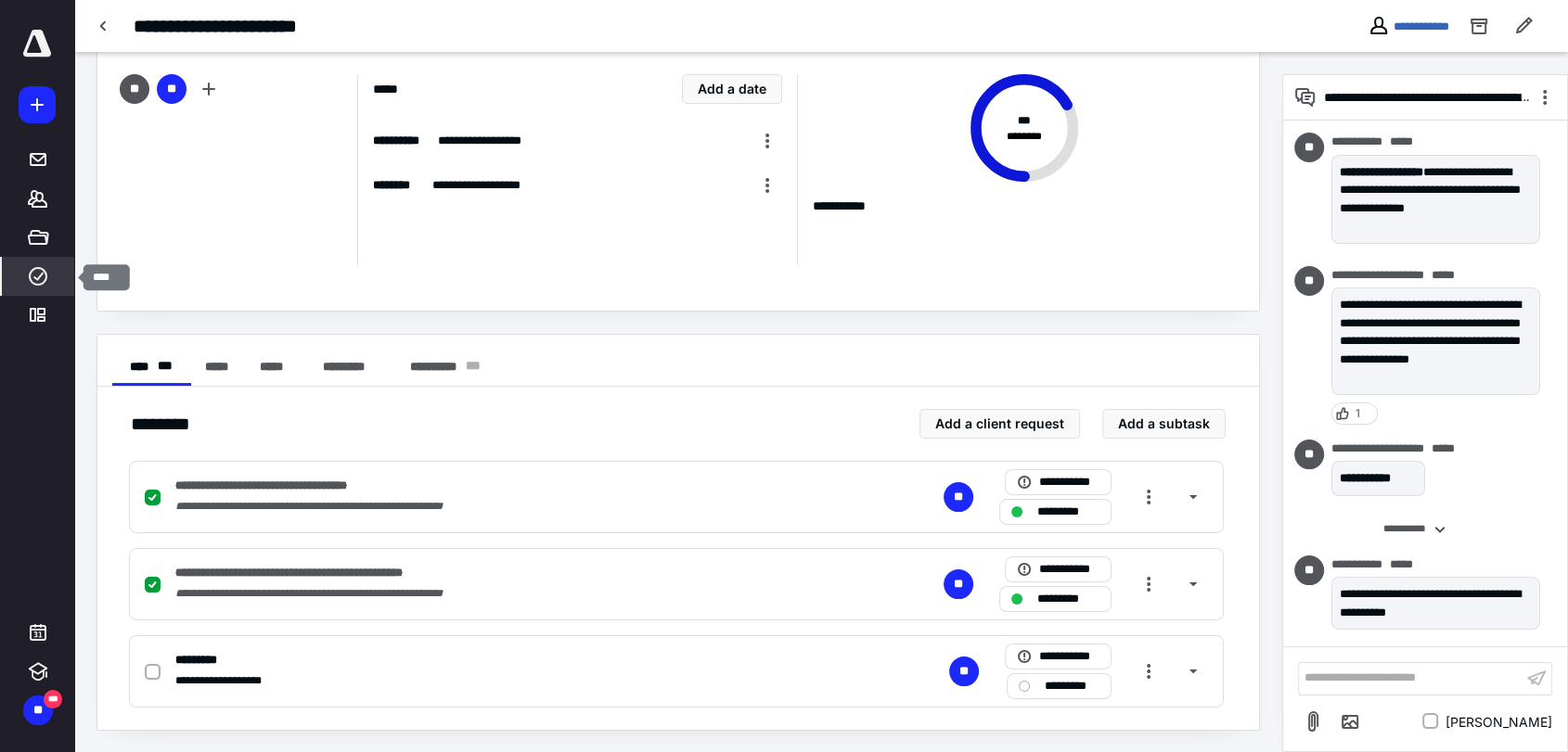 click 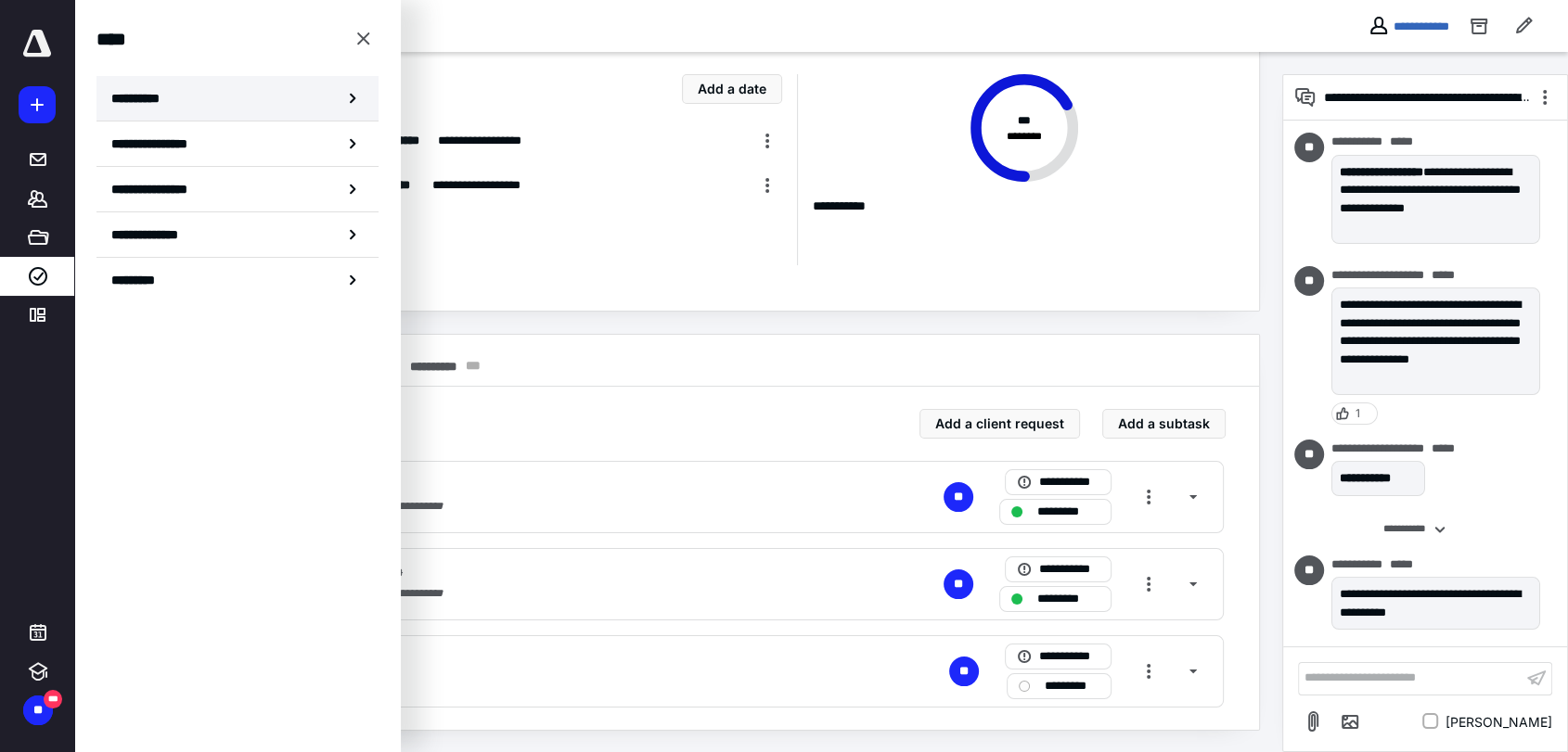 click on "**********" at bounding box center (142, 98) 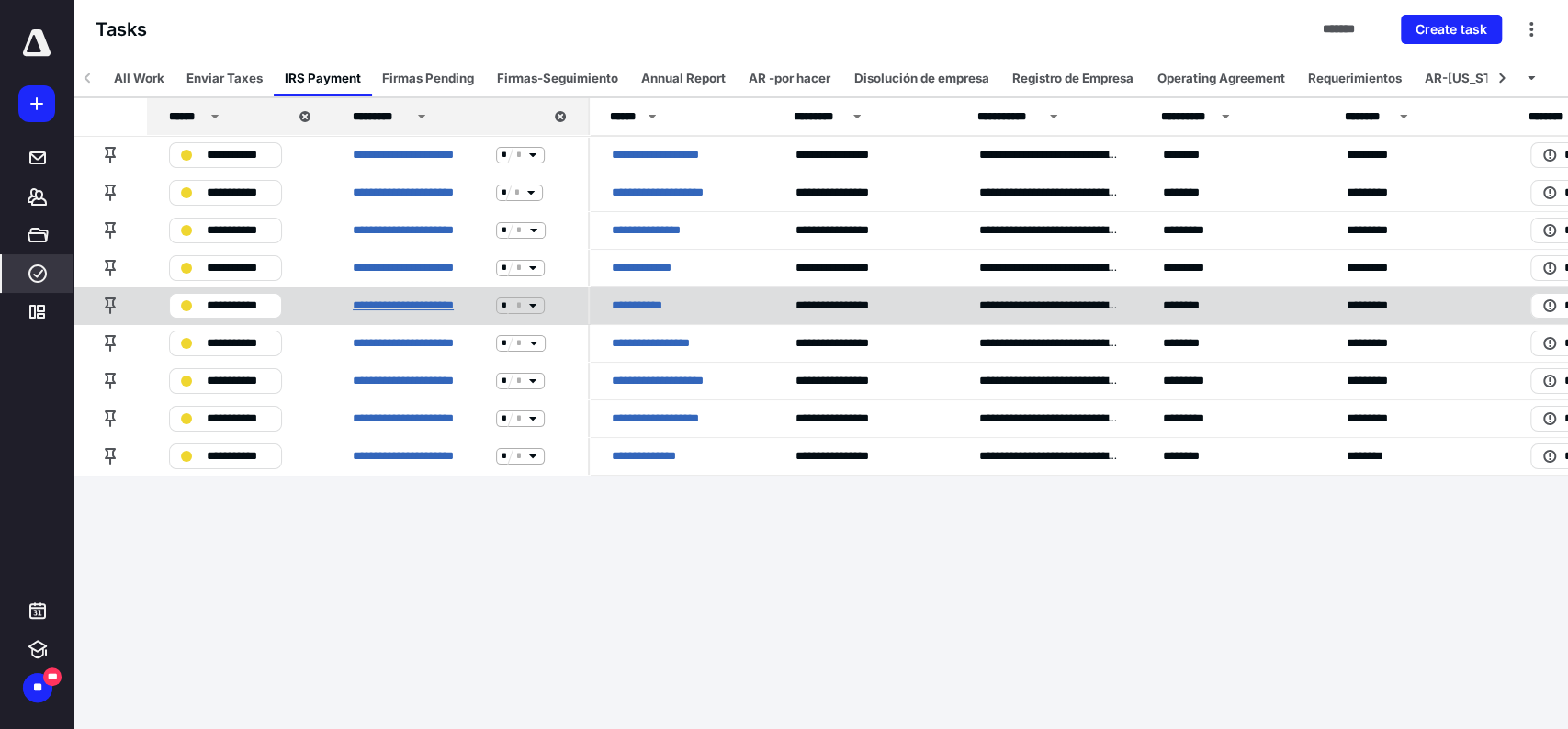 click on "**********" at bounding box center [421, 306] 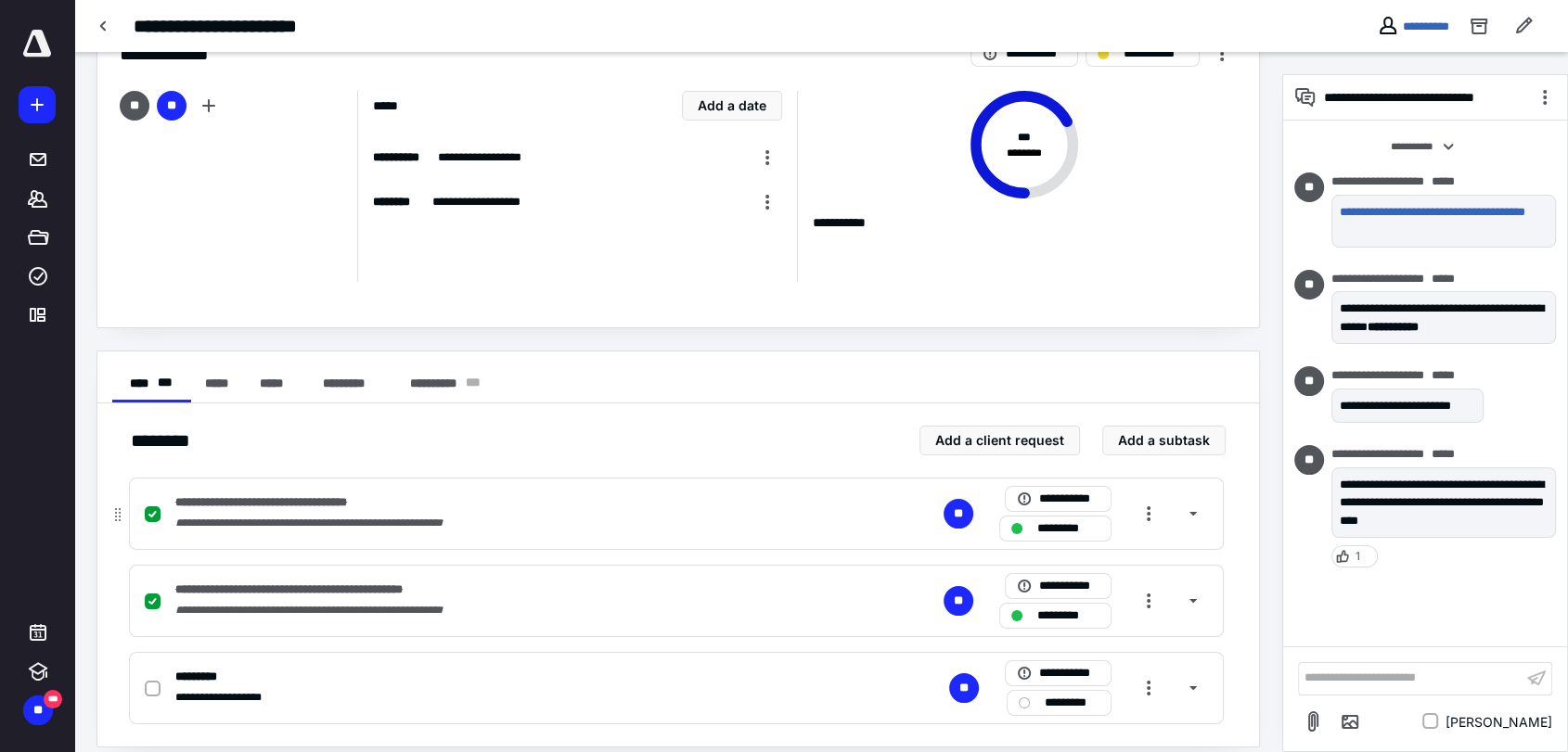 scroll, scrollTop: 75, scrollLeft: 0, axis: vertical 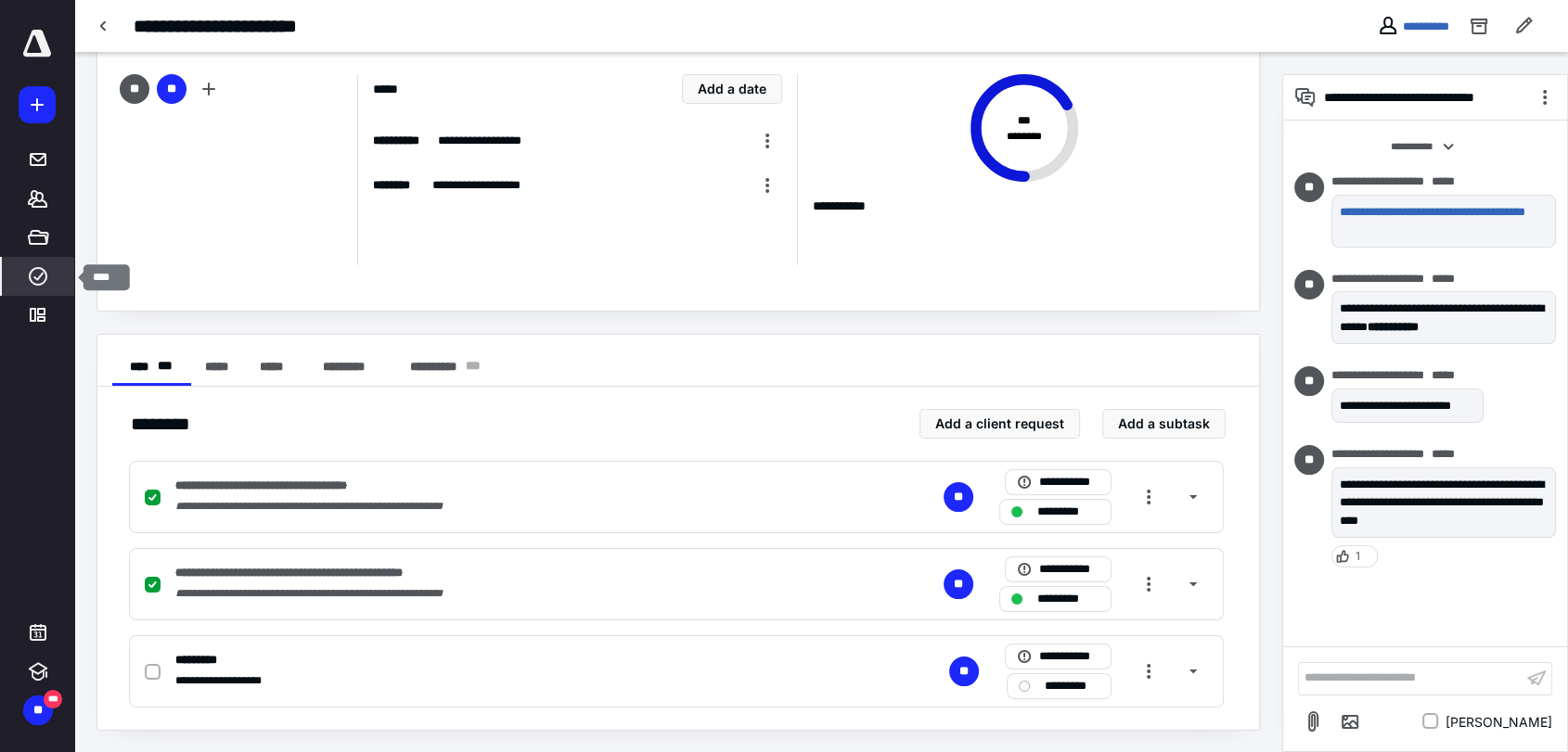 click 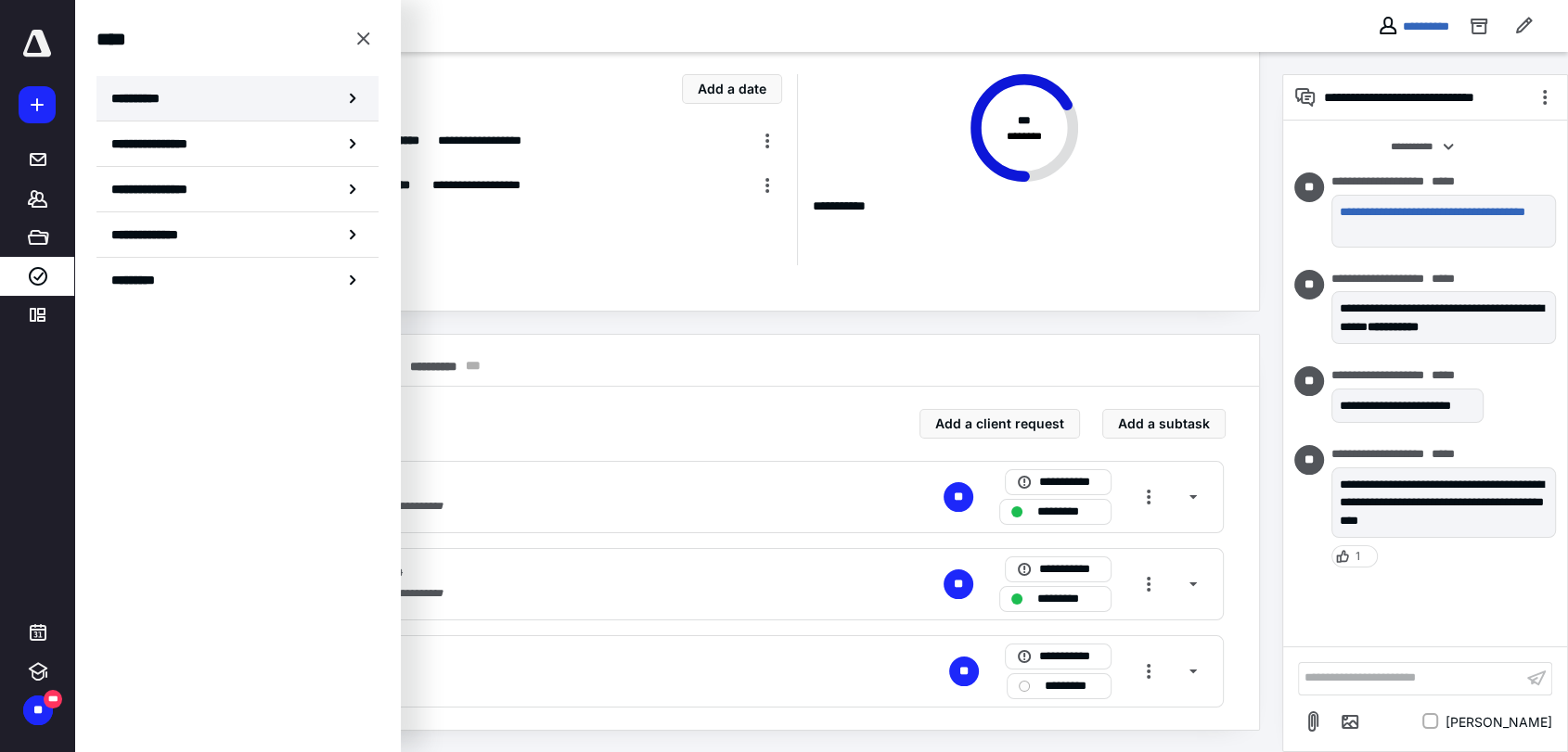 click on "**********" at bounding box center (142, 98) 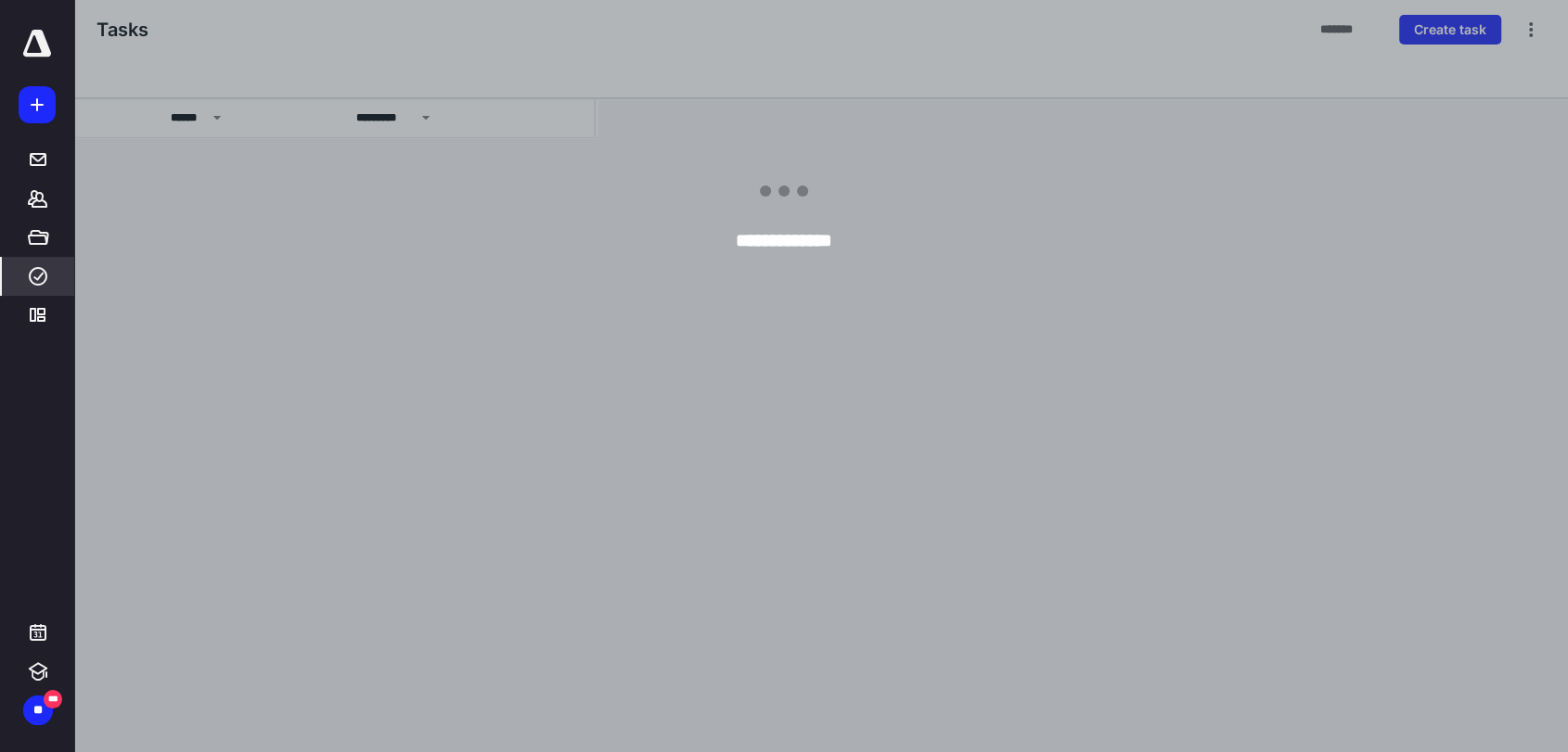 scroll, scrollTop: 0, scrollLeft: 0, axis: both 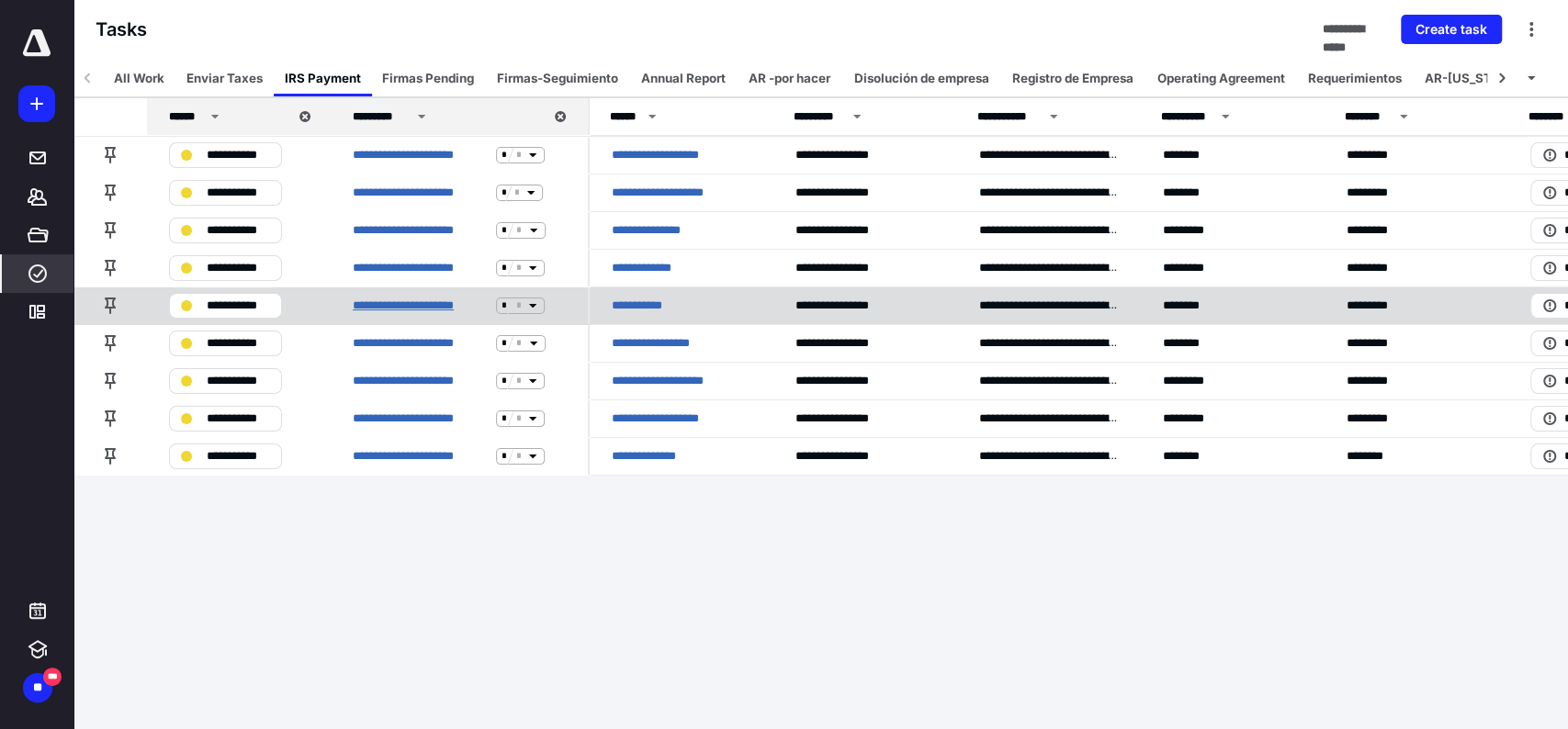 click on "**********" at bounding box center [421, 306] 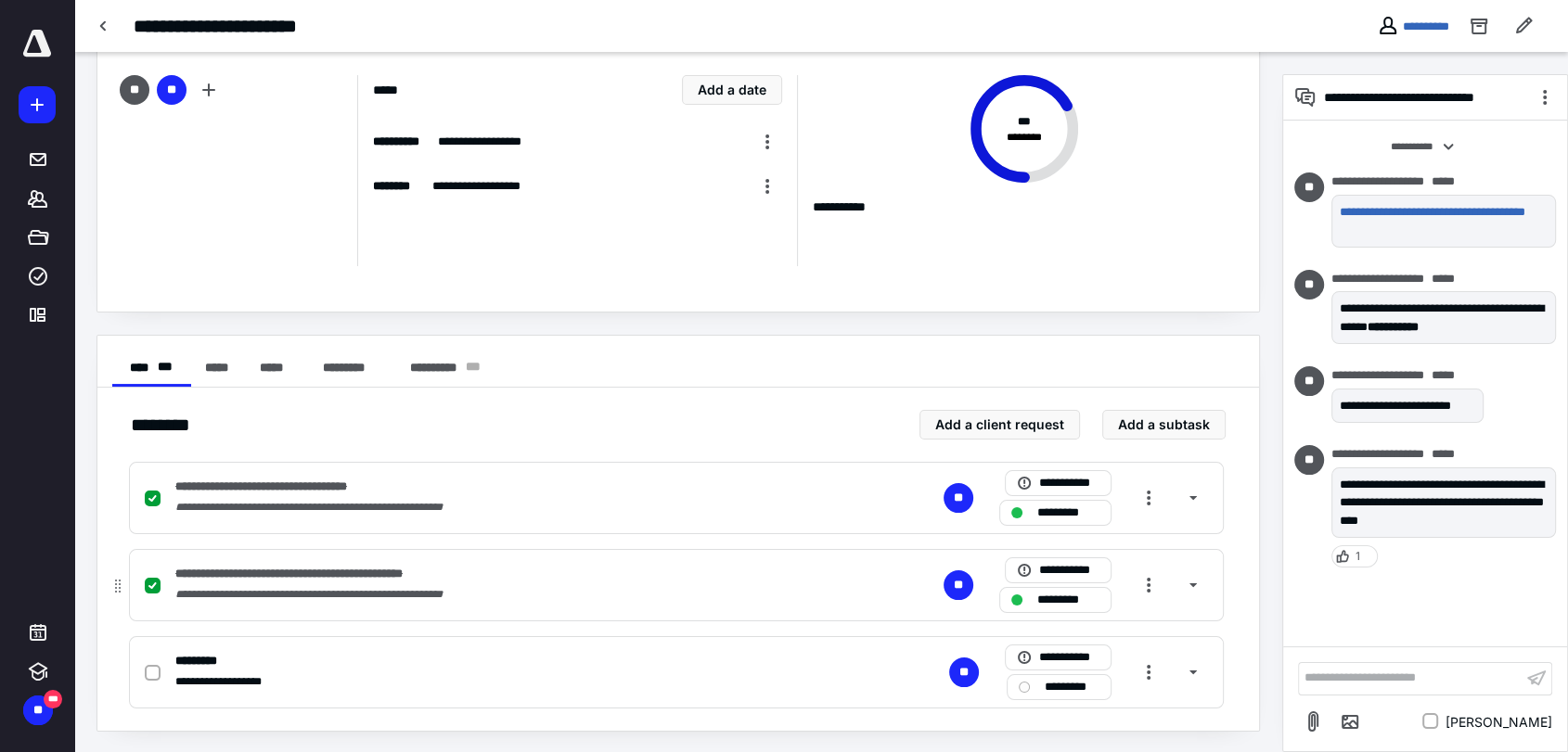 scroll, scrollTop: 75, scrollLeft: 0, axis: vertical 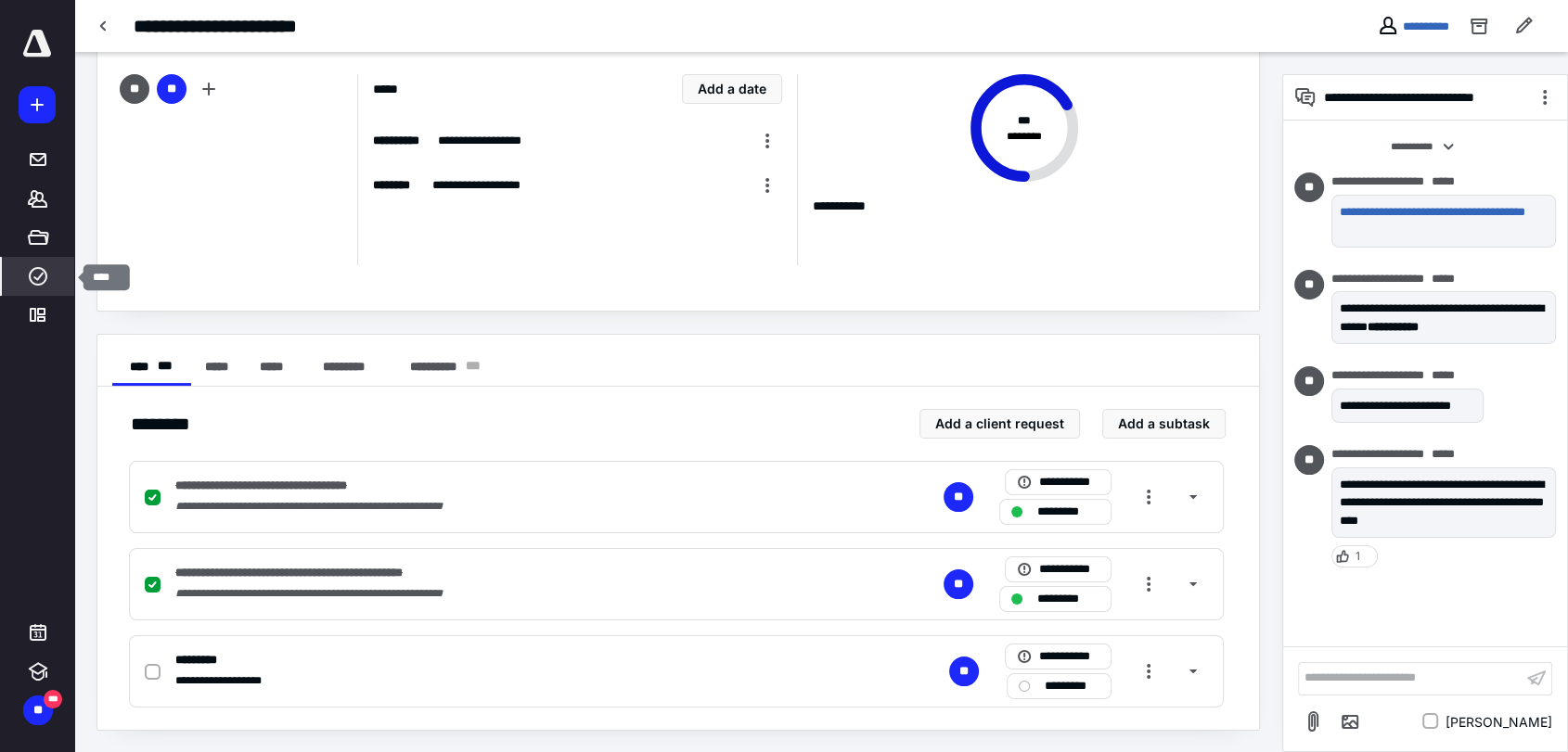 click 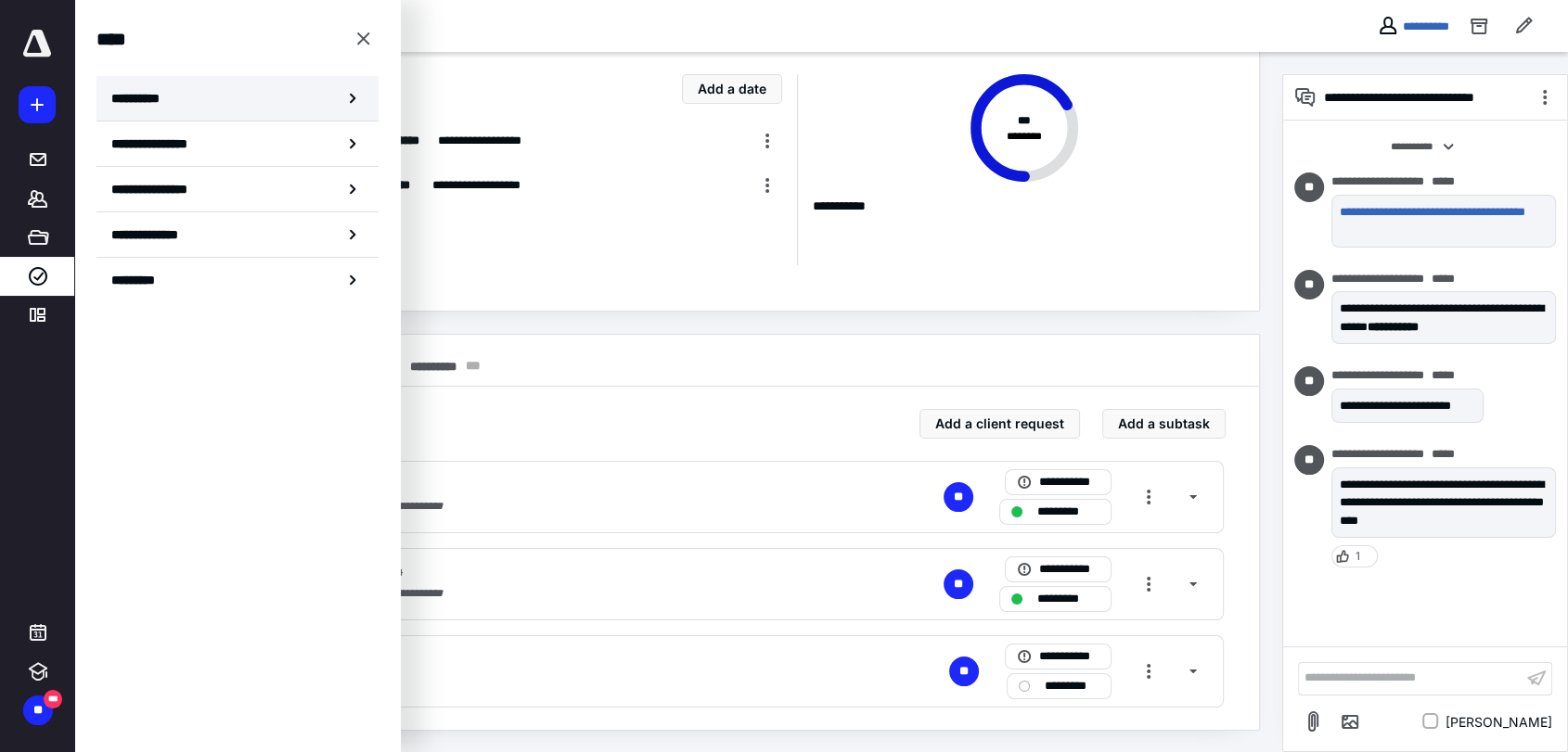 click on "**********" at bounding box center [142, 98] 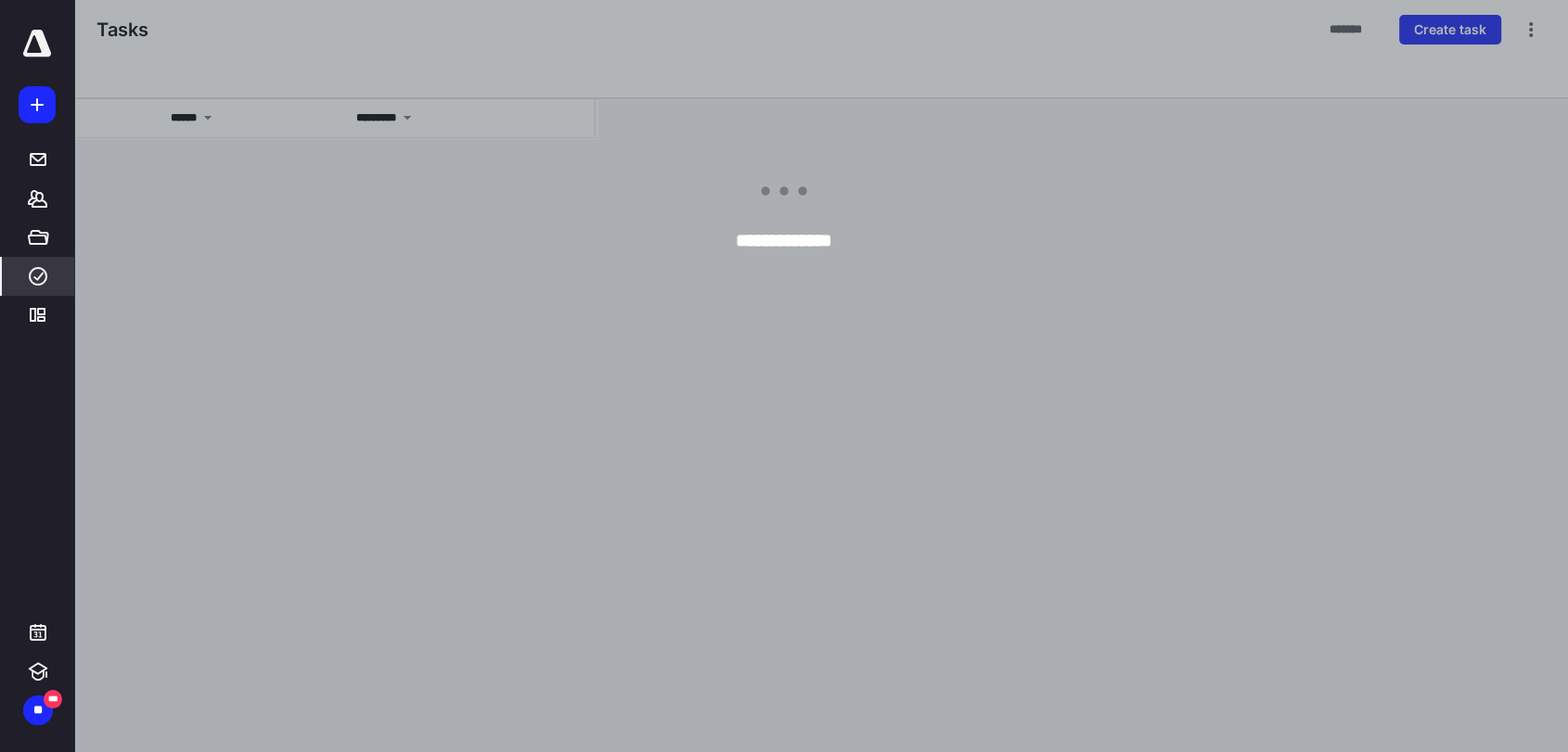 scroll, scrollTop: 0, scrollLeft: 0, axis: both 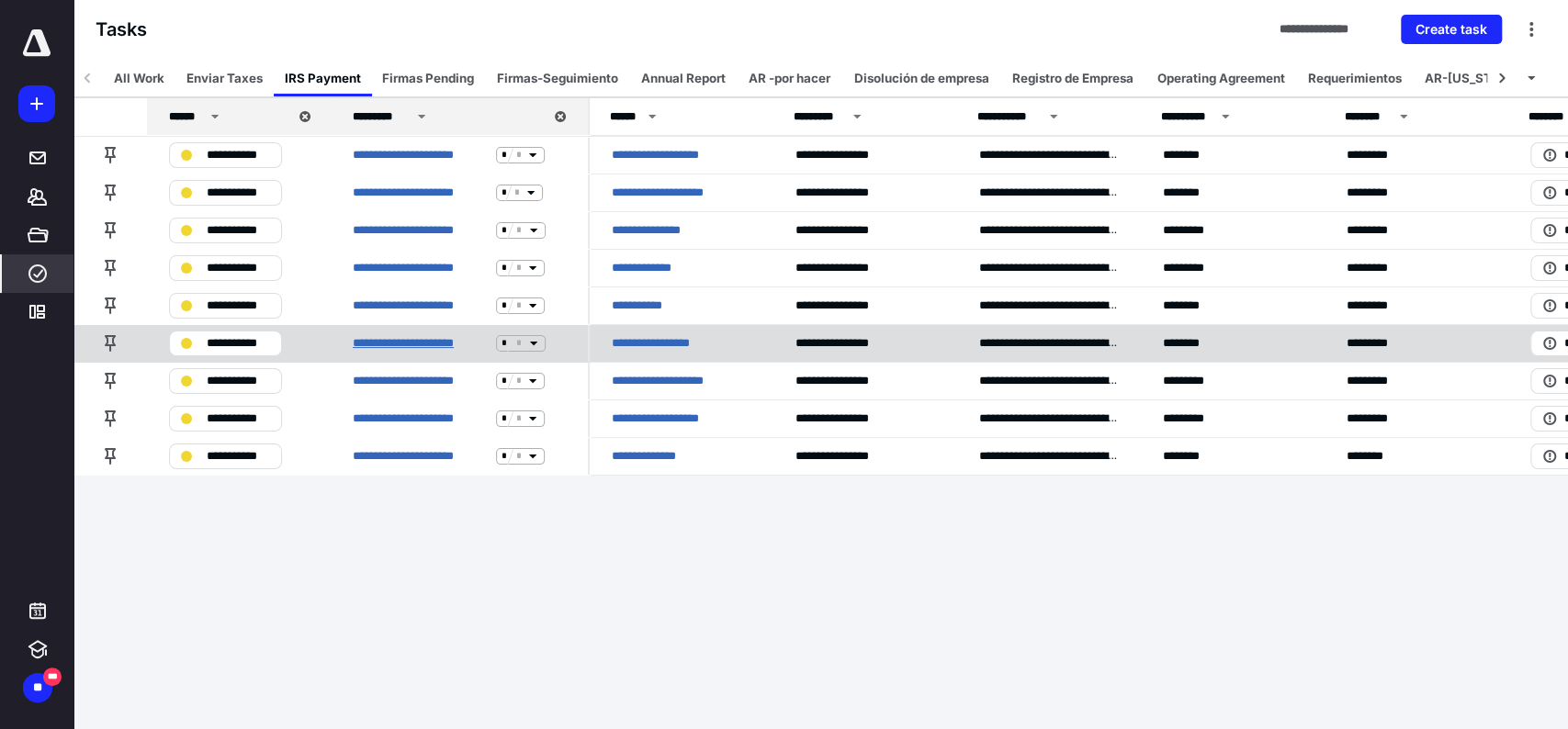 click on "**********" at bounding box center (421, 343) 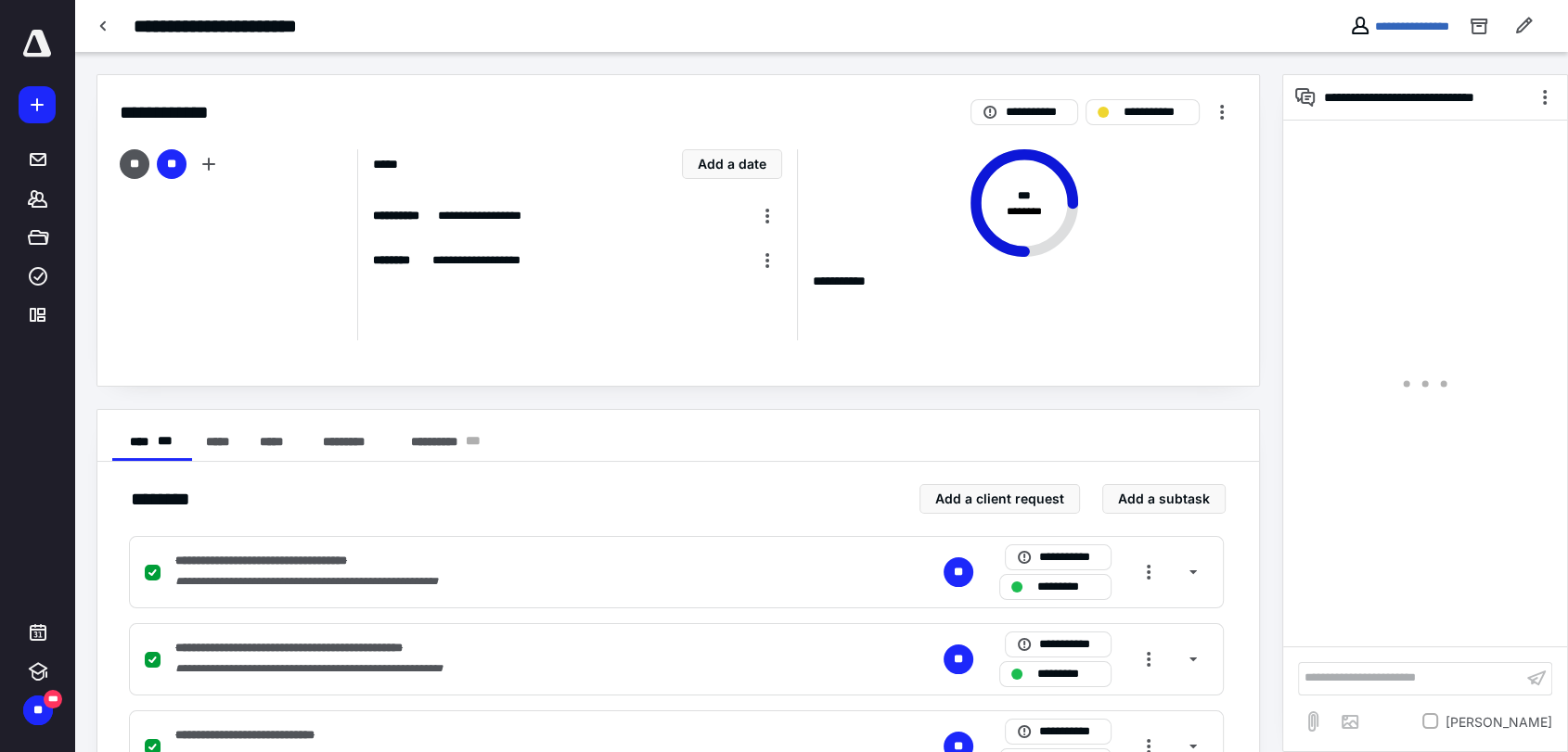 scroll, scrollTop: 163, scrollLeft: 0, axis: vertical 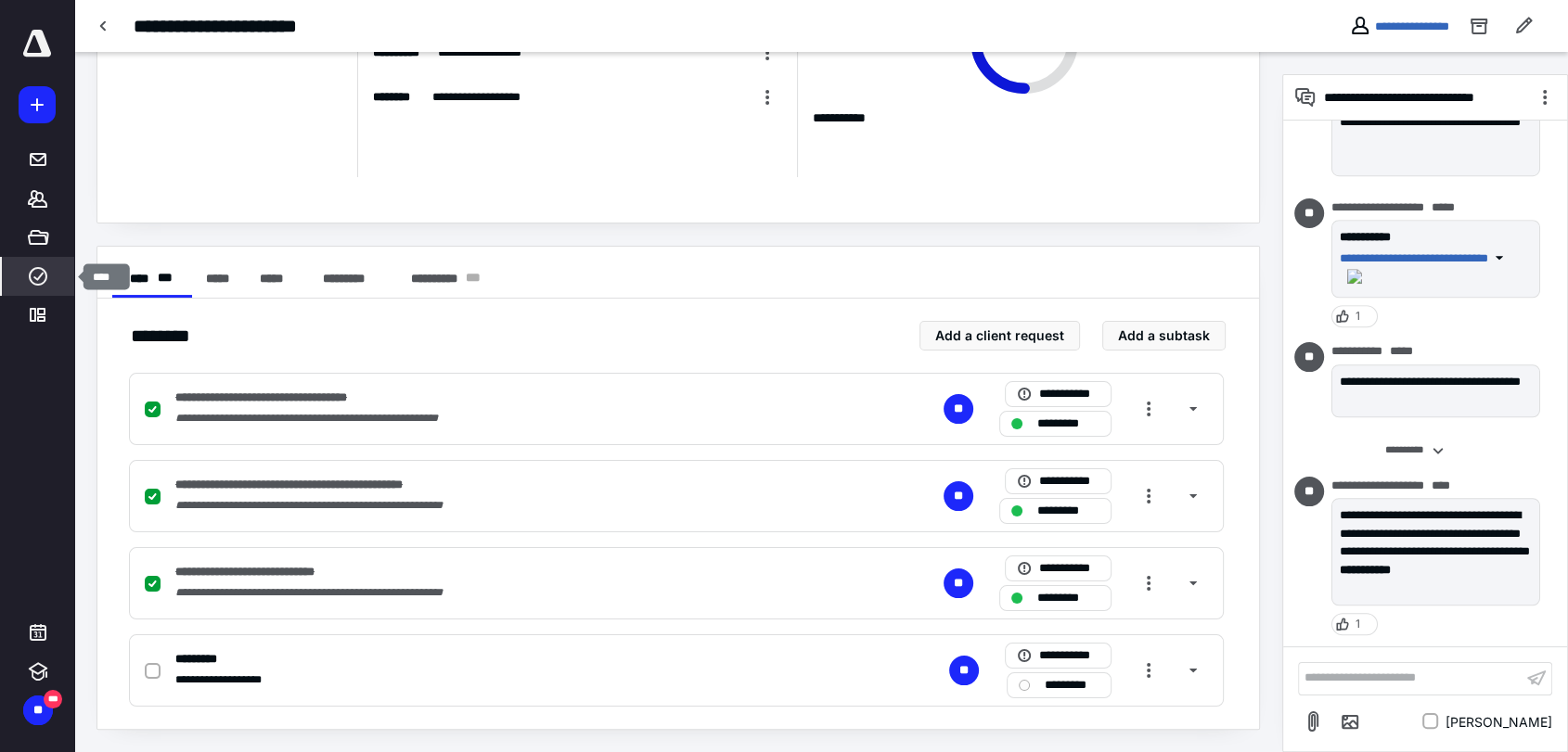 click on "****" at bounding box center (38, 276) 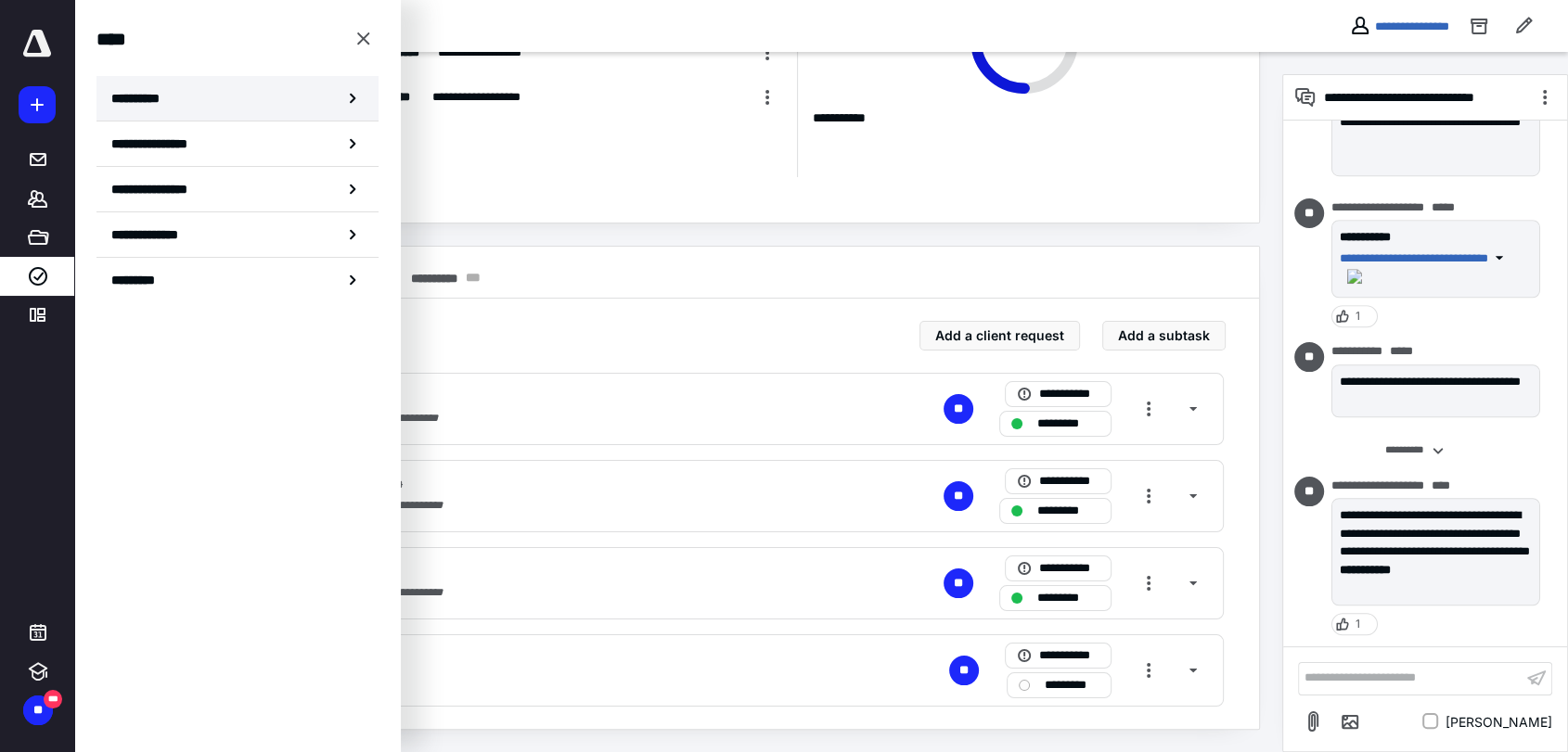 click on "**********" at bounding box center [142, 98] 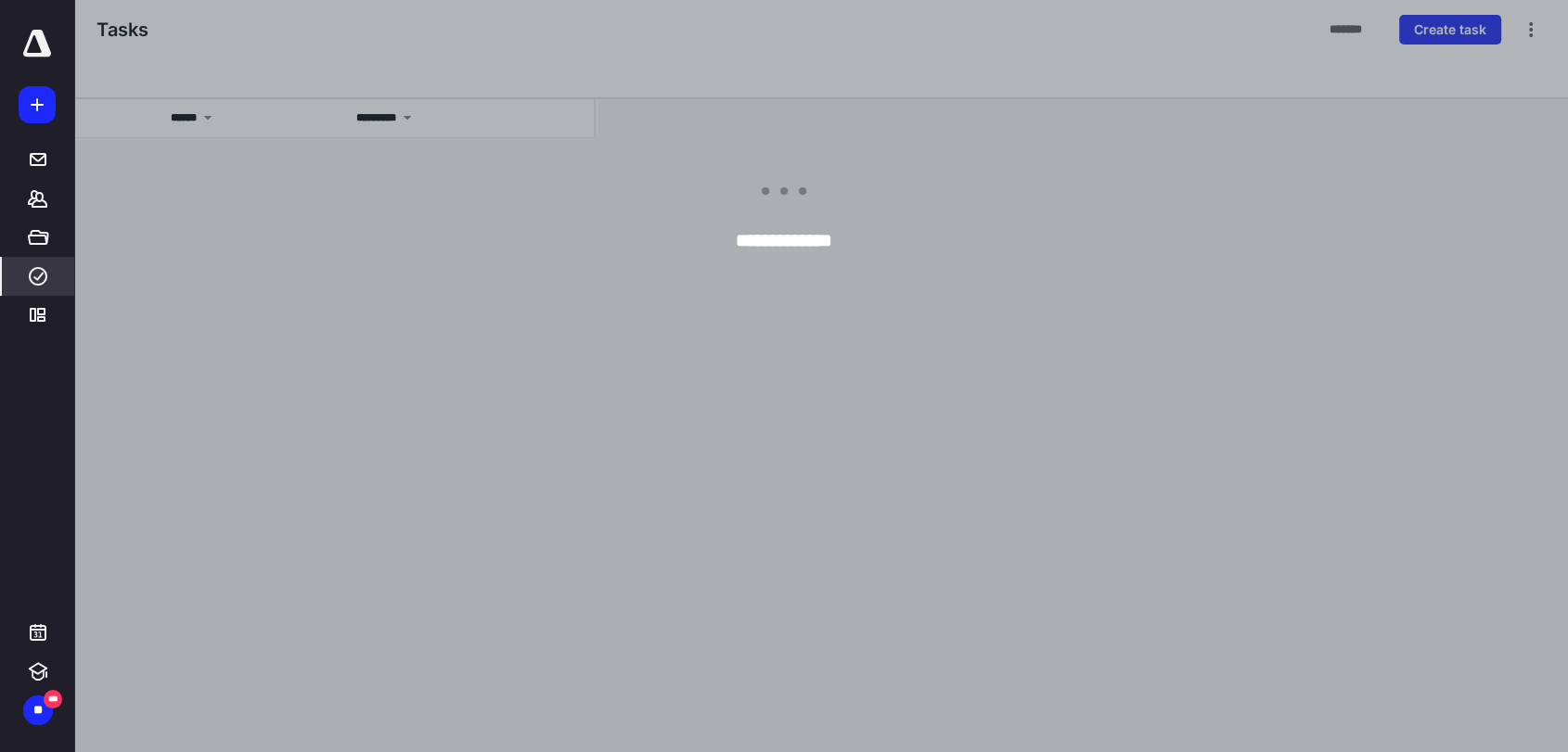 scroll, scrollTop: 0, scrollLeft: 0, axis: both 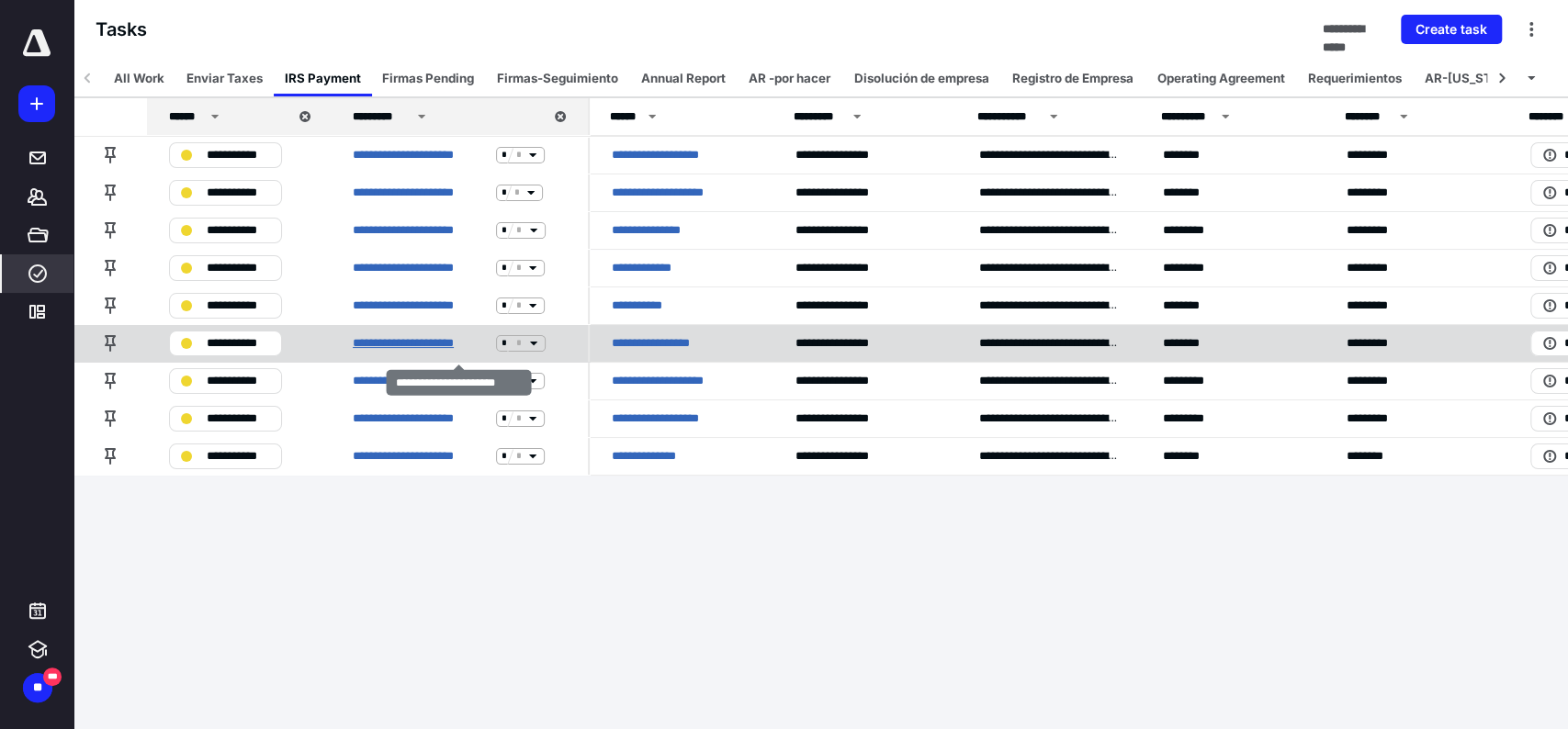 click on "**********" at bounding box center [421, 343] 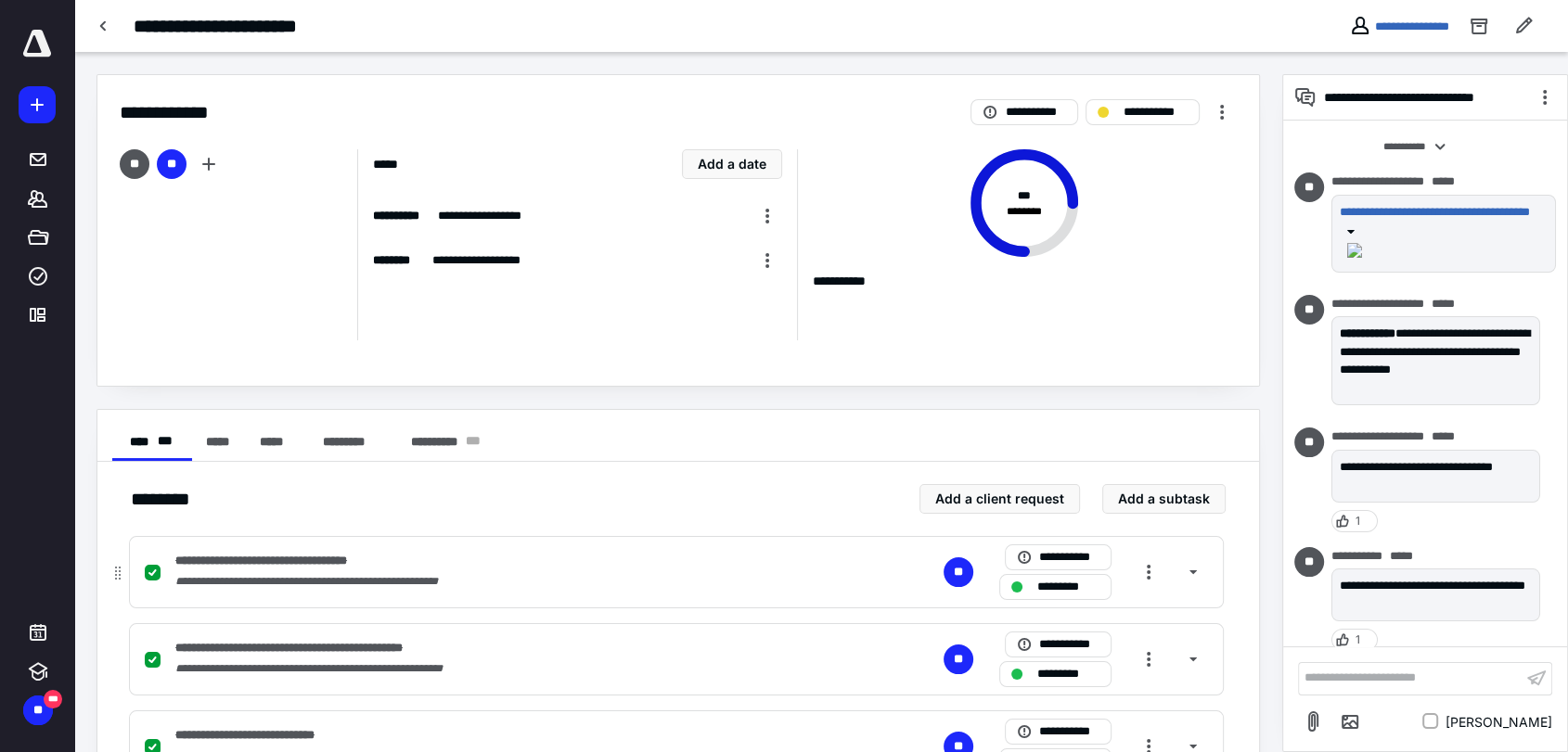 scroll, scrollTop: 1396, scrollLeft: 0, axis: vertical 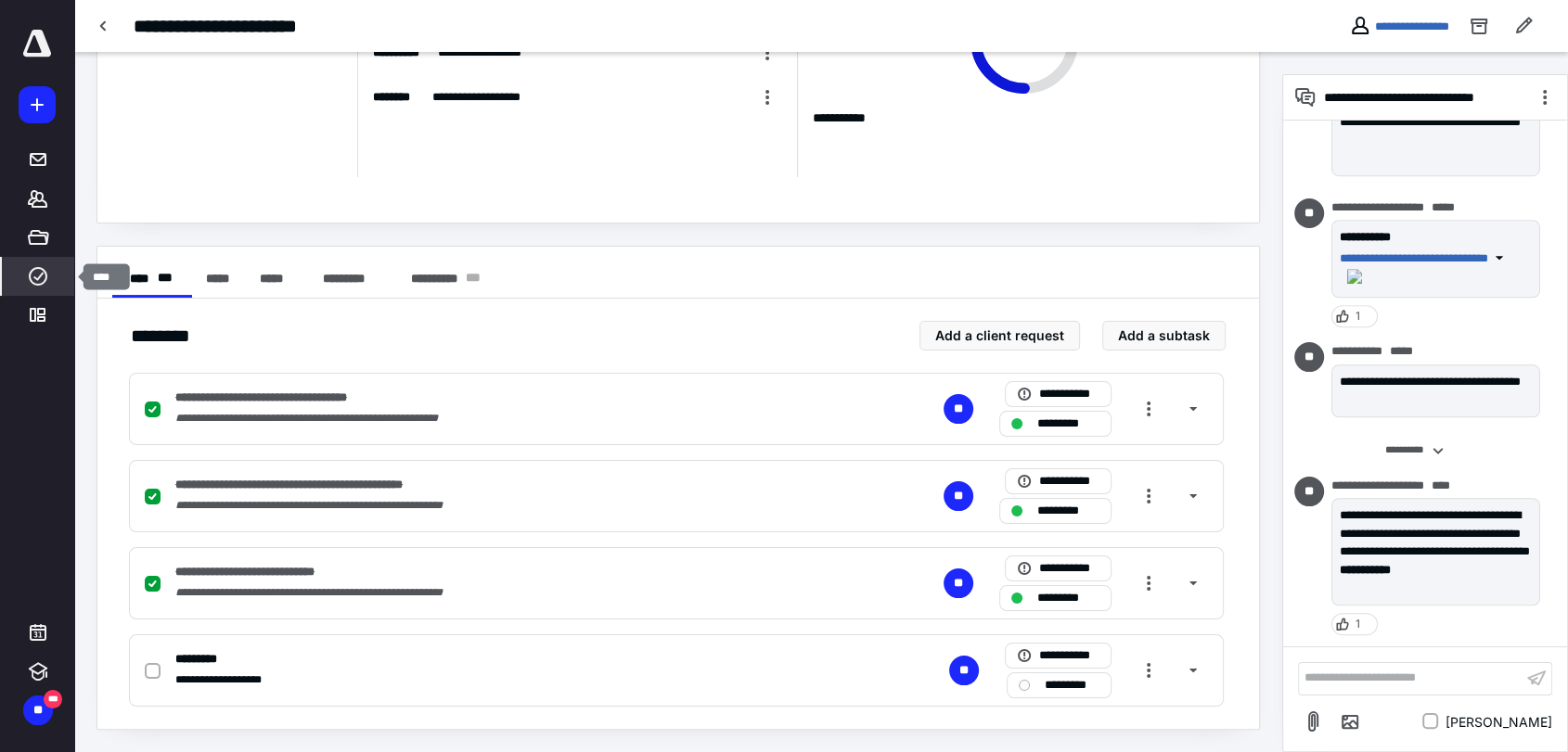 click 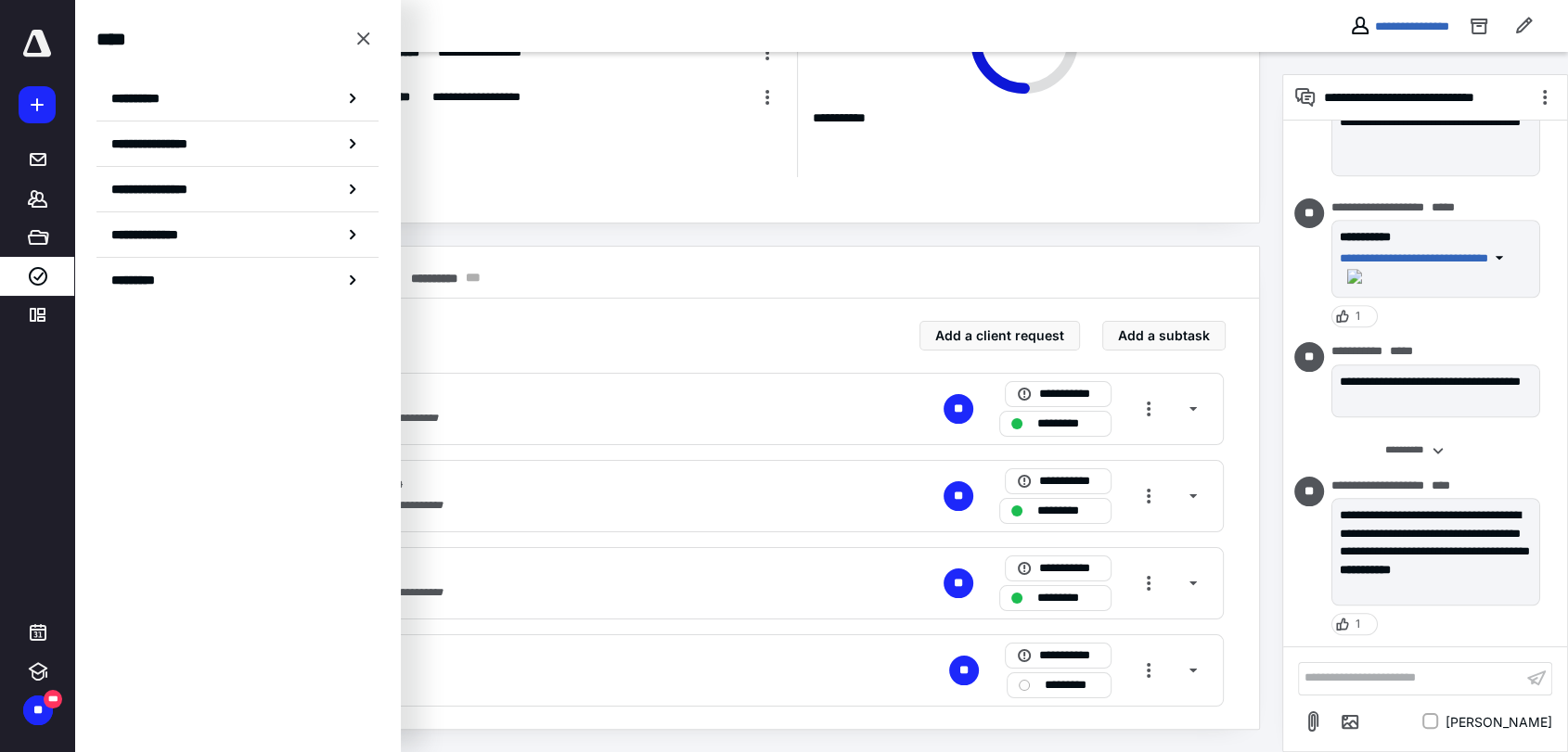 click on "**********" at bounding box center [142, 98] 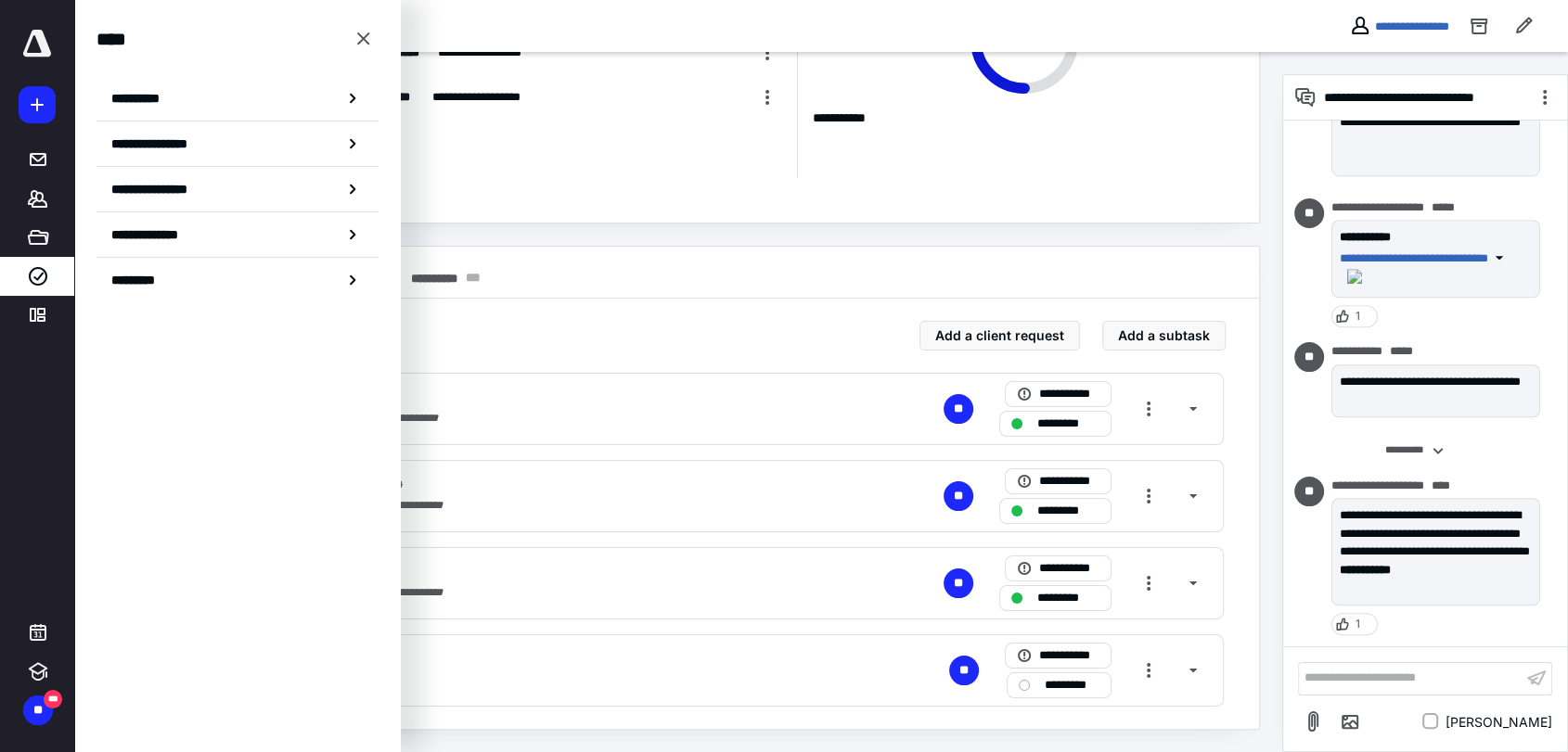 scroll, scrollTop: 0, scrollLeft: 0, axis: both 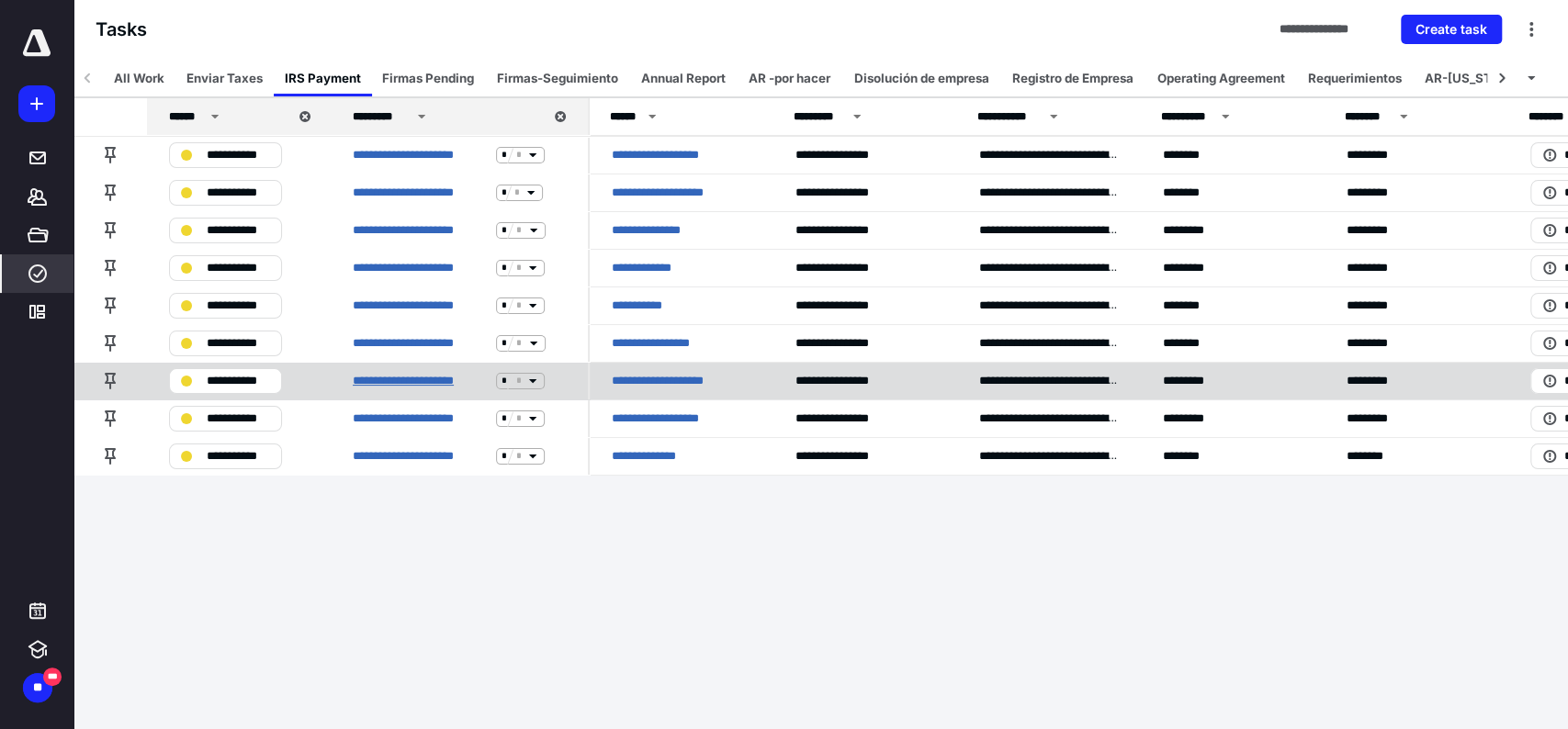 click on "**********" at bounding box center [421, 381] 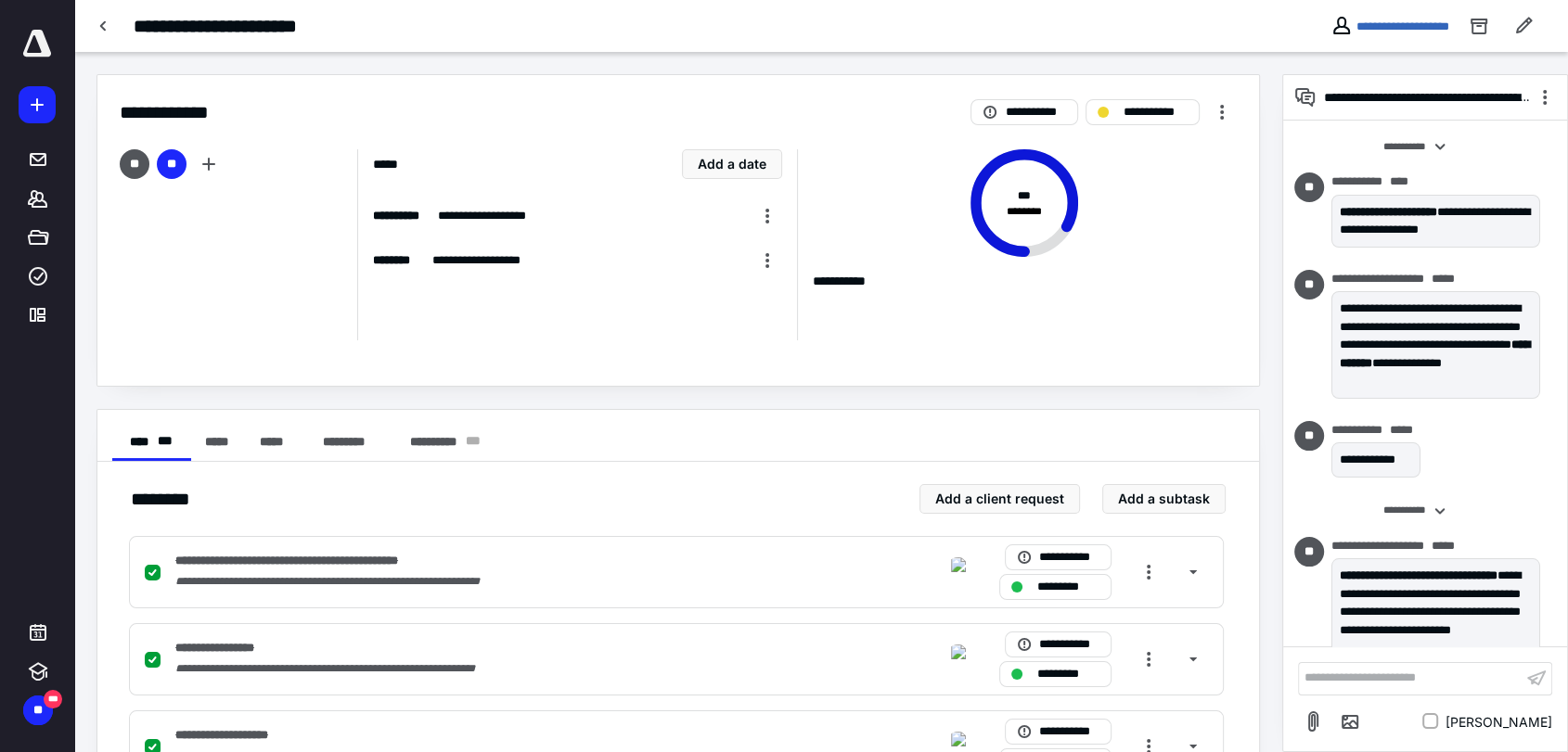 scroll, scrollTop: 1587, scrollLeft: 0, axis: vertical 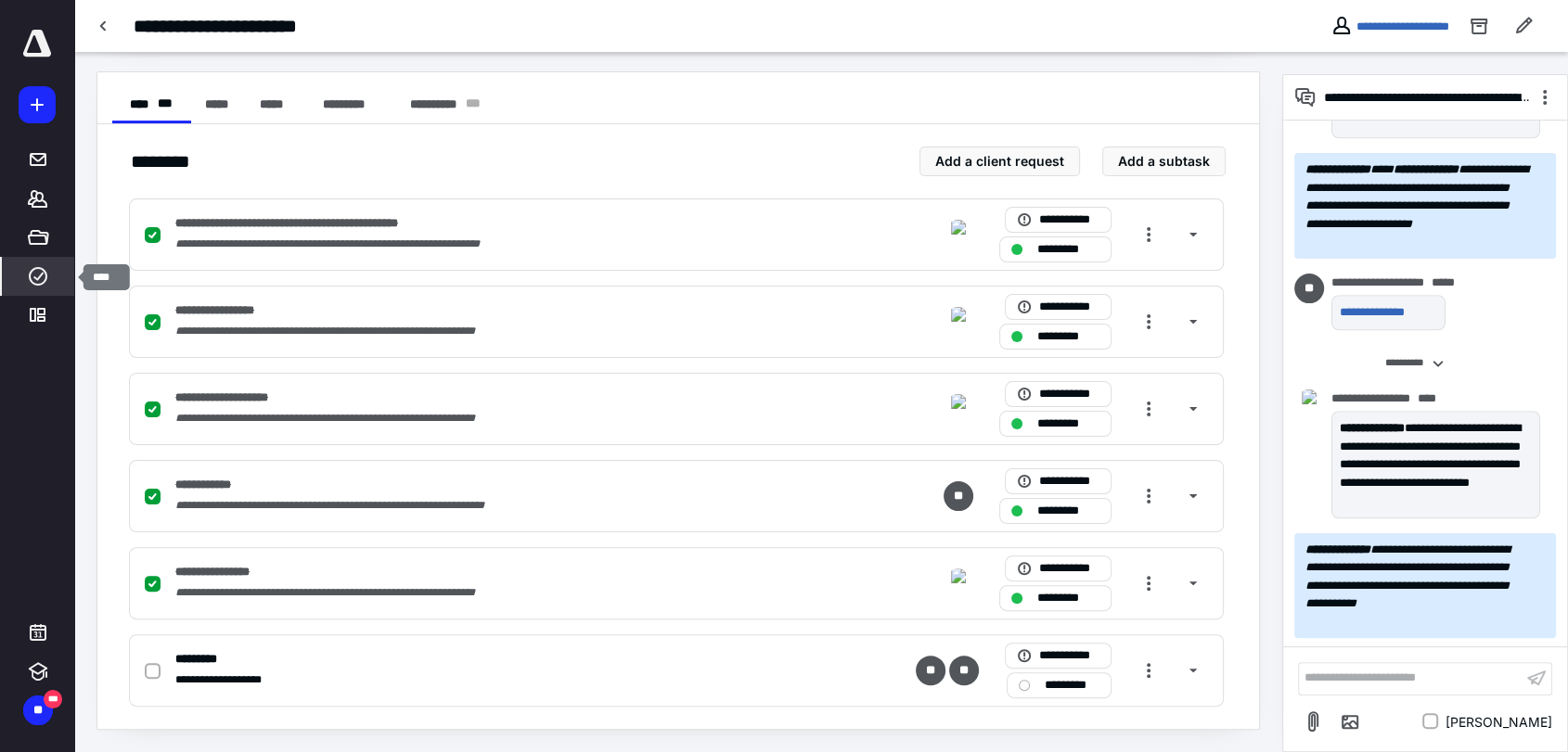 click 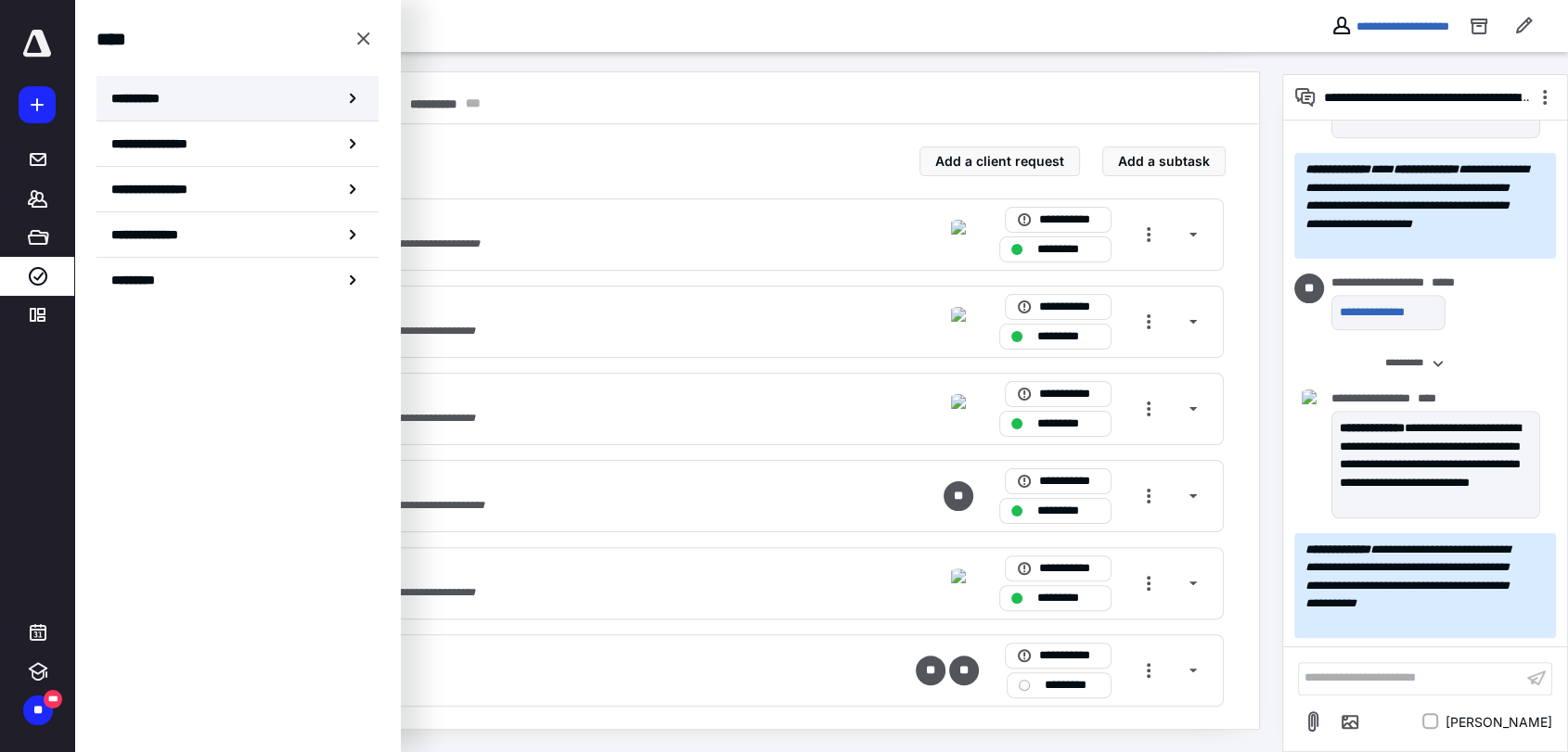 click on "**********" at bounding box center [142, 98] 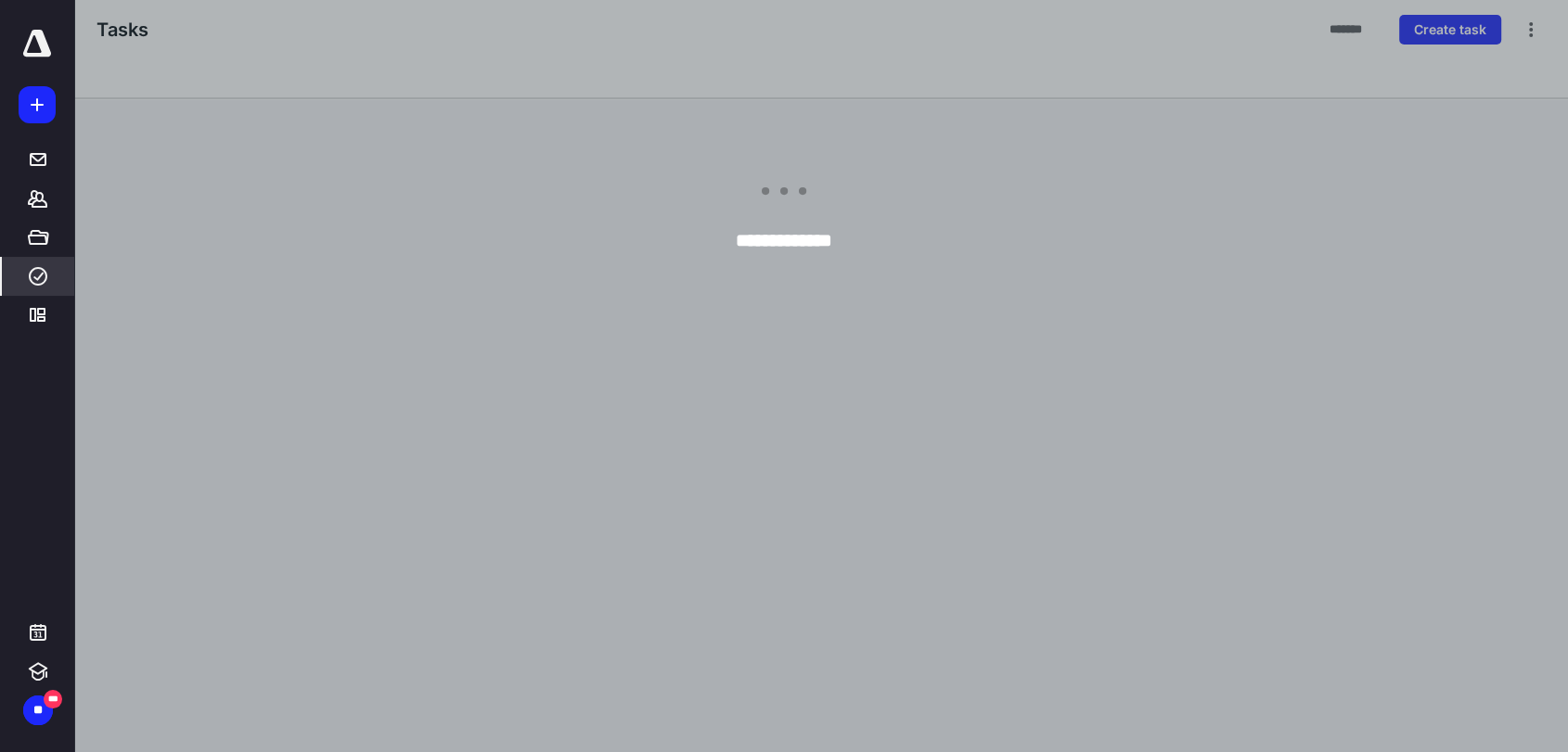 scroll, scrollTop: 0, scrollLeft: 0, axis: both 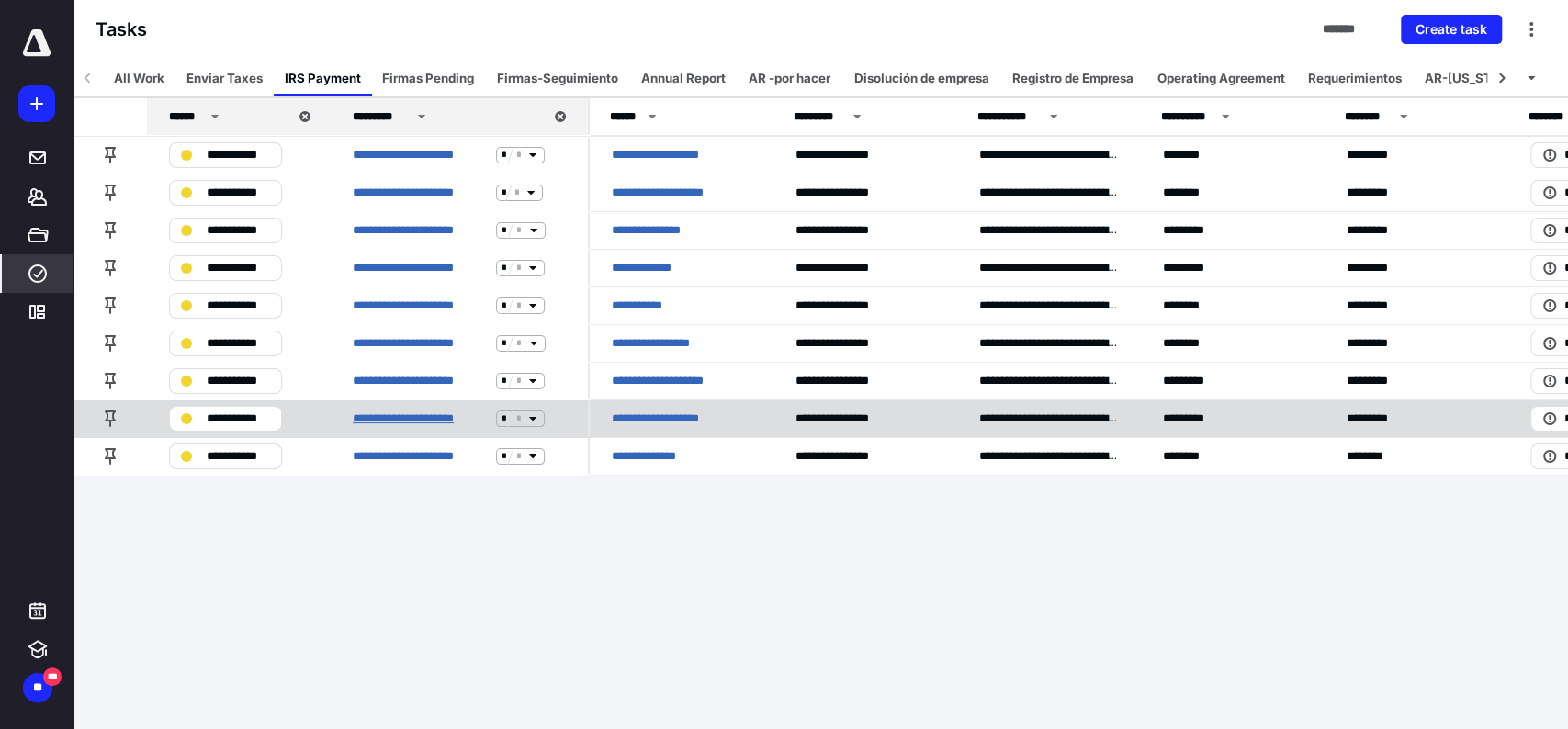 click on "**********" at bounding box center [421, 419] 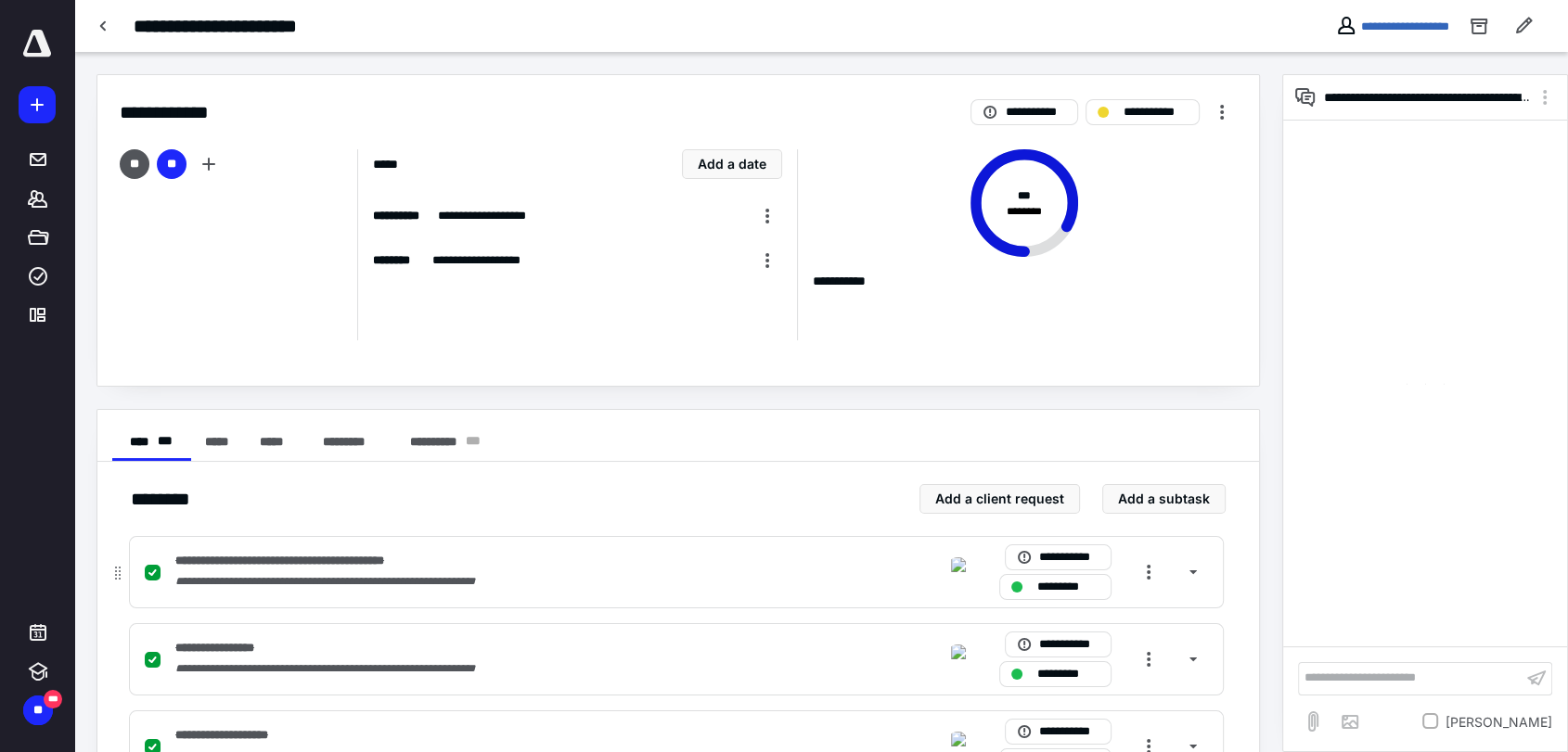 scroll, scrollTop: 338, scrollLeft: 0, axis: vertical 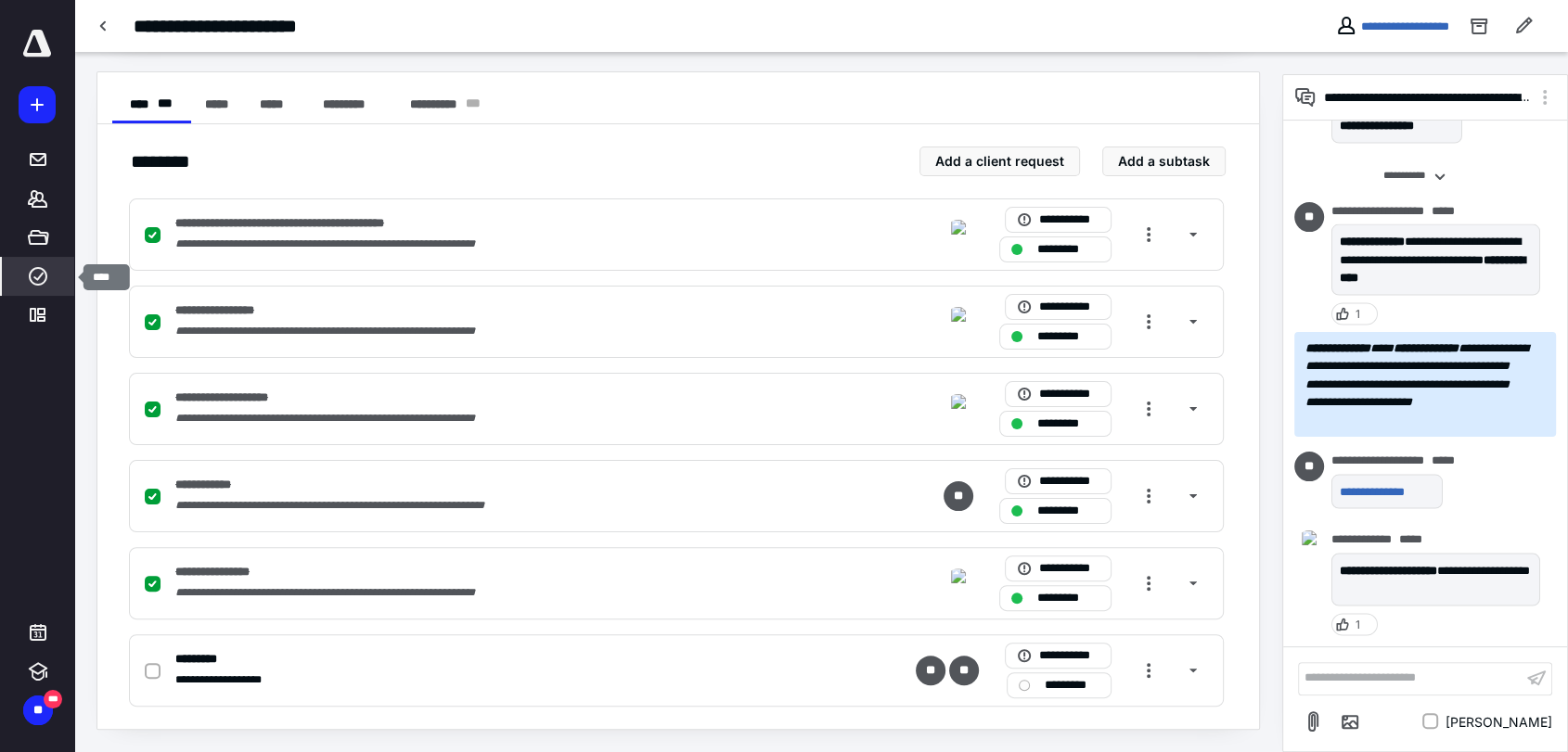 click 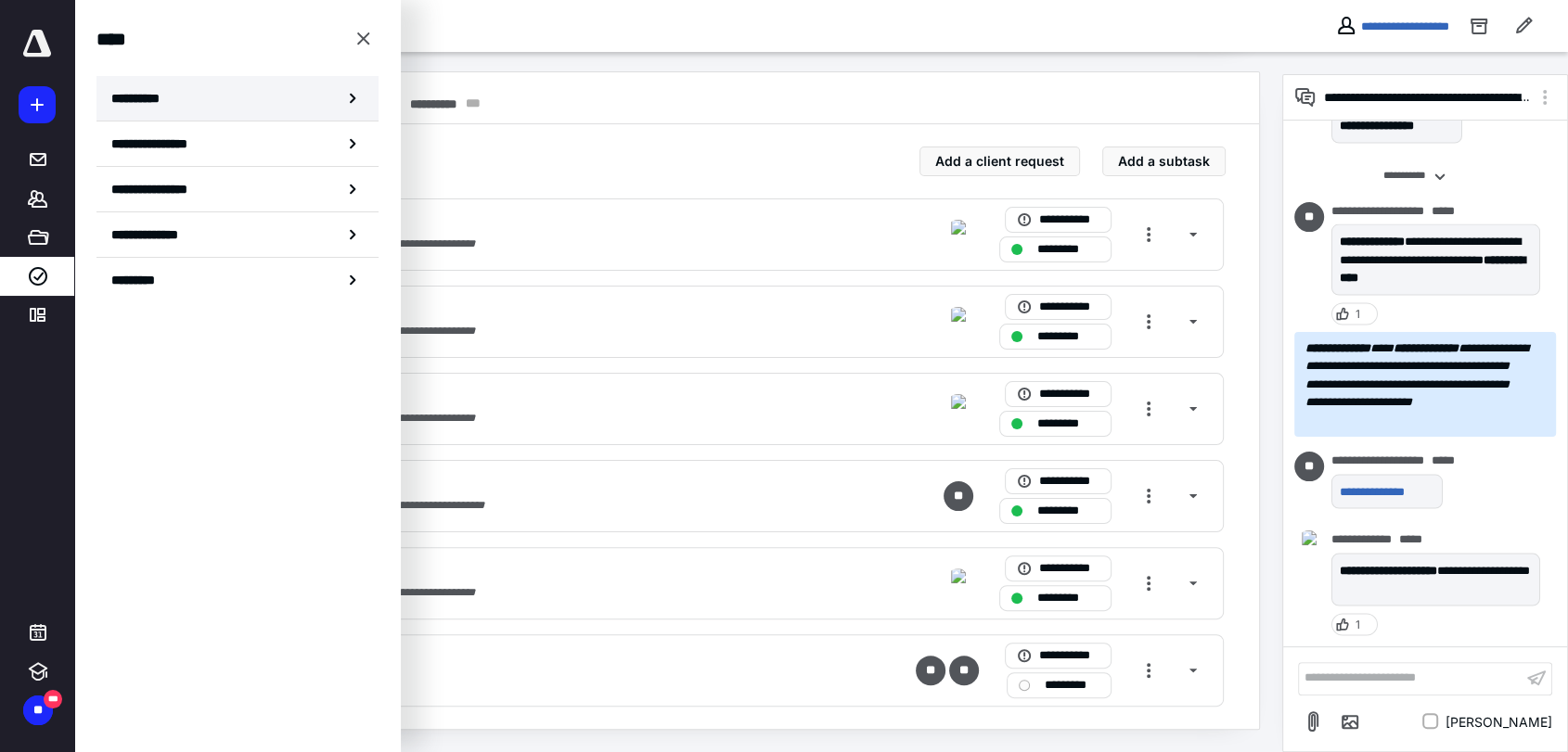 click on "**********" at bounding box center (142, 98) 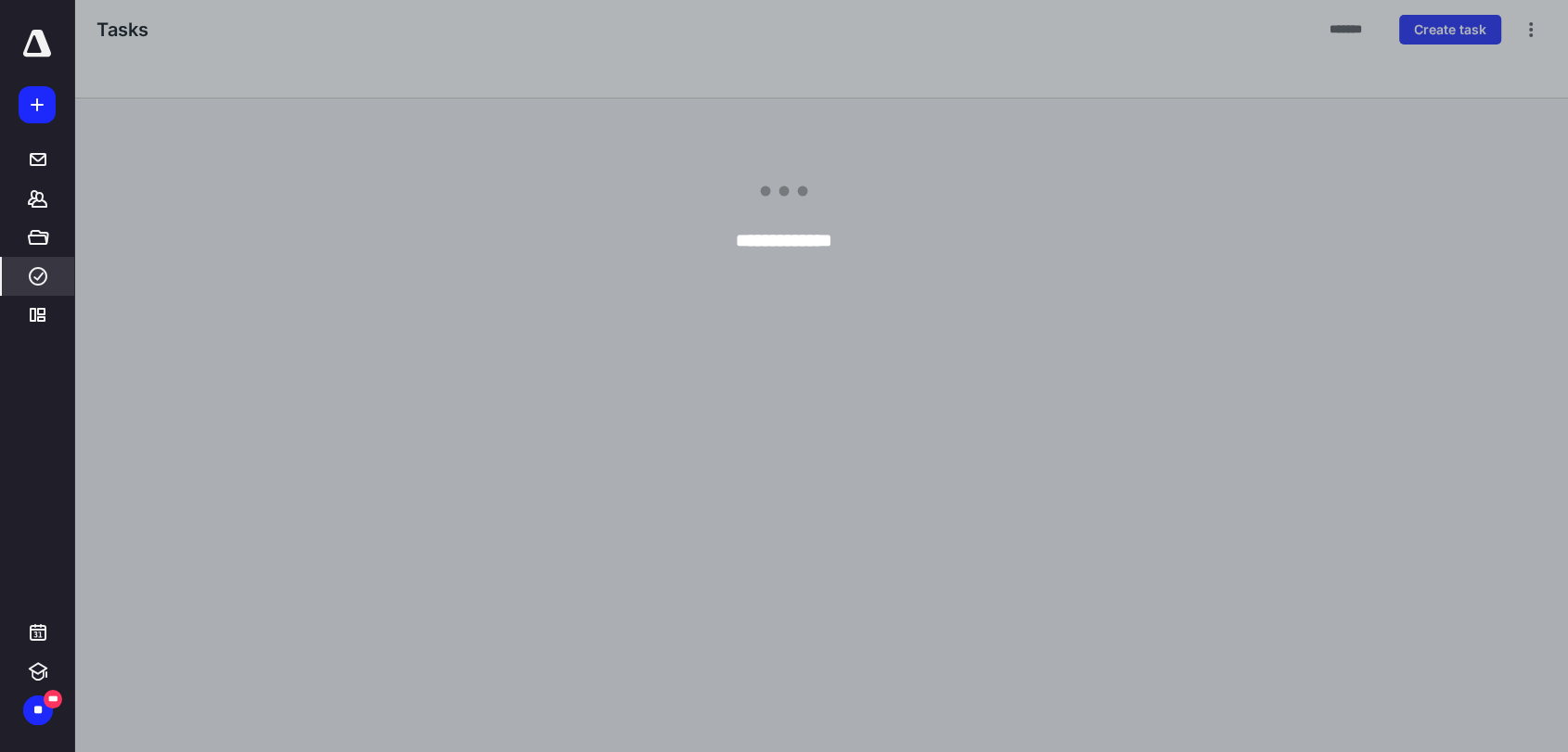 scroll, scrollTop: 0, scrollLeft: 0, axis: both 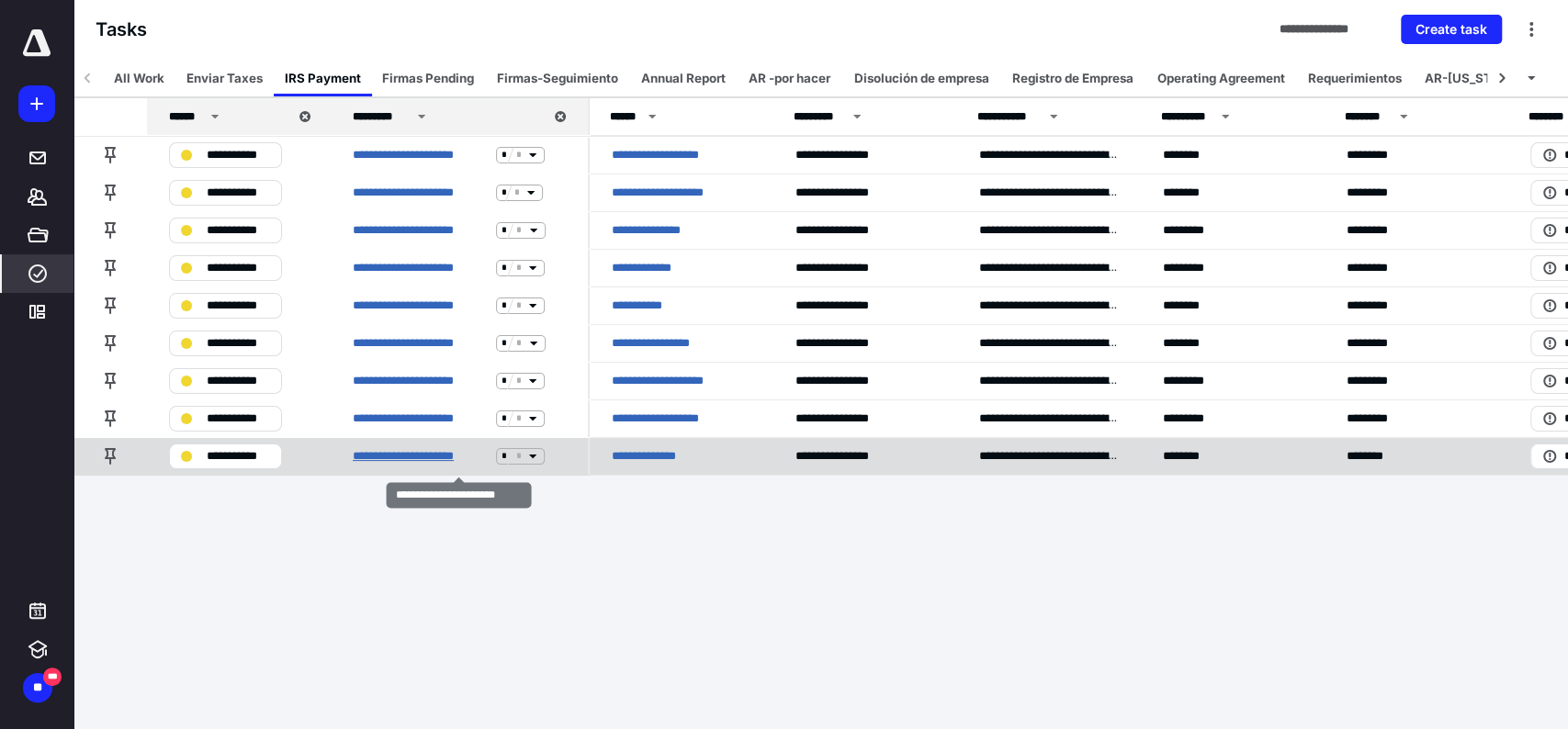 click on "**********" at bounding box center (421, 456) 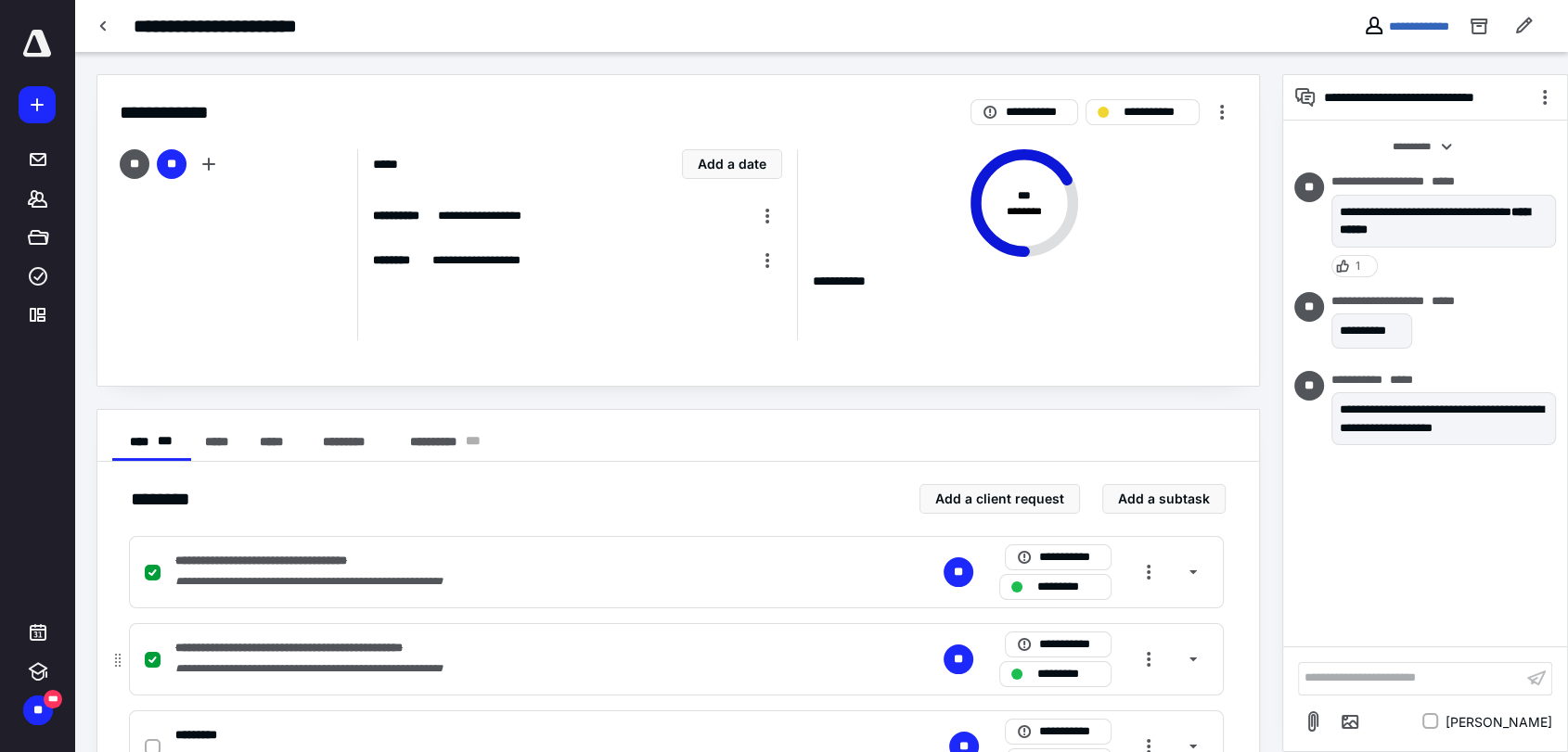 scroll, scrollTop: 75, scrollLeft: 0, axis: vertical 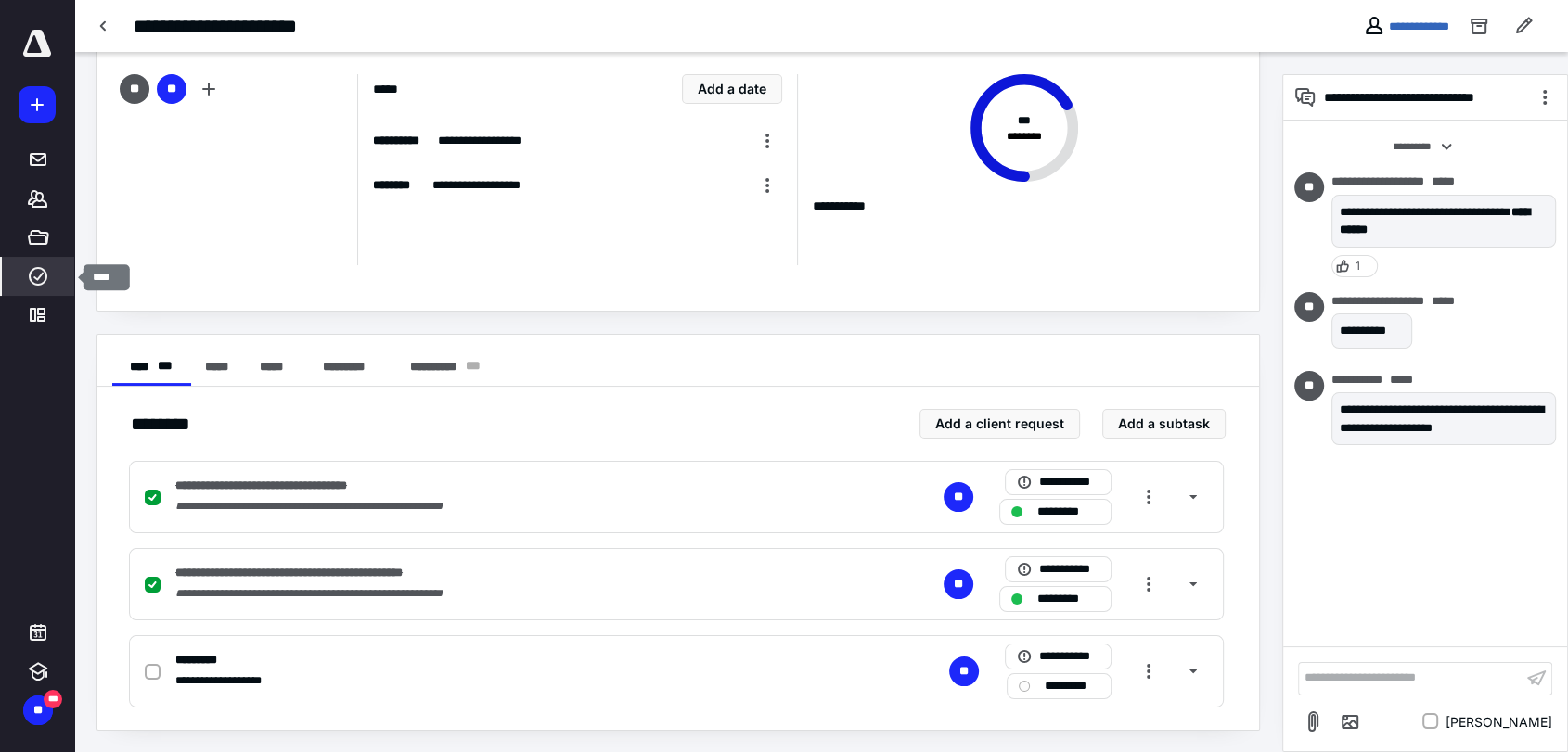click 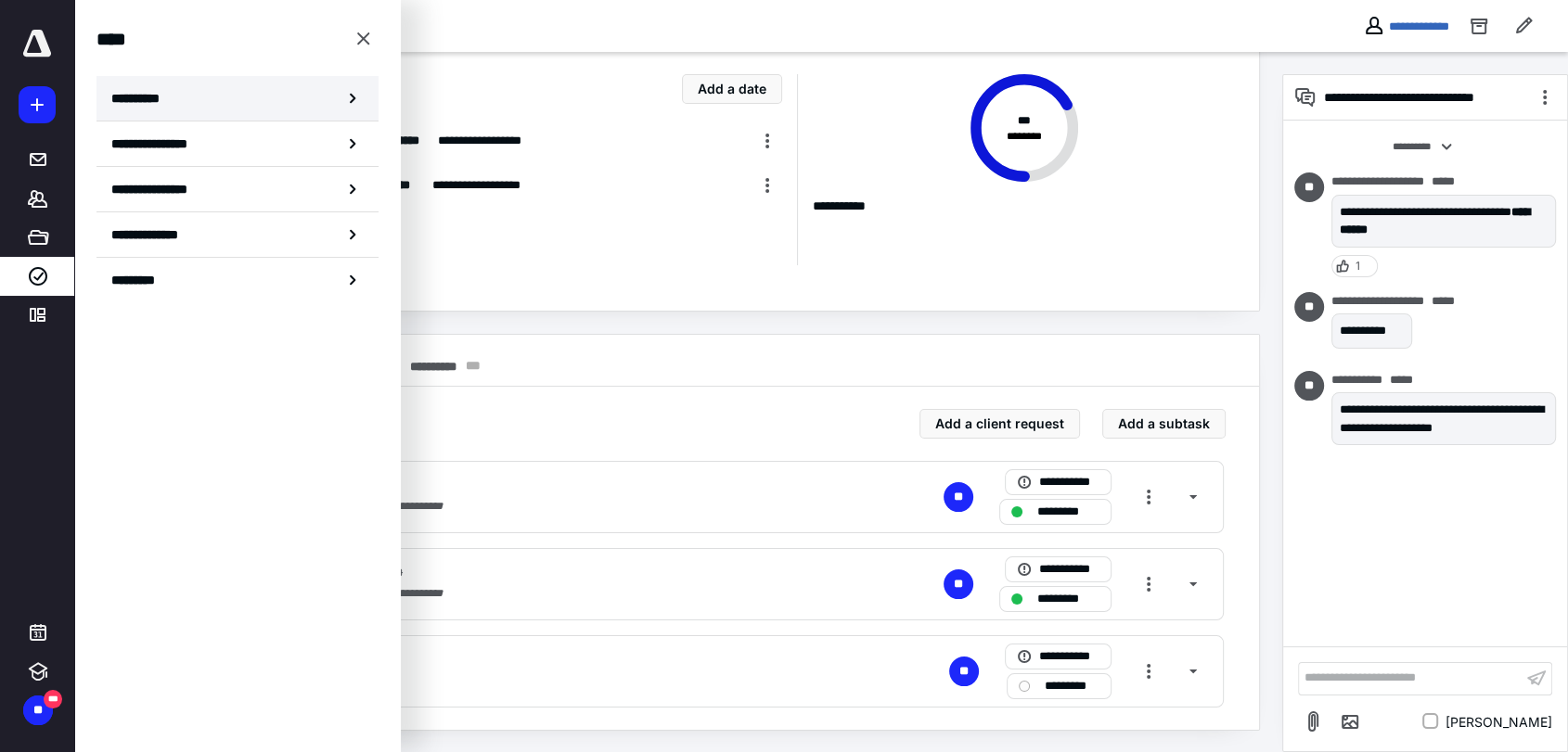 click on "**********" at bounding box center [142, 98] 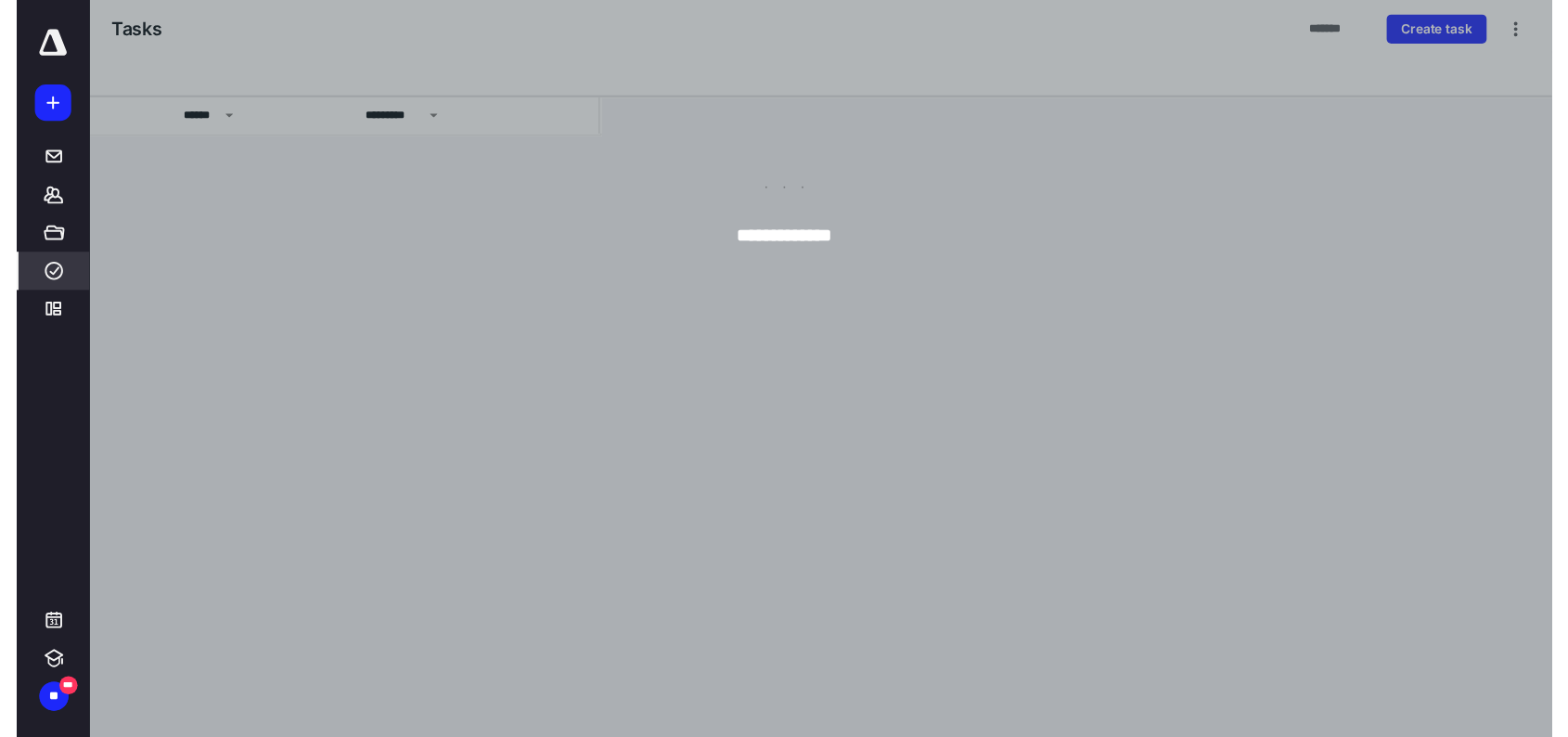 scroll, scrollTop: 0, scrollLeft: 0, axis: both 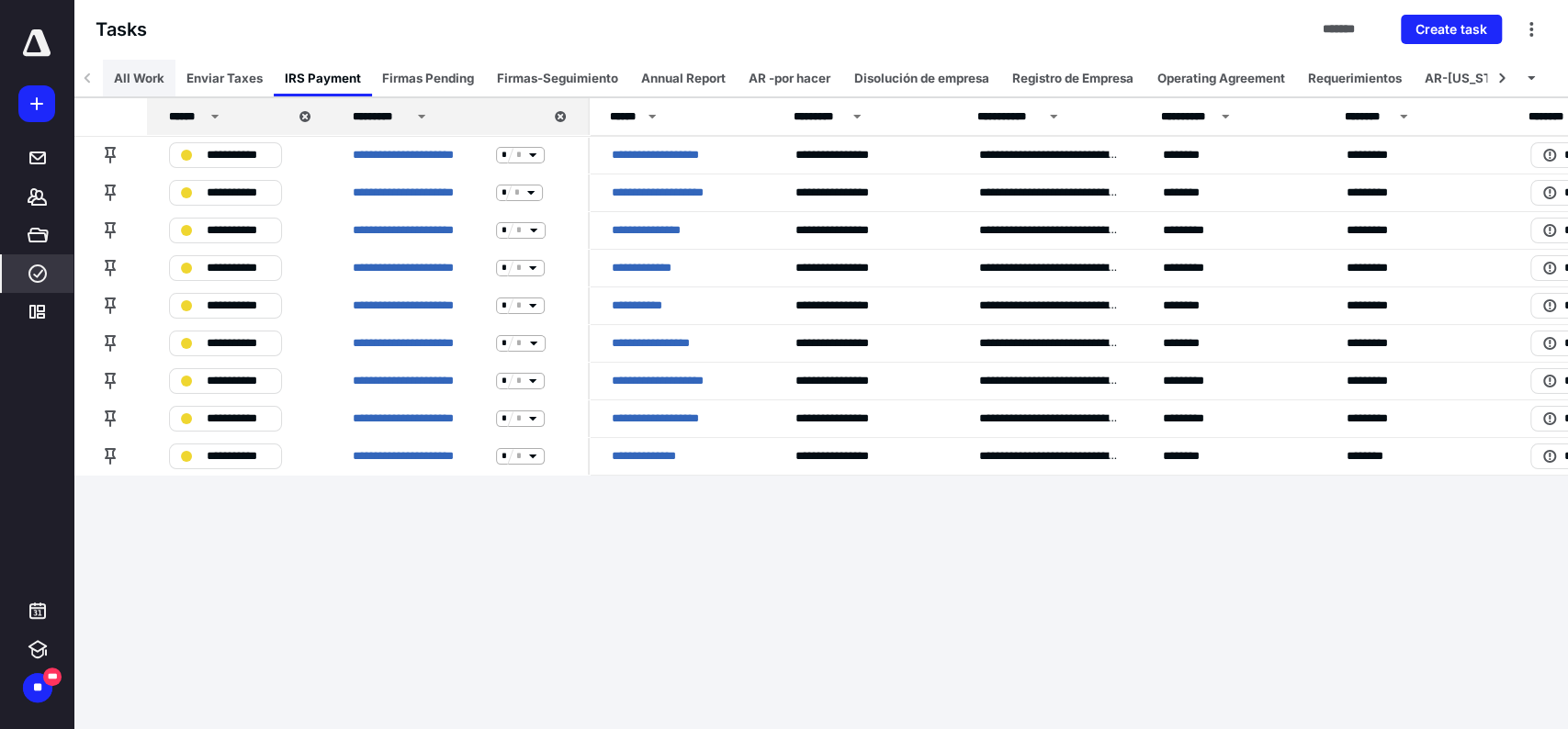 click on "All Work" at bounding box center (139, 78) 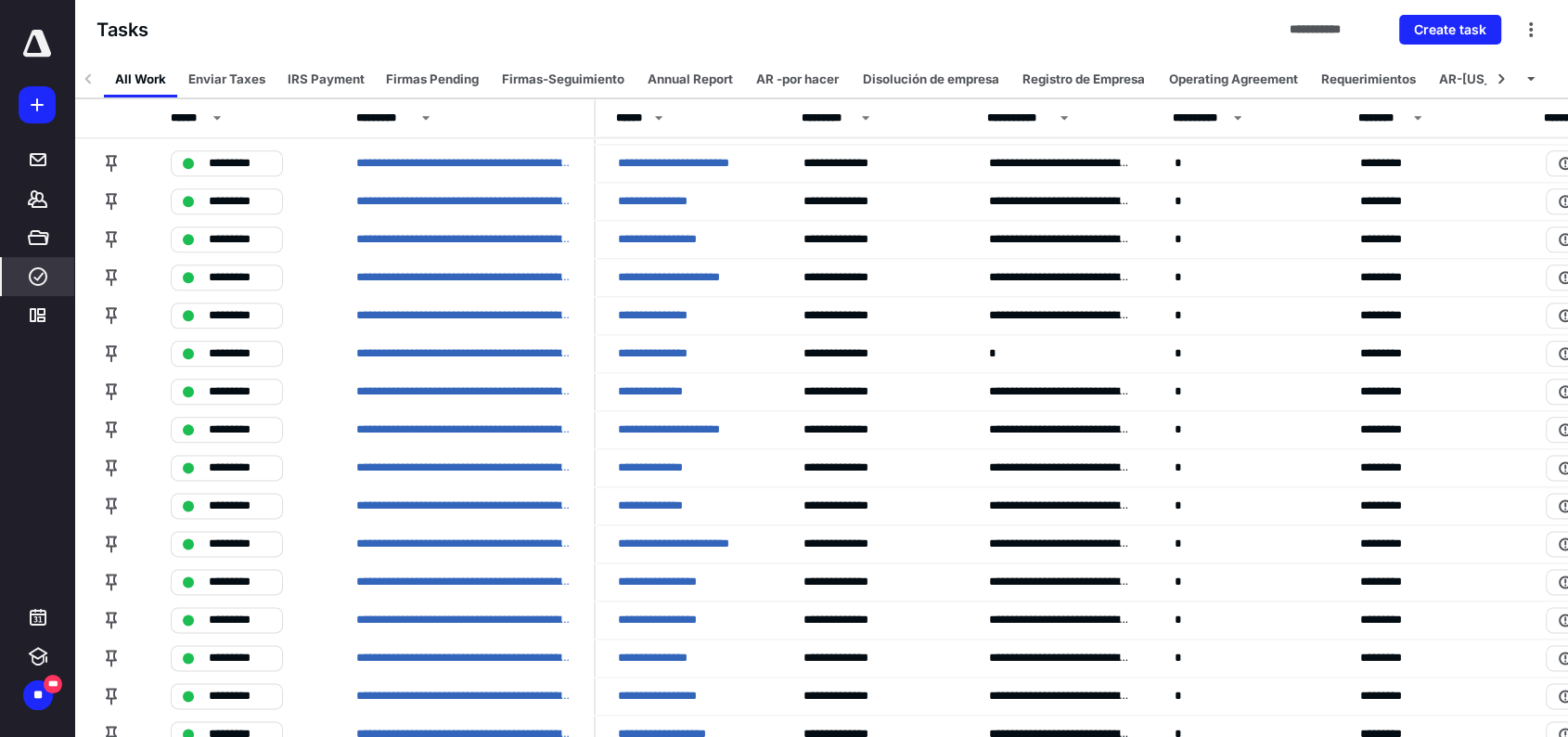 scroll, scrollTop: 2166, scrollLeft: 0, axis: vertical 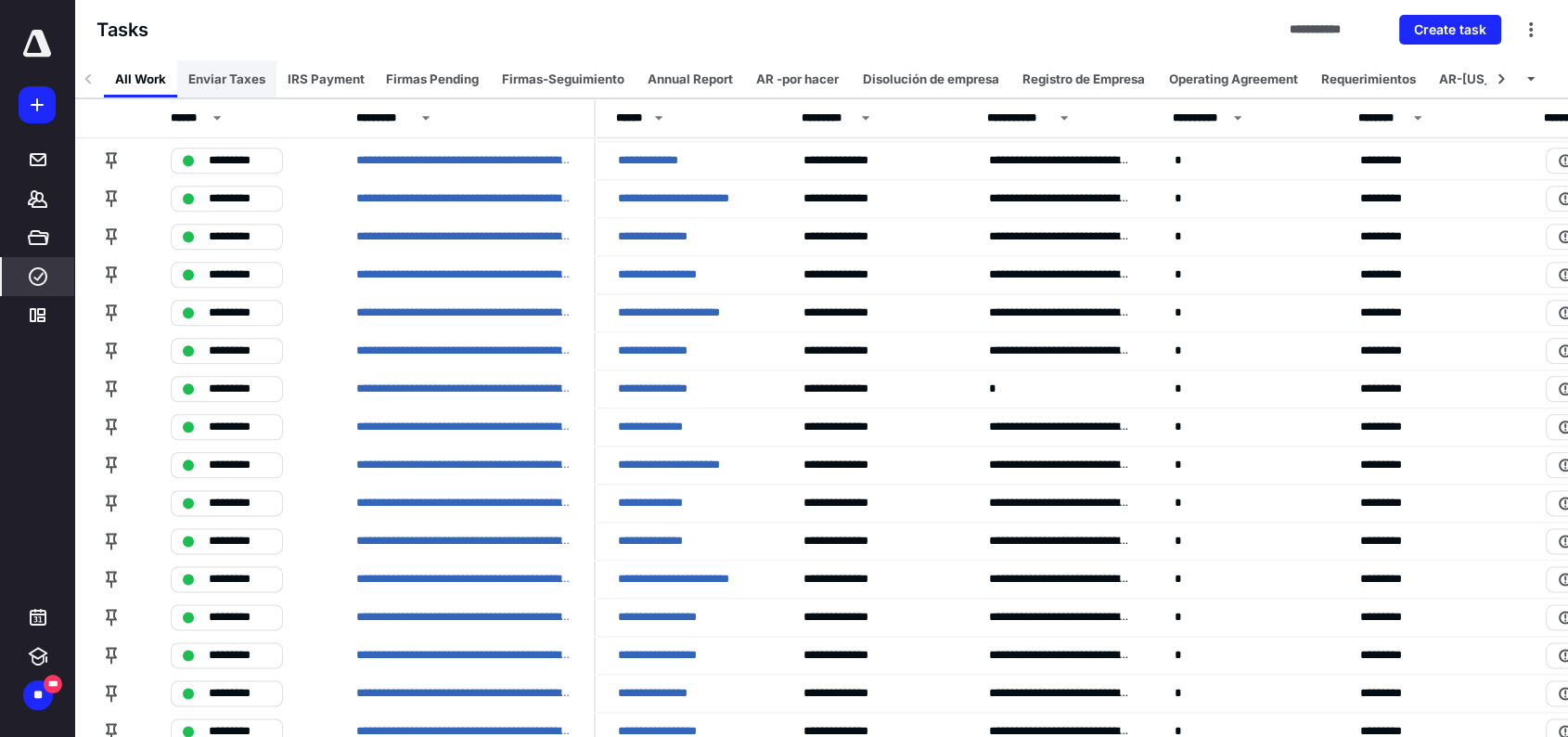 click on "Enviar Taxes" at bounding box center (226, 79) 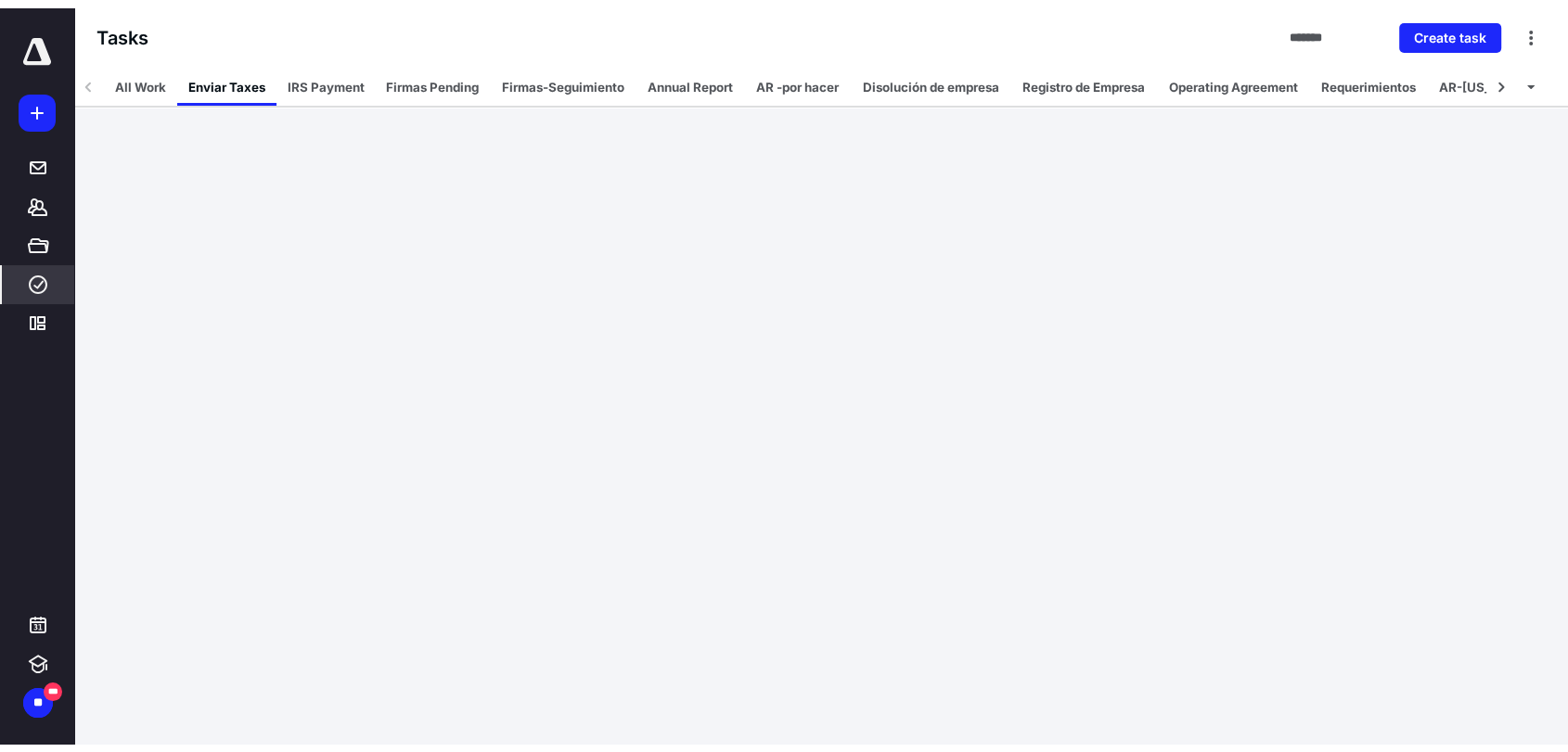 scroll, scrollTop: 0, scrollLeft: 0, axis: both 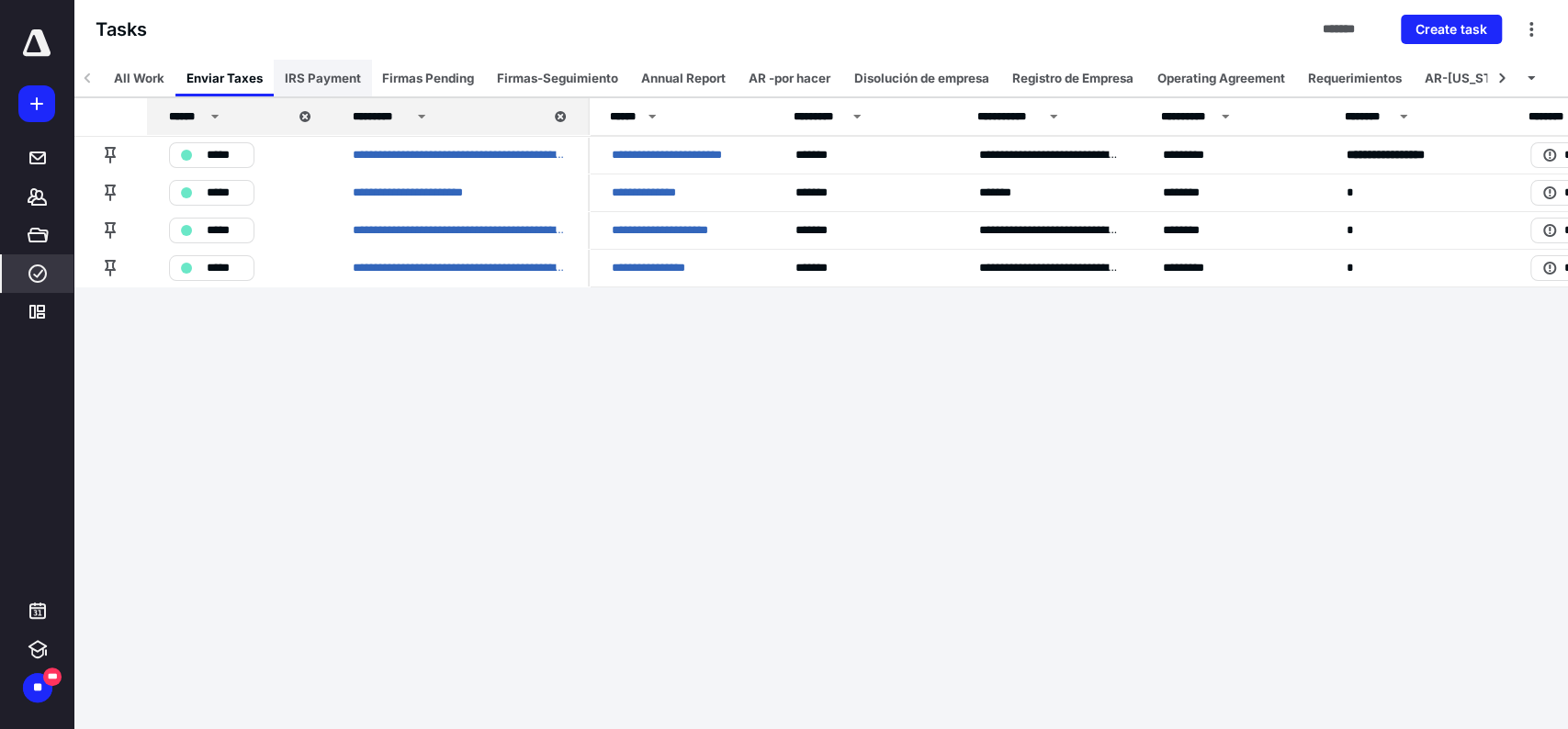 click on "IRS Payment" at bounding box center [322, 78] 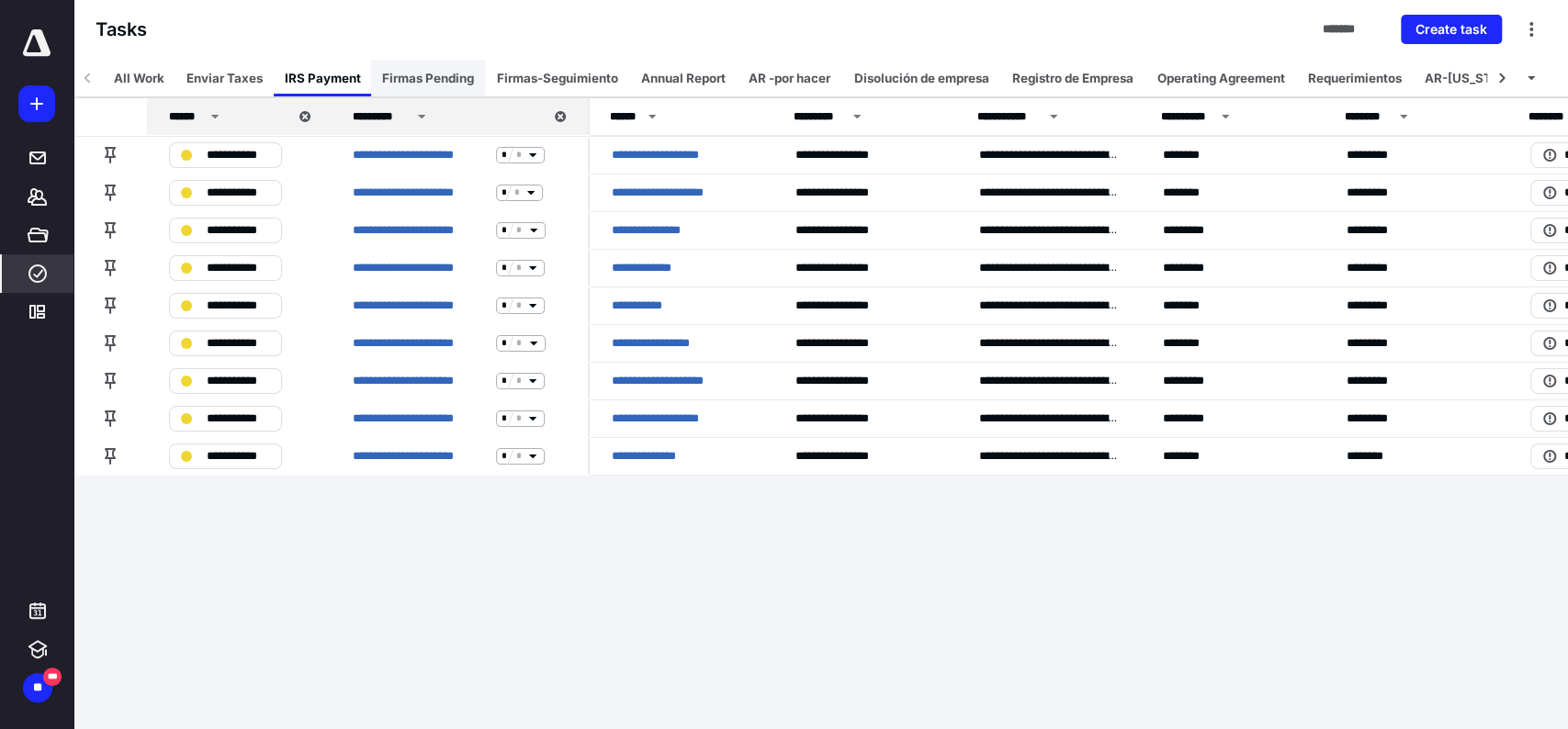 click on "Firmas Pending" at bounding box center [428, 78] 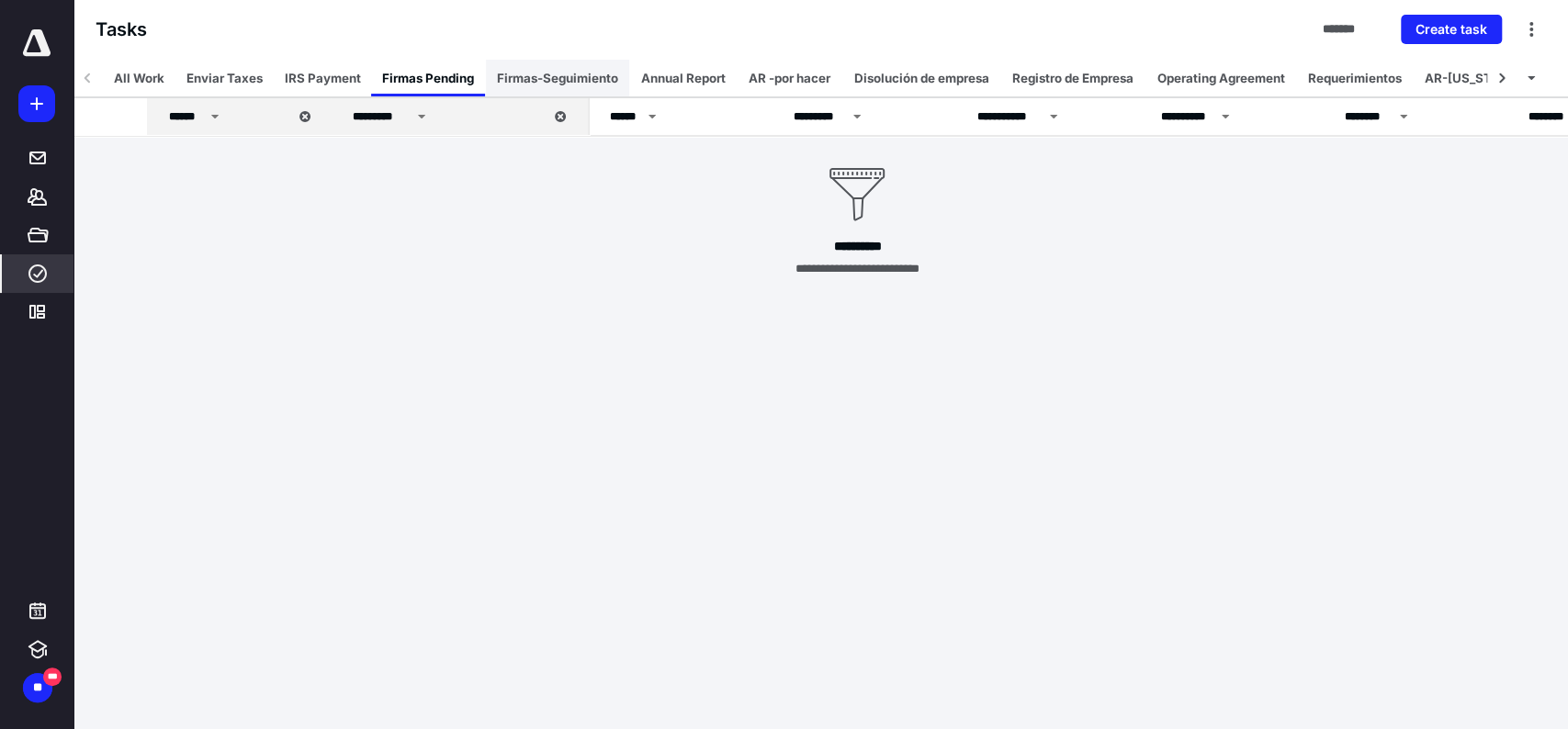 click on "Firmas-Seguimiento" at bounding box center (558, 78) 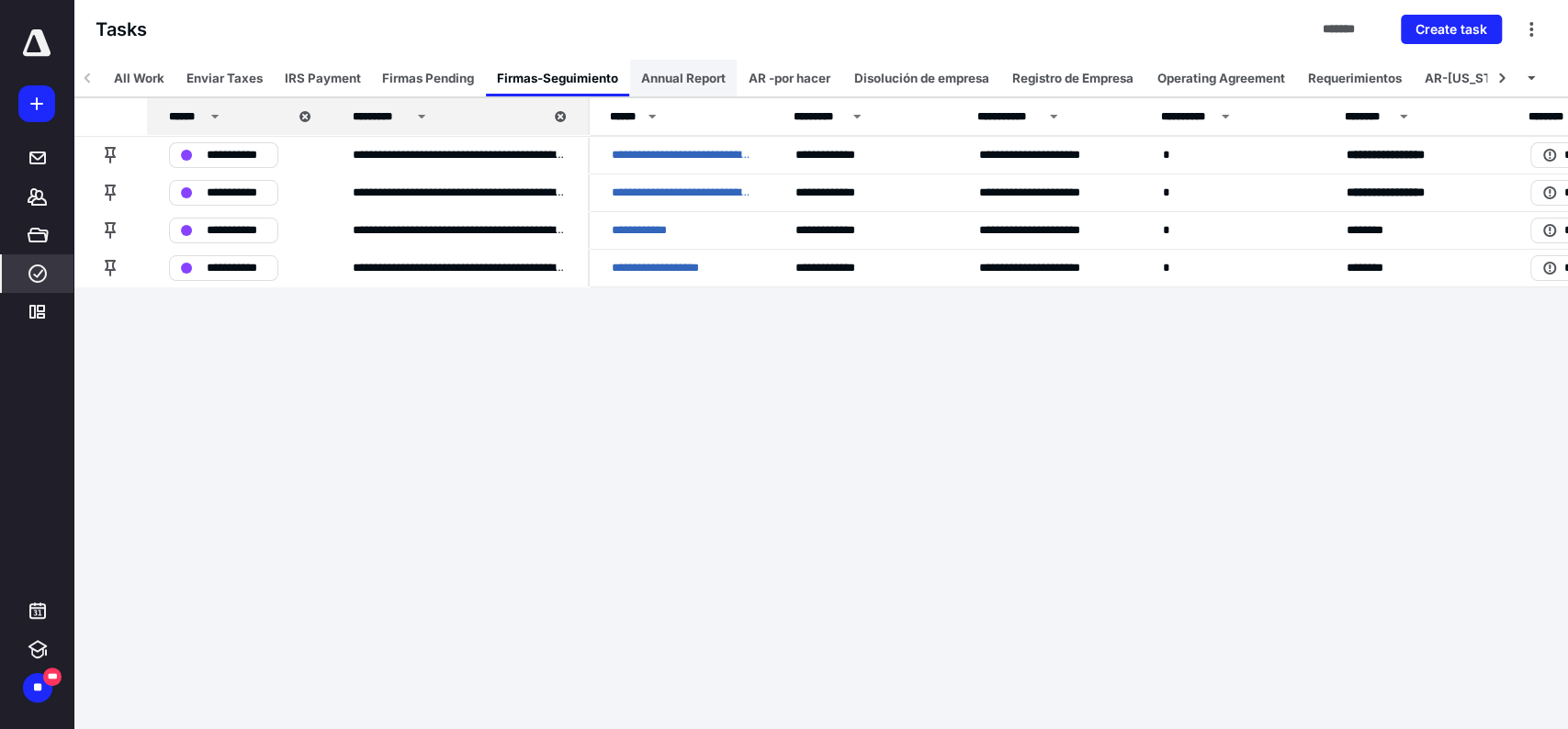 click on "Annual Report" at bounding box center (683, 78) 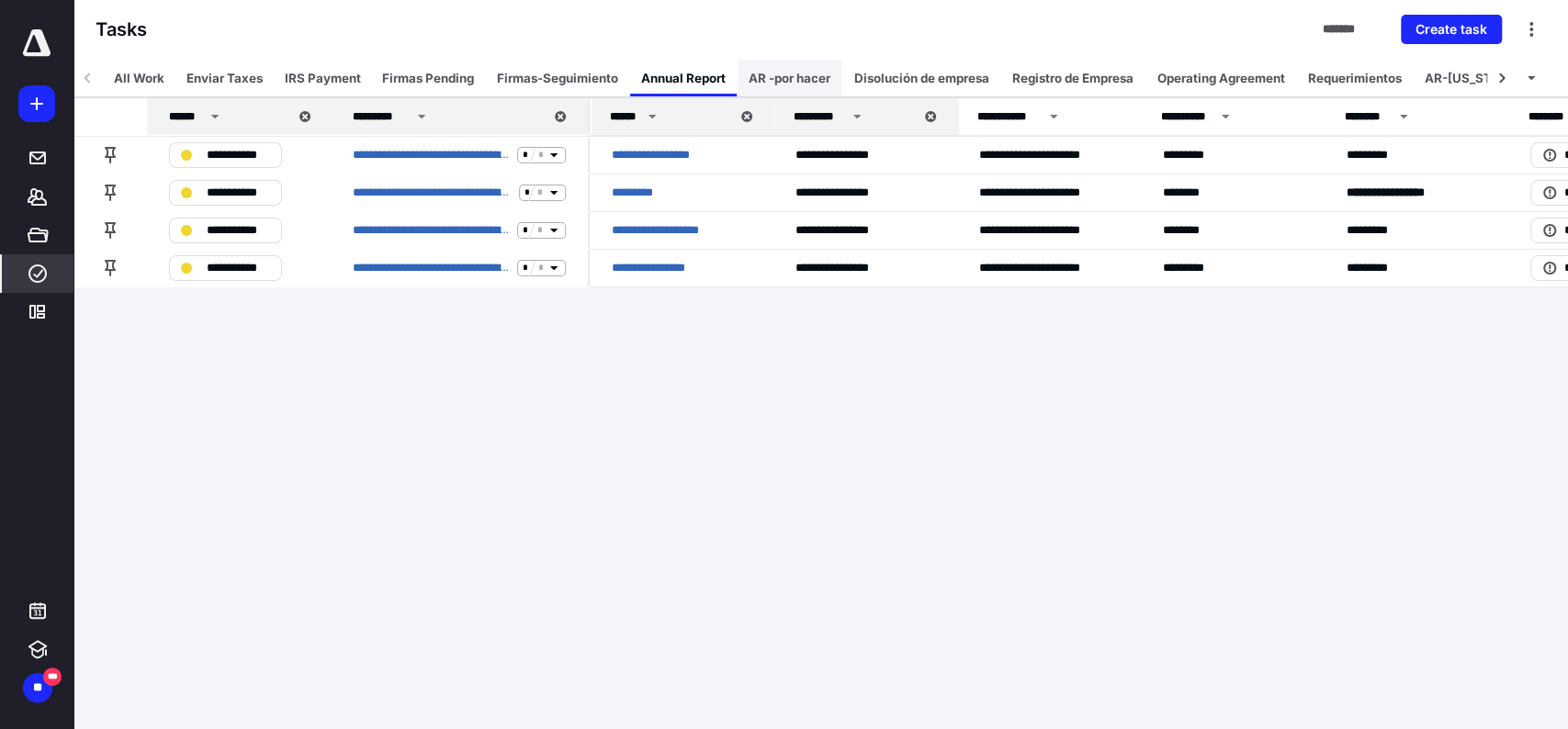 click on "AR -por hacer" at bounding box center [789, 78] 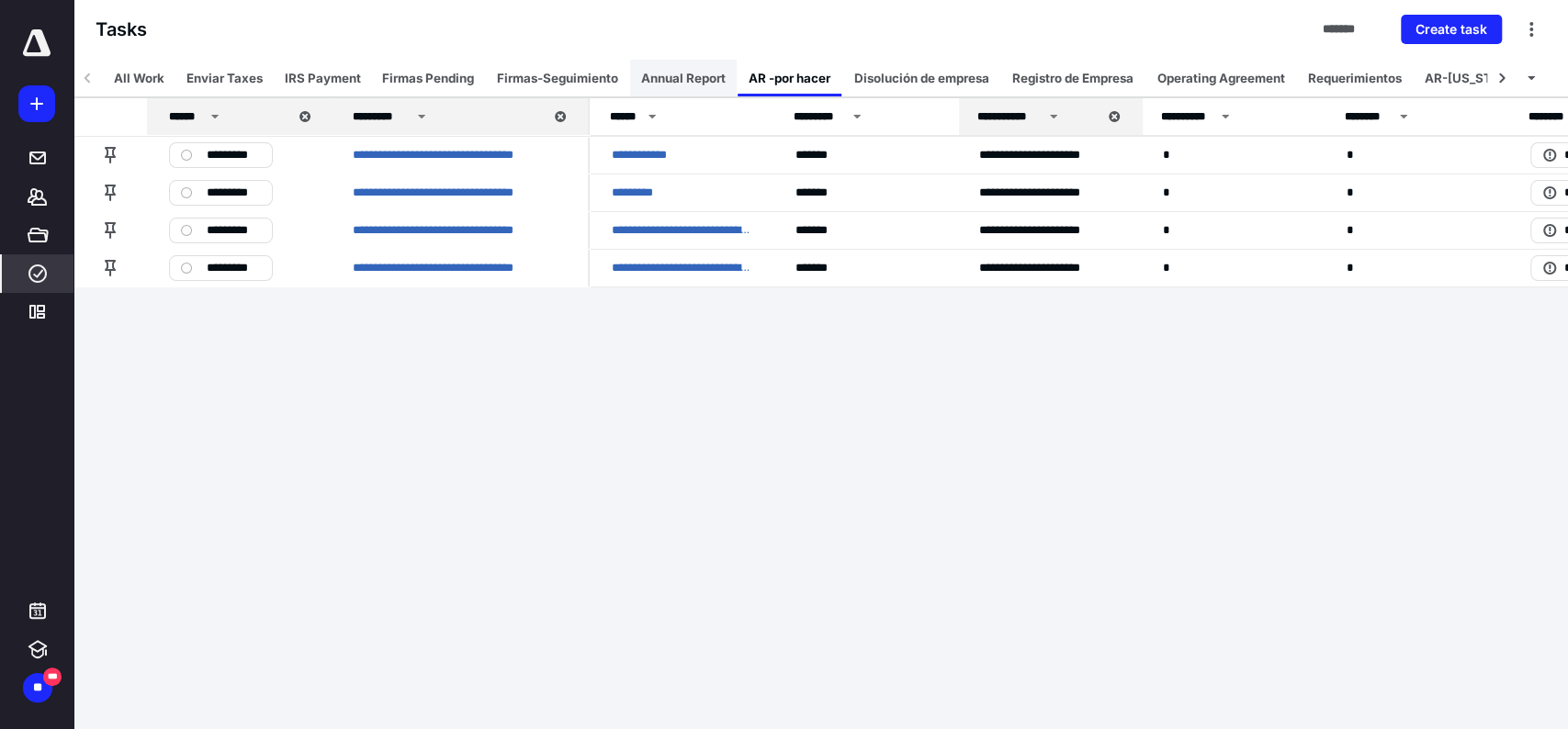 click on "Annual Report" at bounding box center (683, 78) 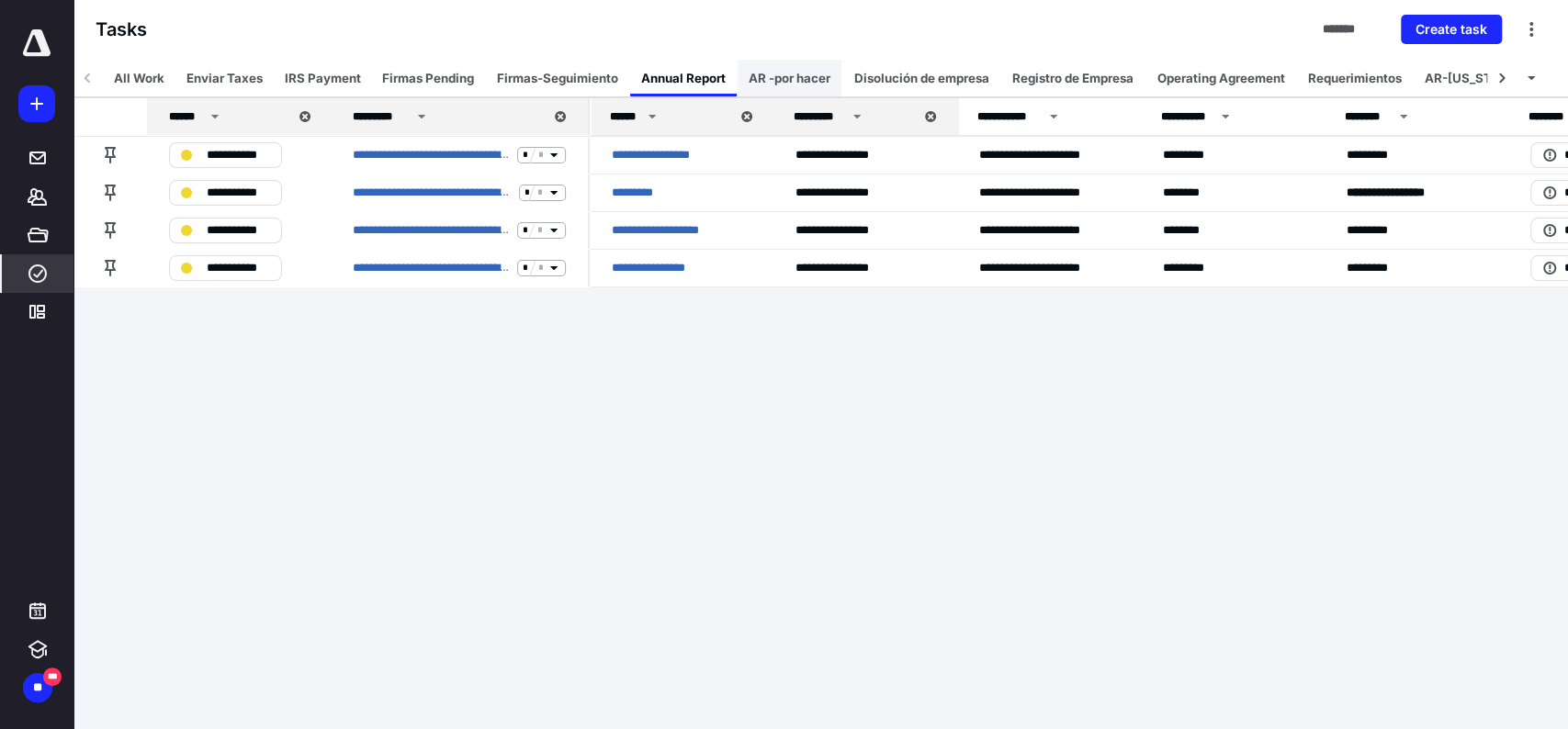 click on "AR -por hacer" at bounding box center [789, 78] 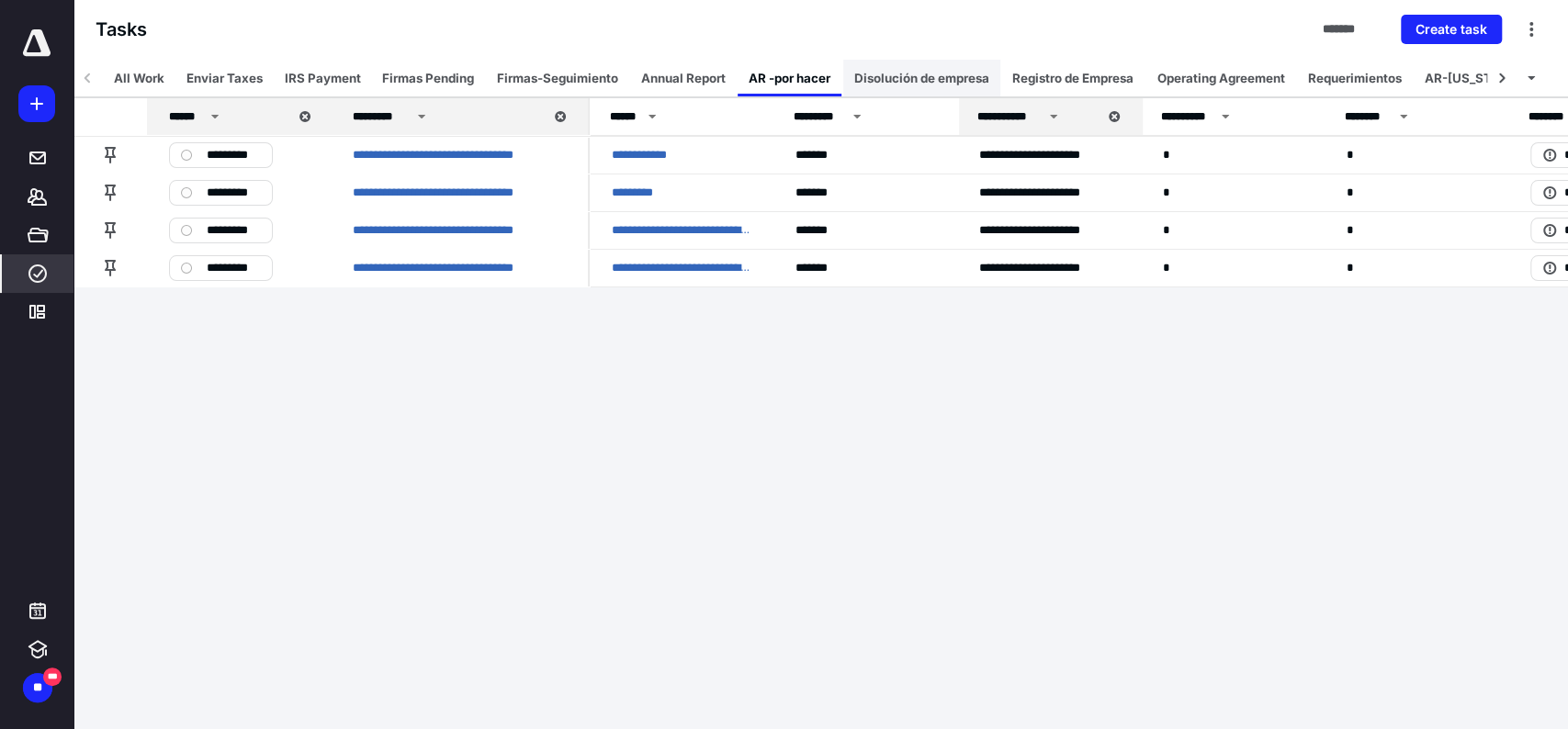 click on "Disolución de empresa" at bounding box center (921, 78) 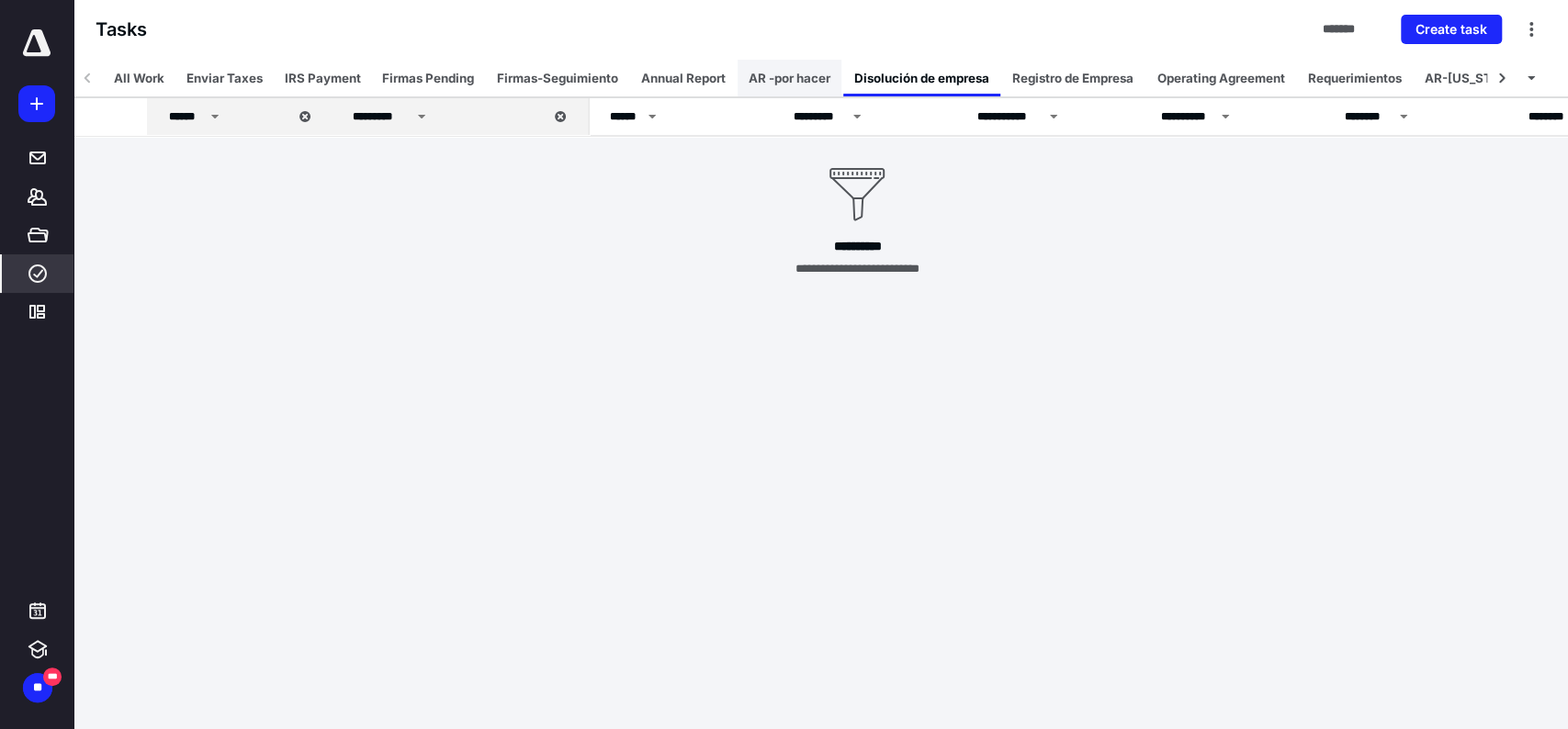 click on "AR -por hacer" at bounding box center [789, 78] 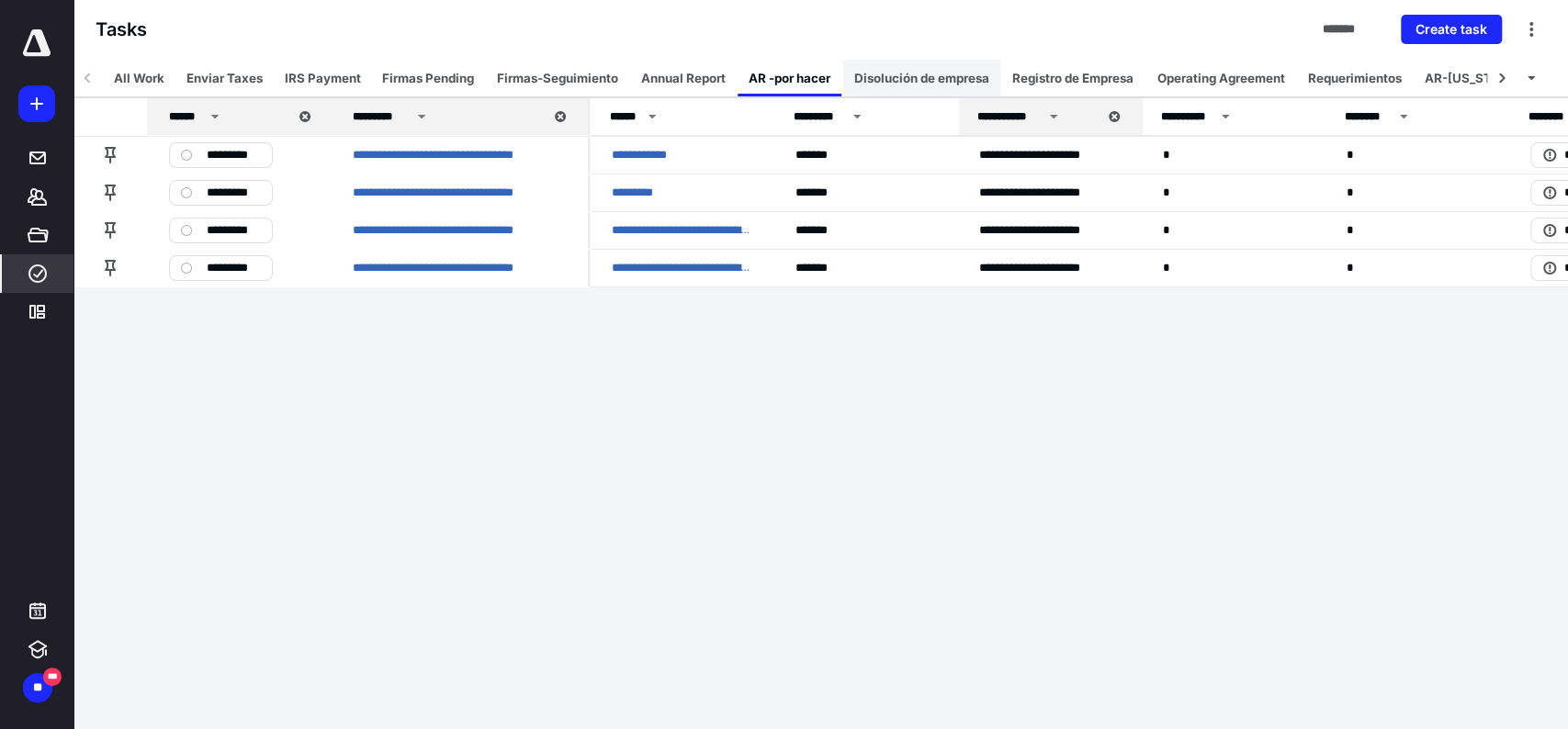 click on "Disolución de empresa" at bounding box center (921, 78) 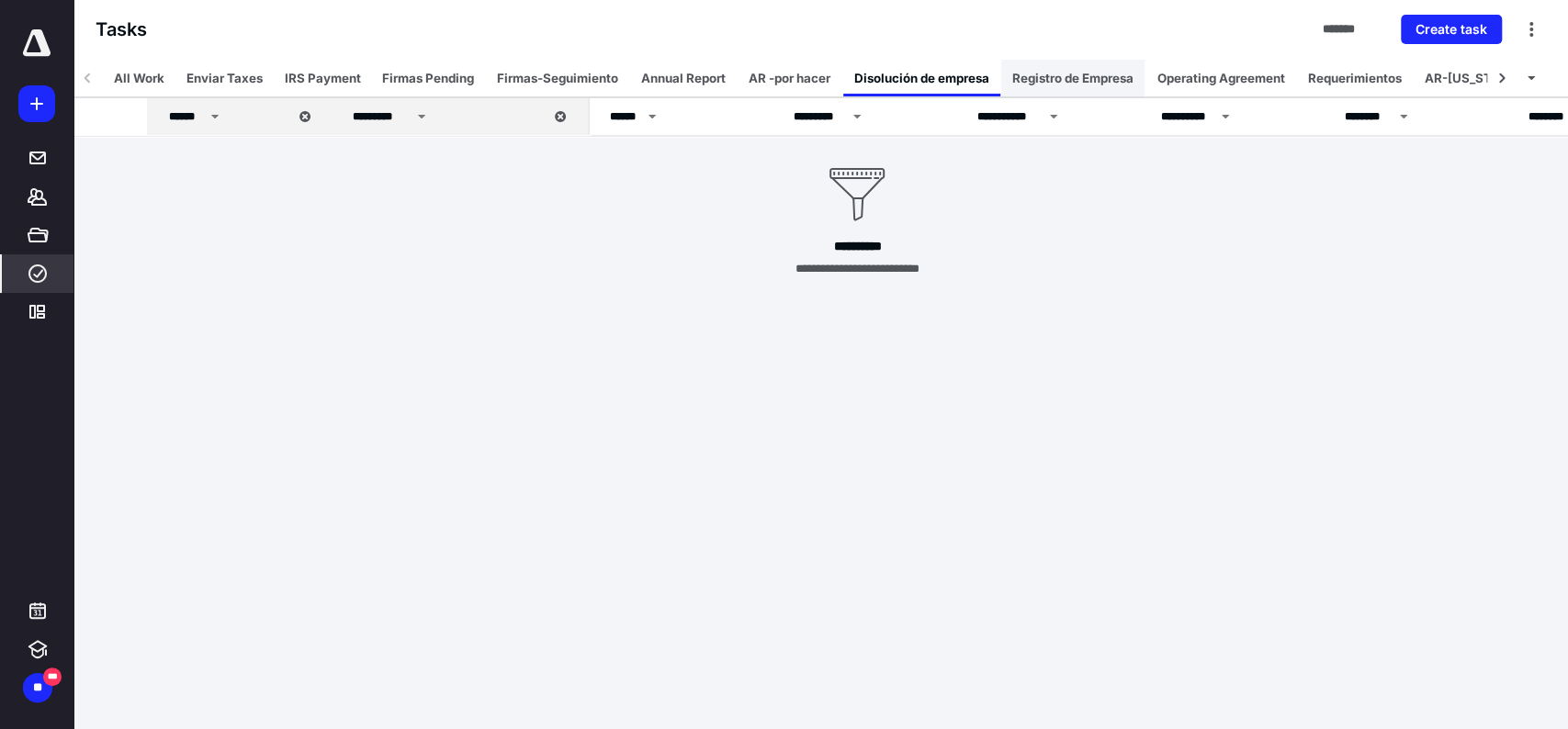 click on "Registro de Empresa" at bounding box center [1073, 78] 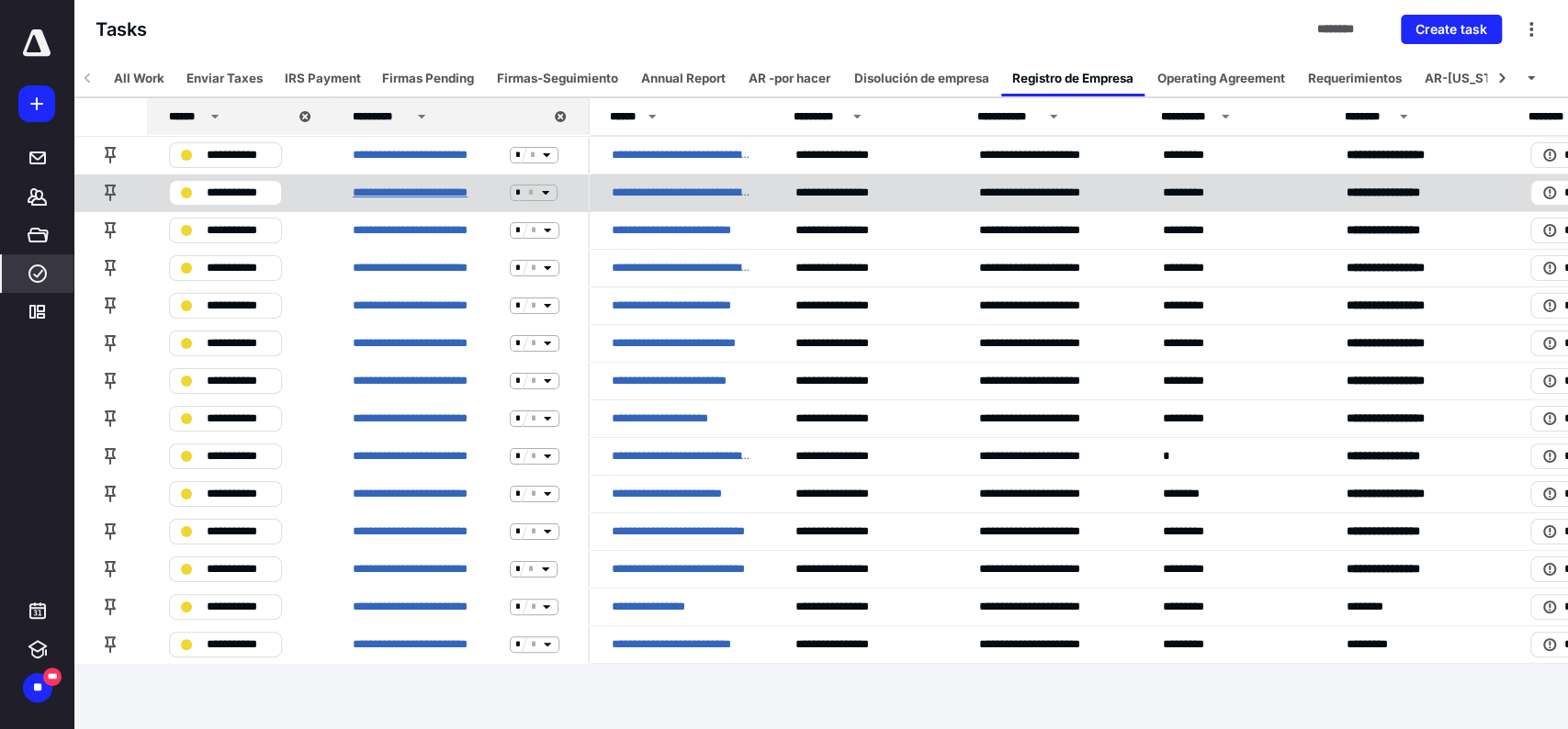 click on "**********" at bounding box center [427, 193] 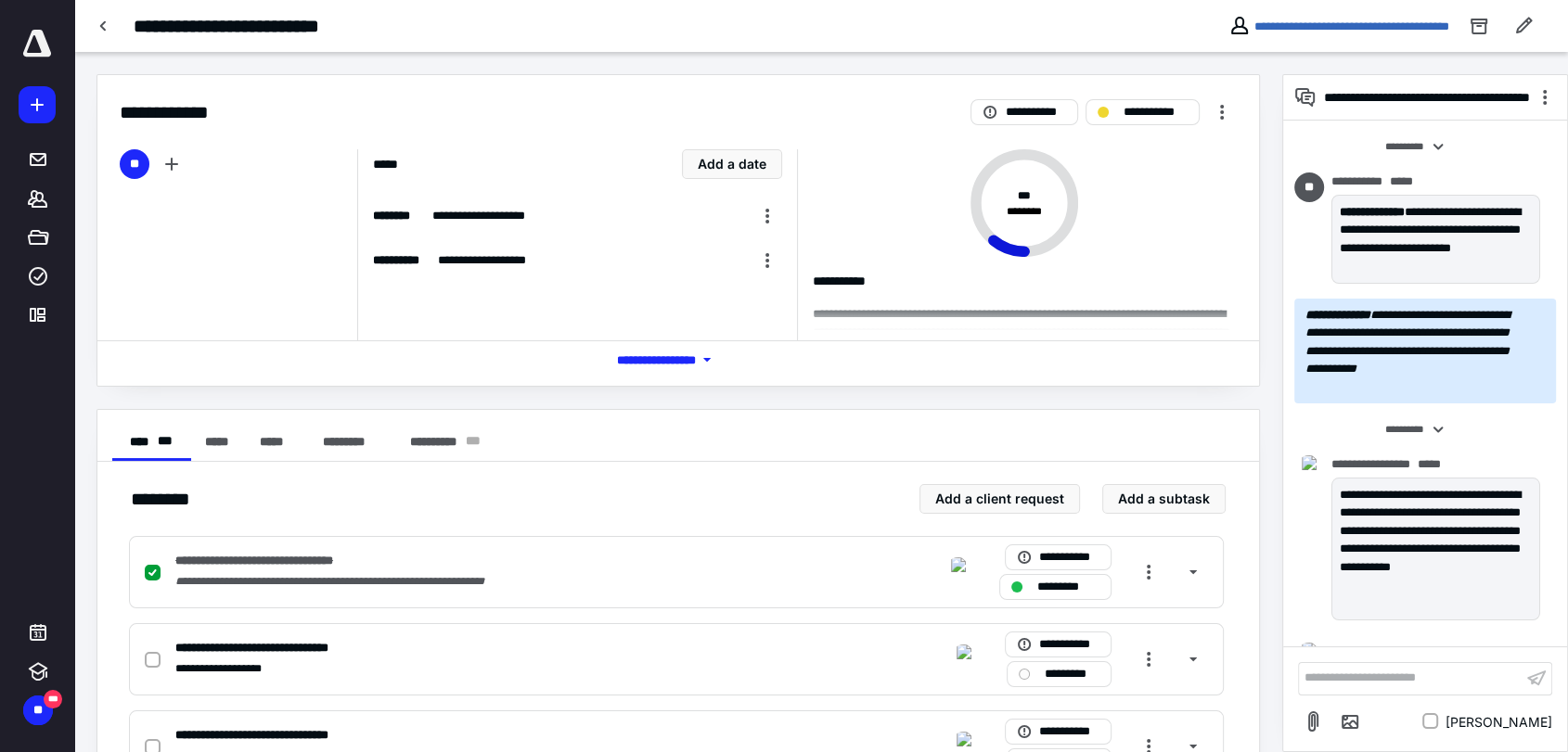 scroll, scrollTop: 414, scrollLeft: 0, axis: vertical 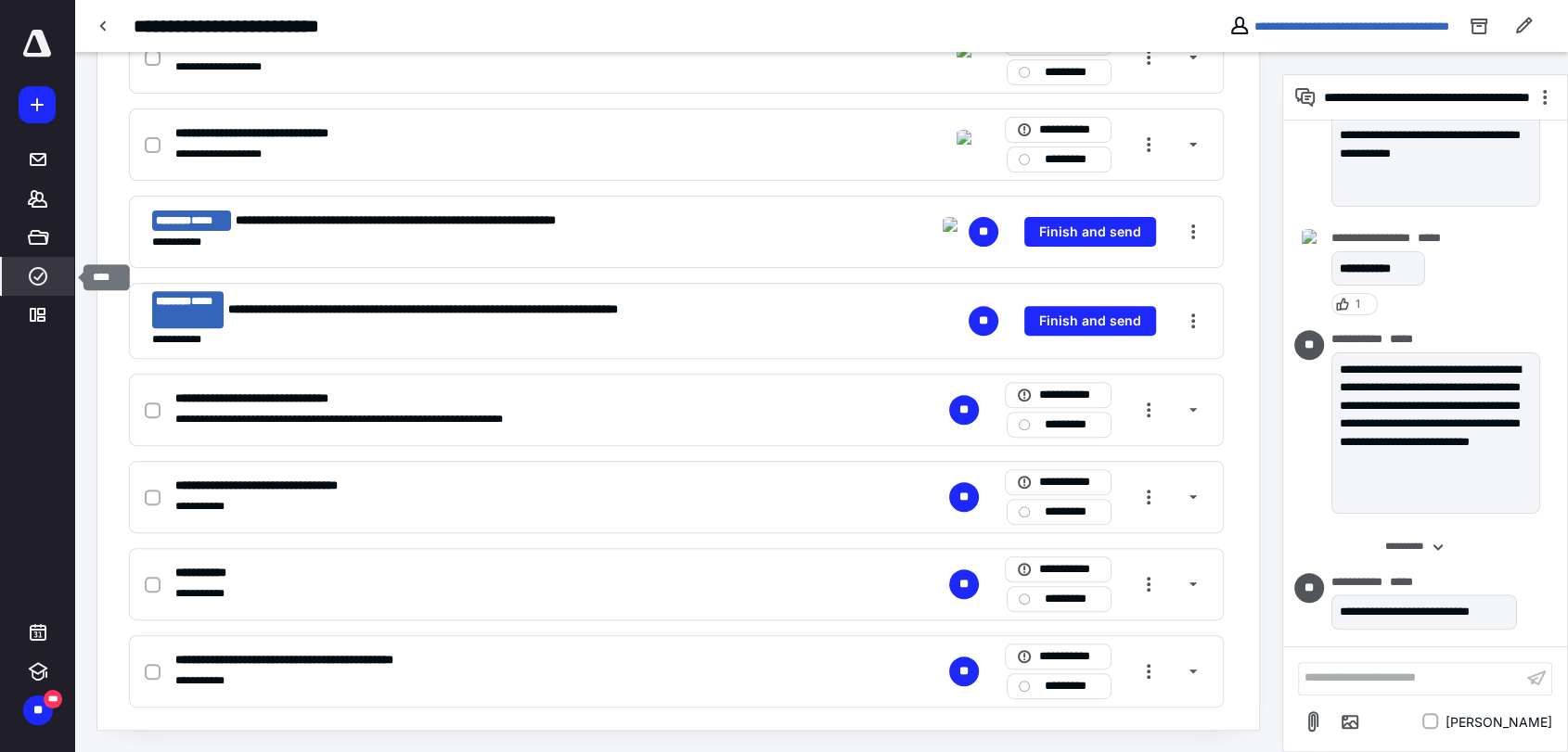 click 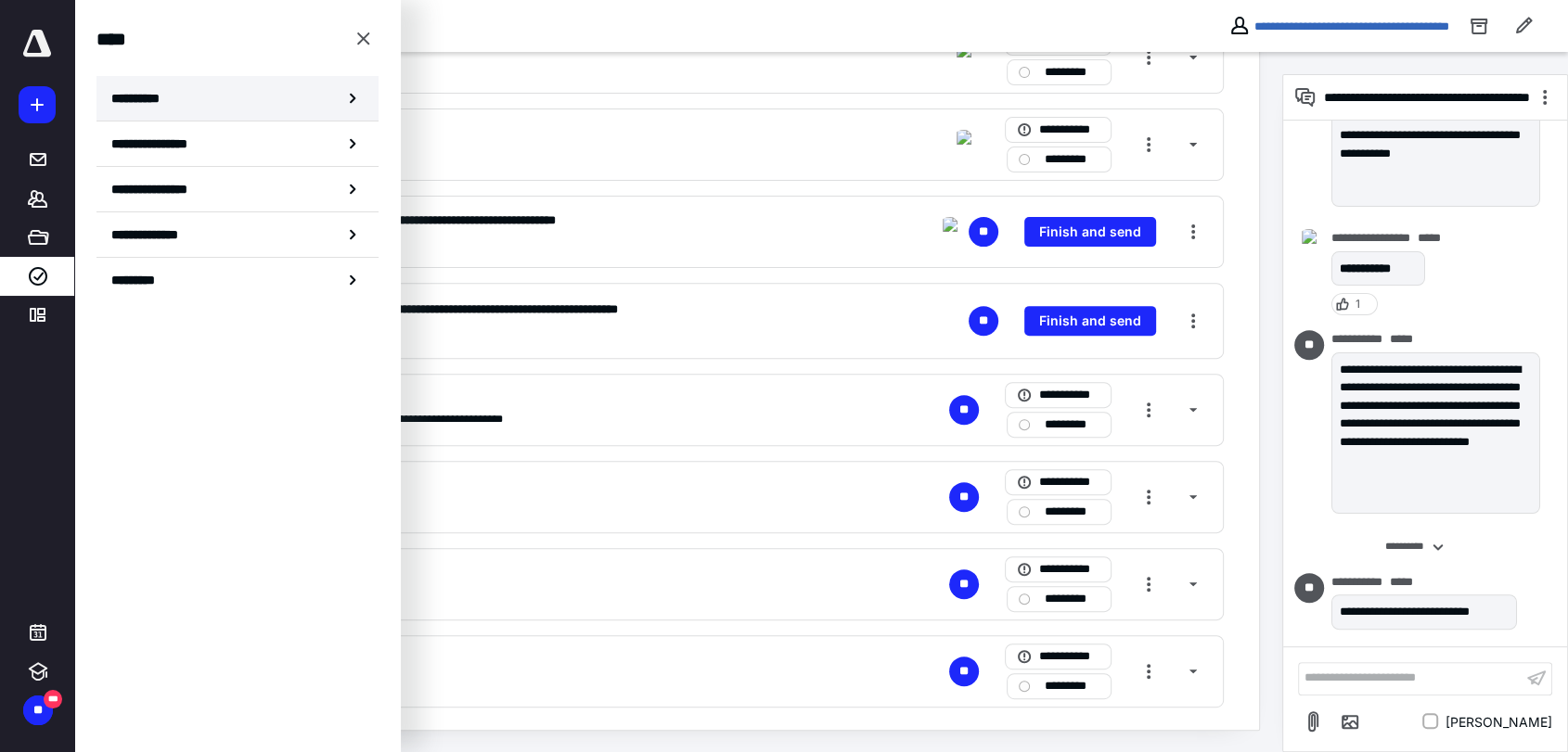 click on "**********" at bounding box center [142, 98] 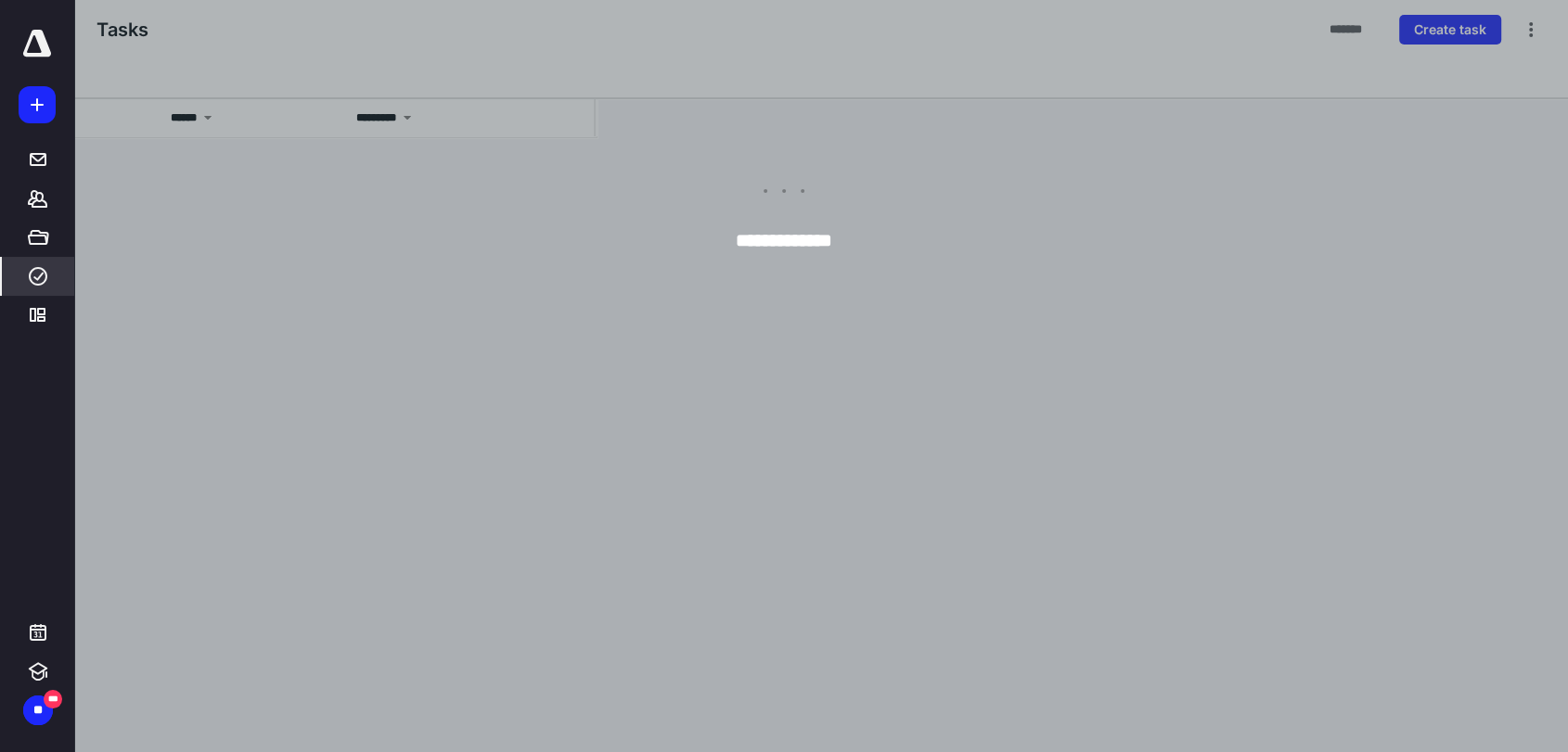 scroll, scrollTop: 0, scrollLeft: 0, axis: both 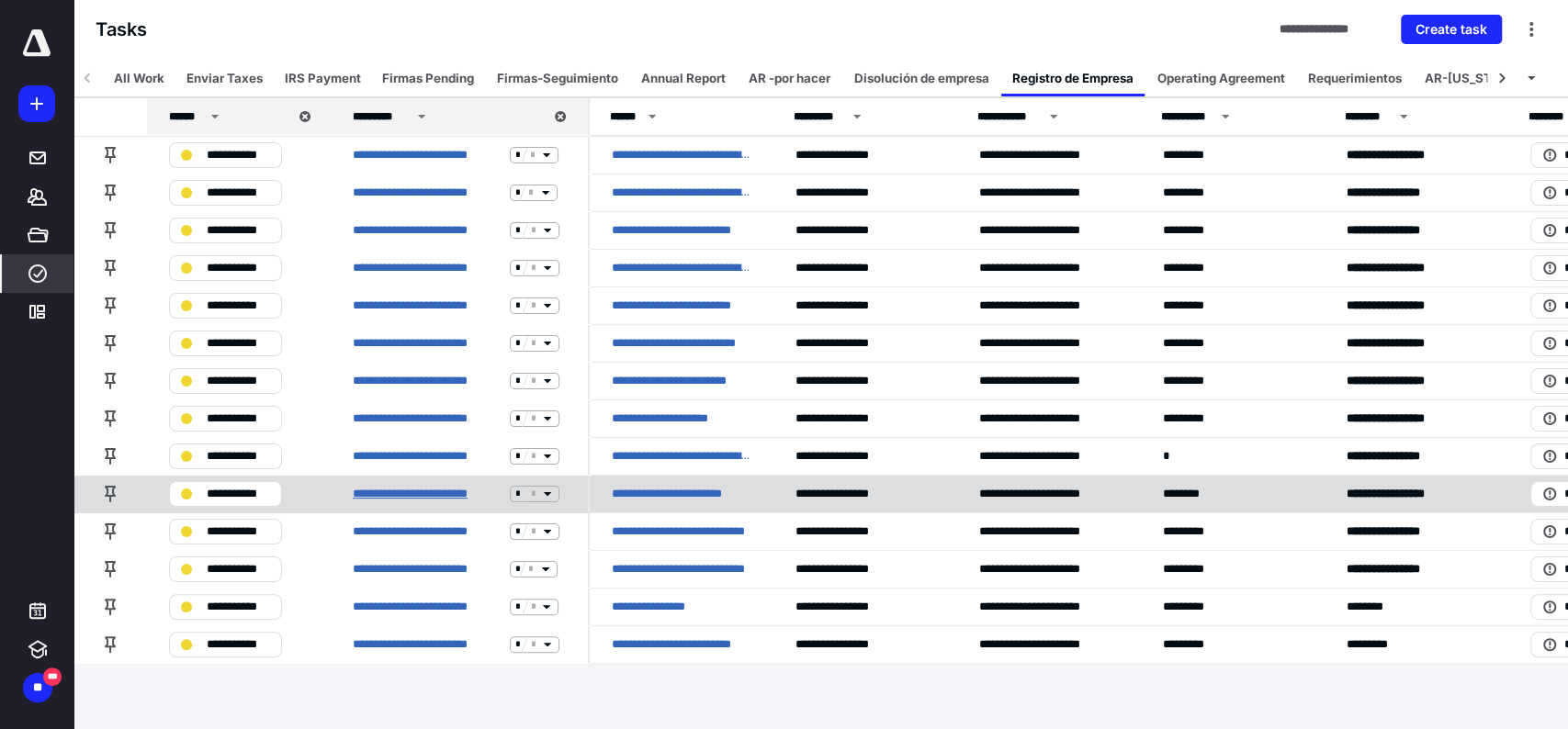 click on "**********" at bounding box center (427, 494) 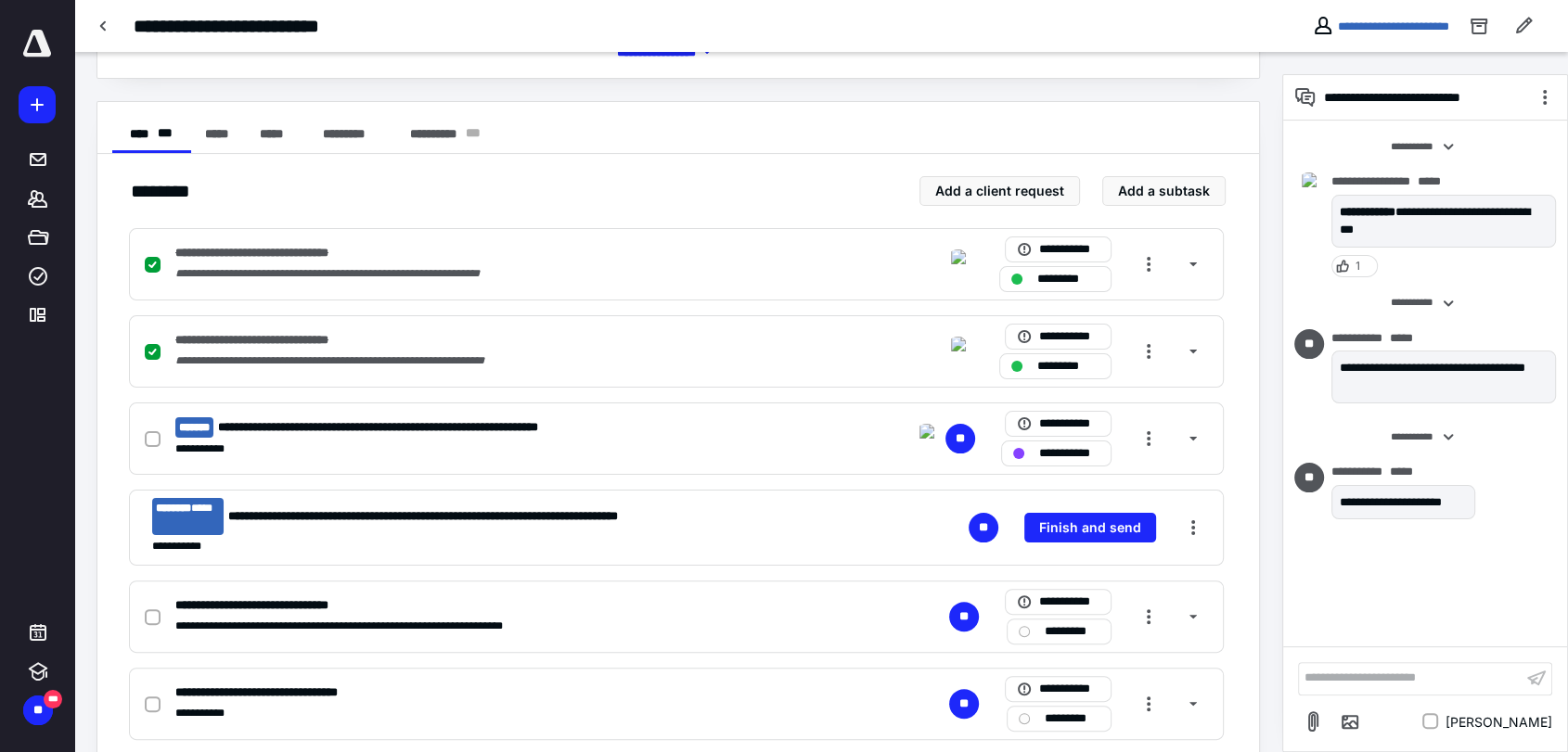 scroll, scrollTop: 309, scrollLeft: 0, axis: vertical 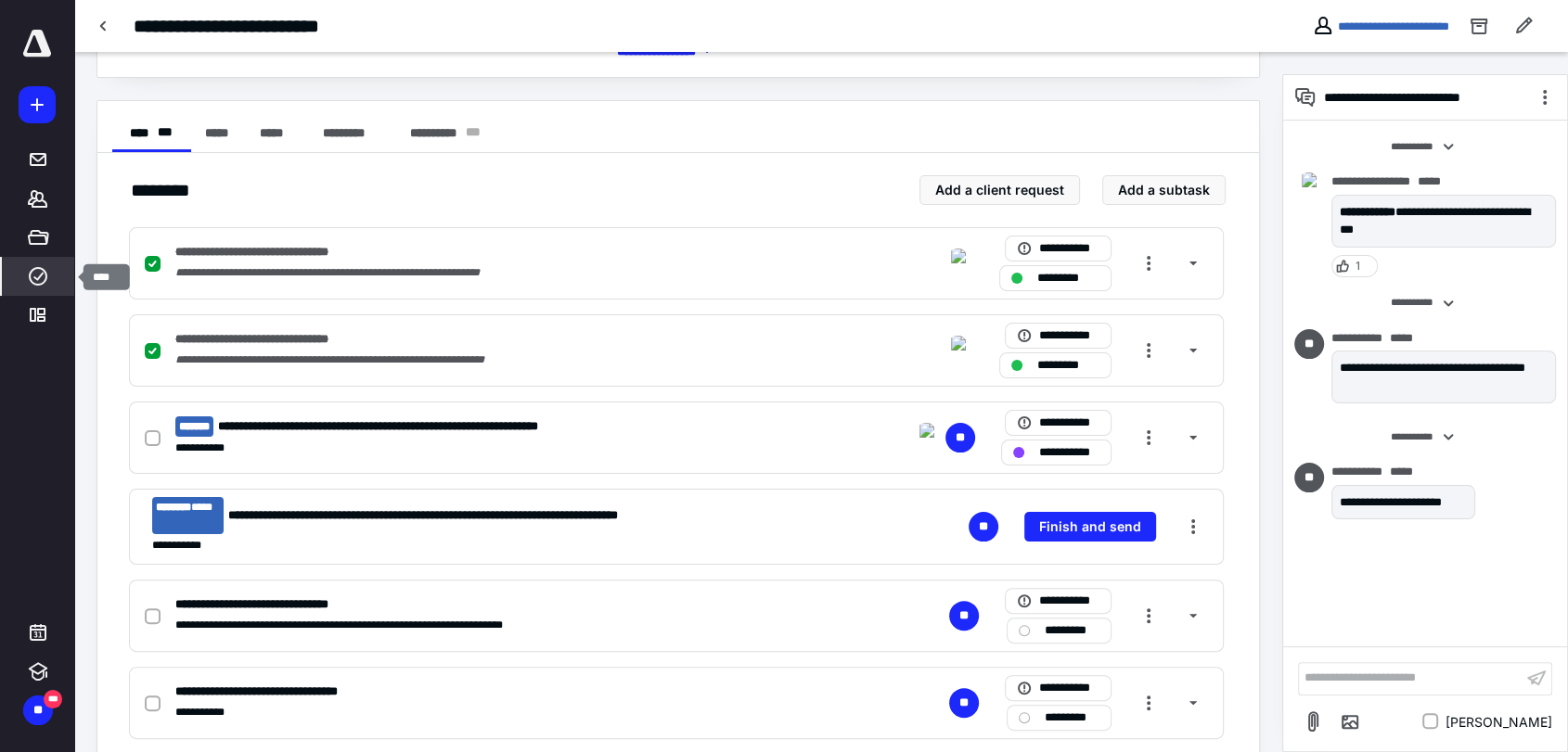 click 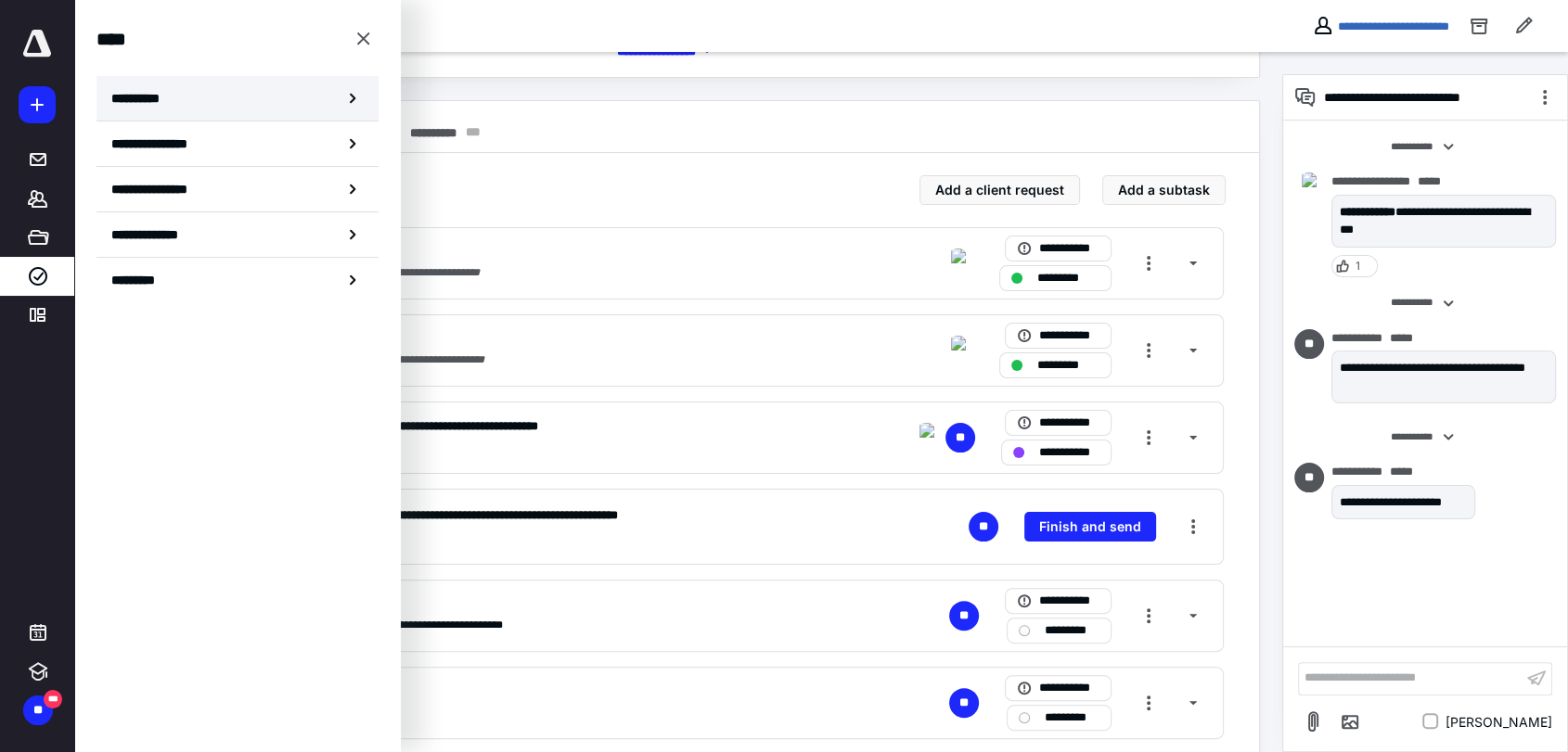 click on "**********" at bounding box center [142, 98] 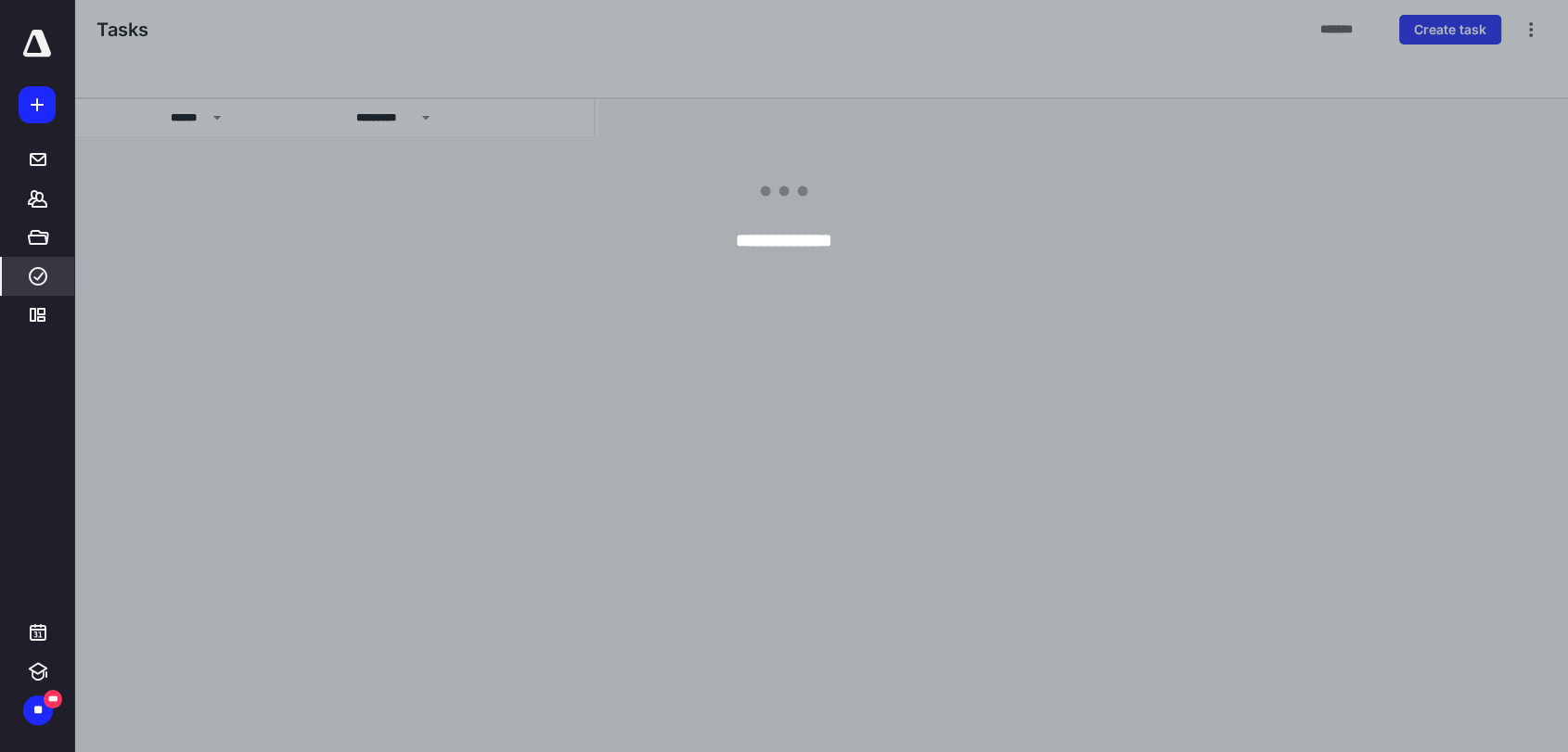 scroll, scrollTop: 0, scrollLeft: 0, axis: both 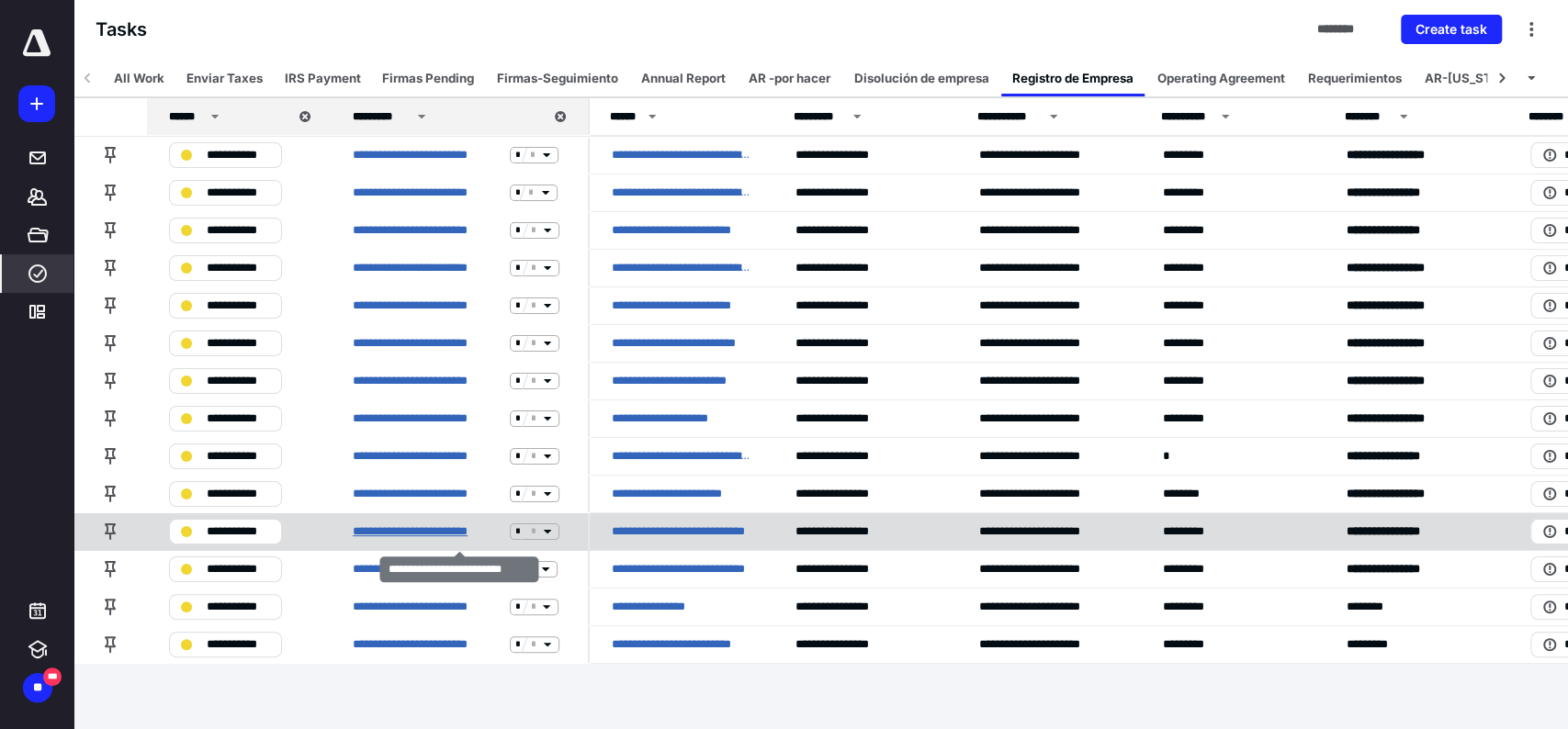 click on "**********" at bounding box center (427, 532) 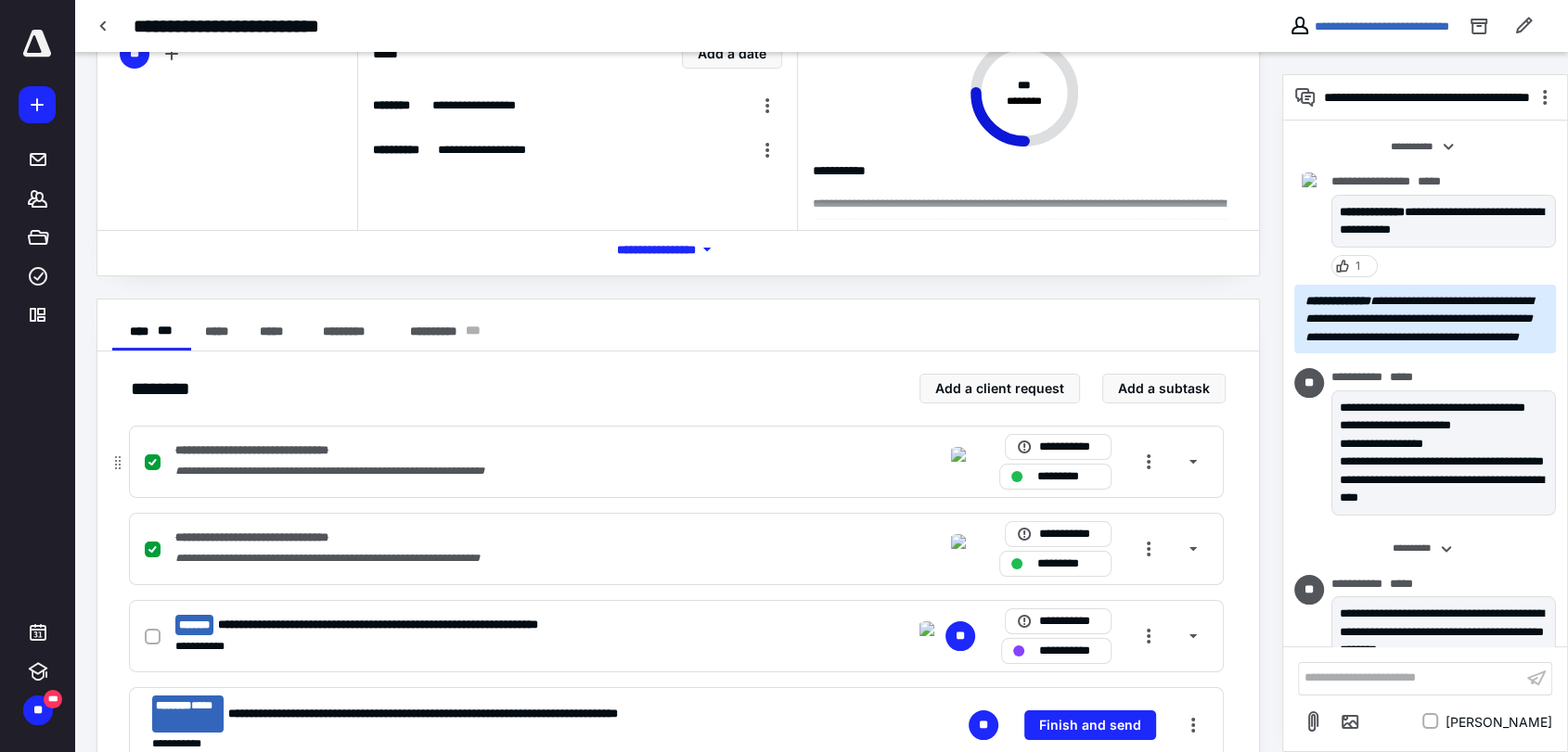 scroll, scrollTop: 412, scrollLeft: 0, axis: vertical 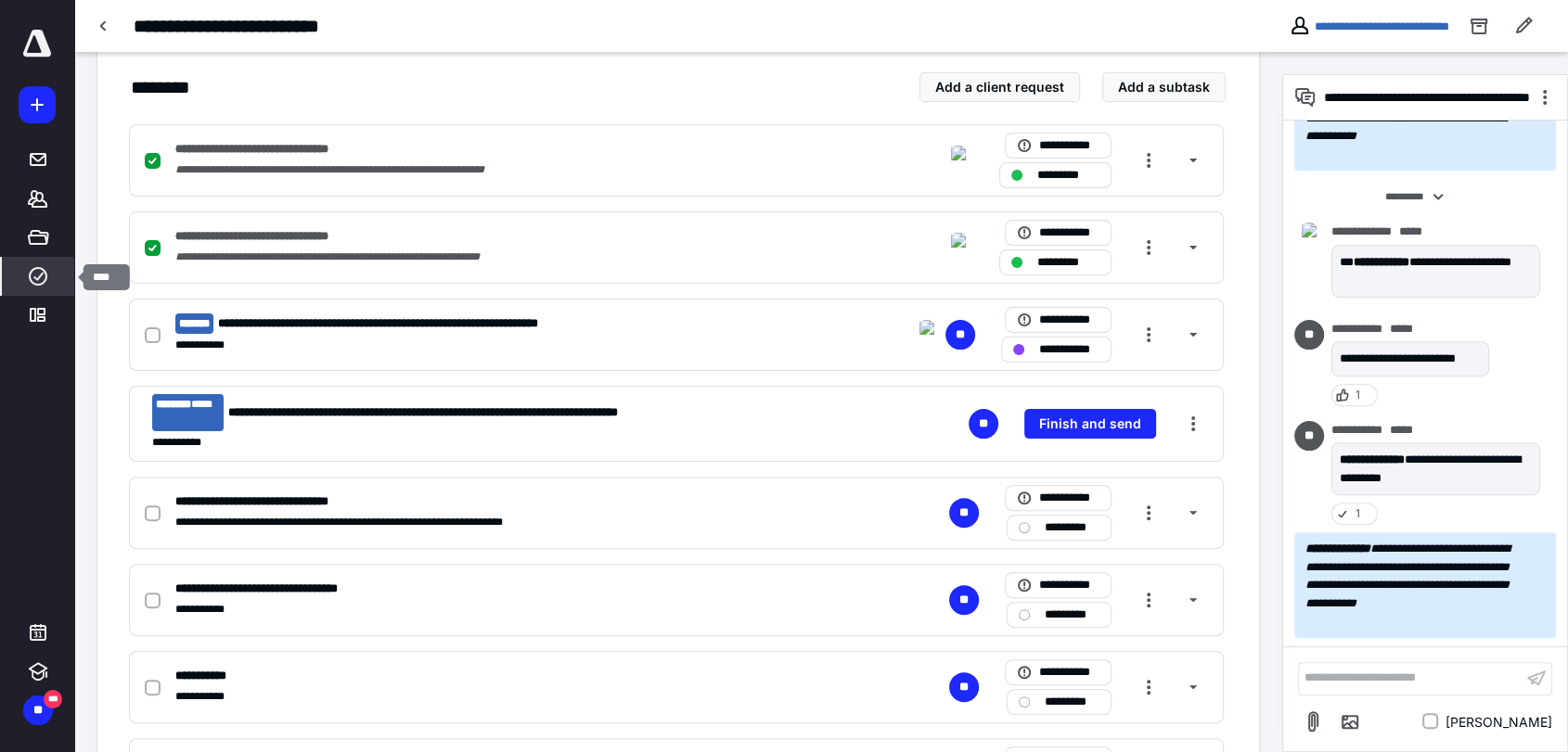 click 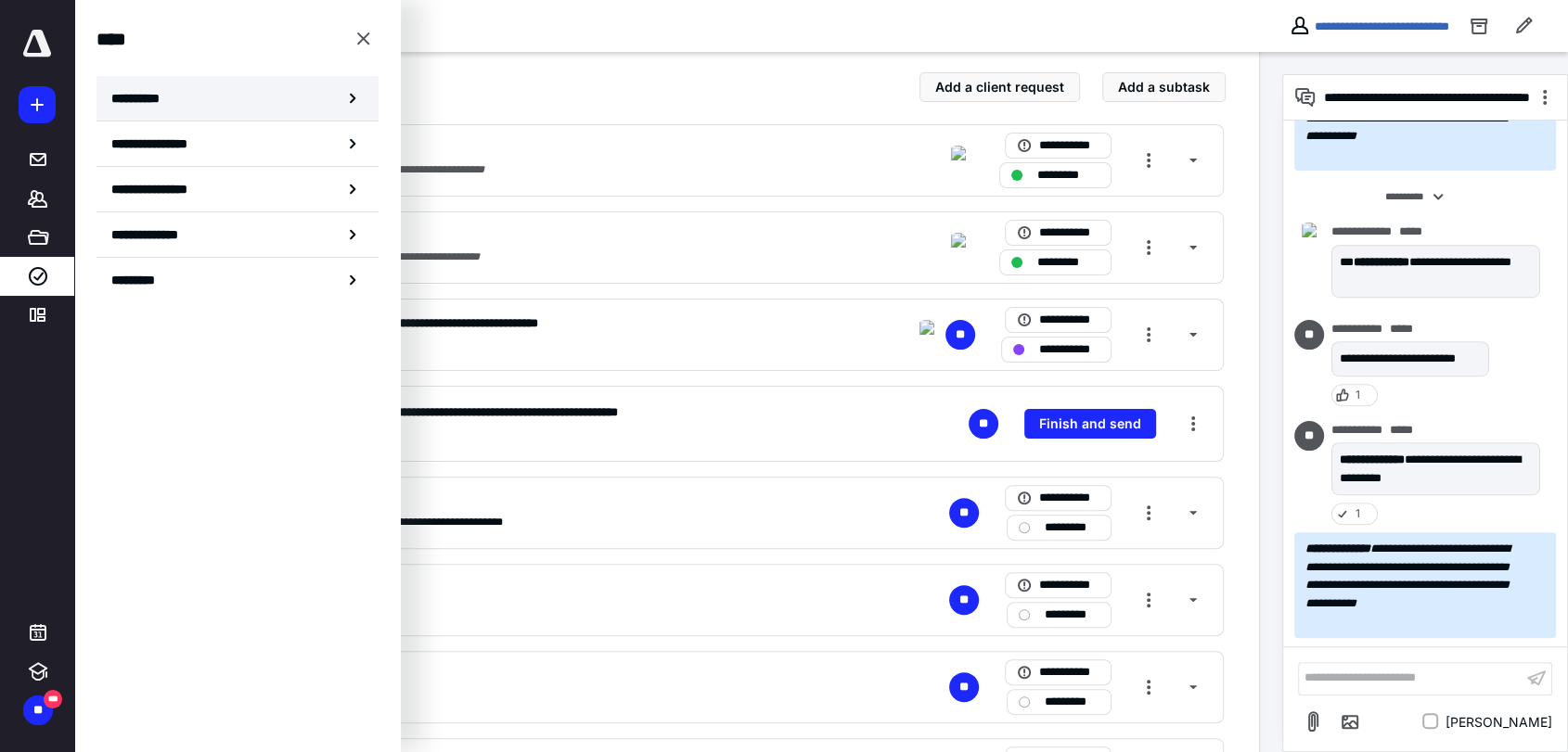 click on "**********" at bounding box center [142, 98] 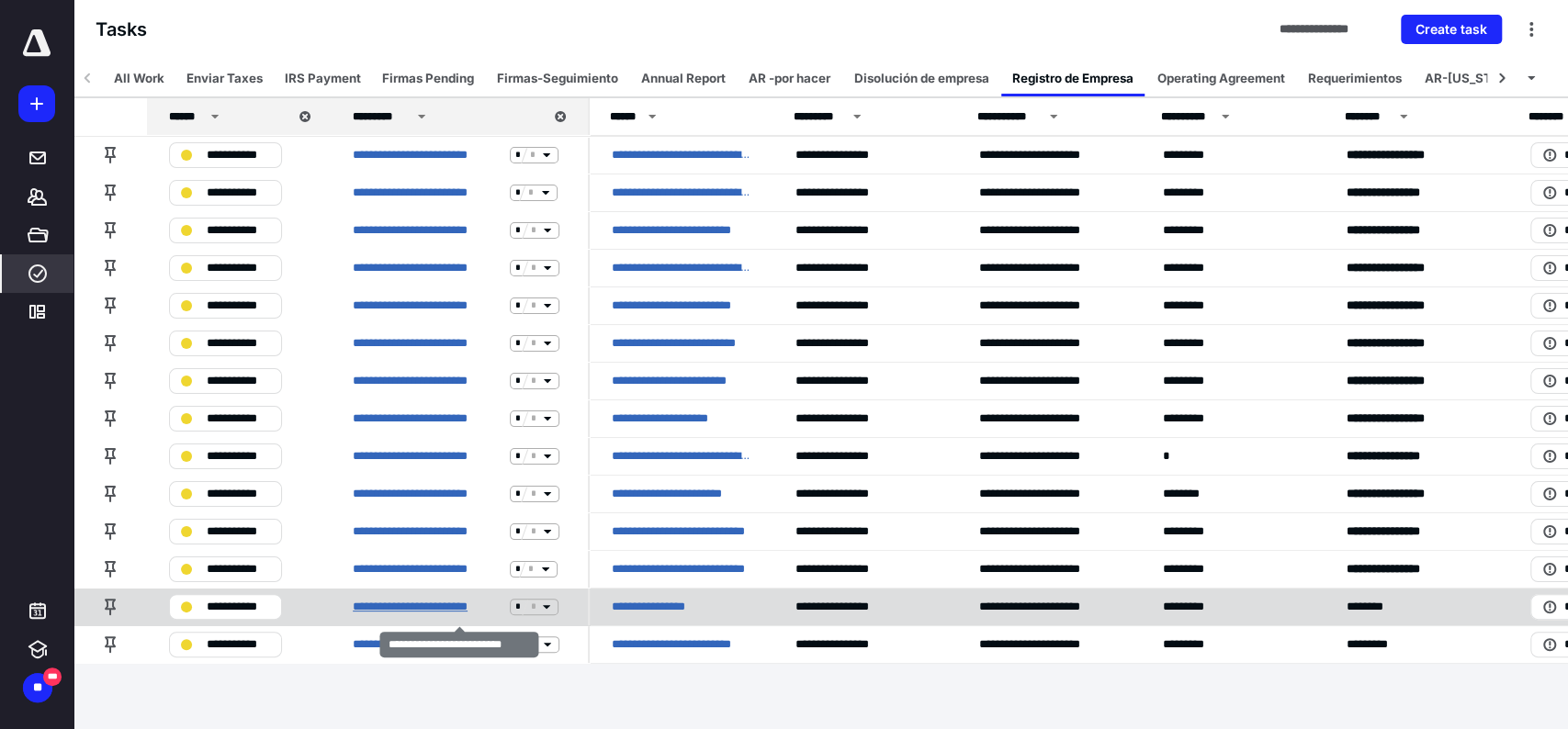 click on "**********" at bounding box center (427, 607) 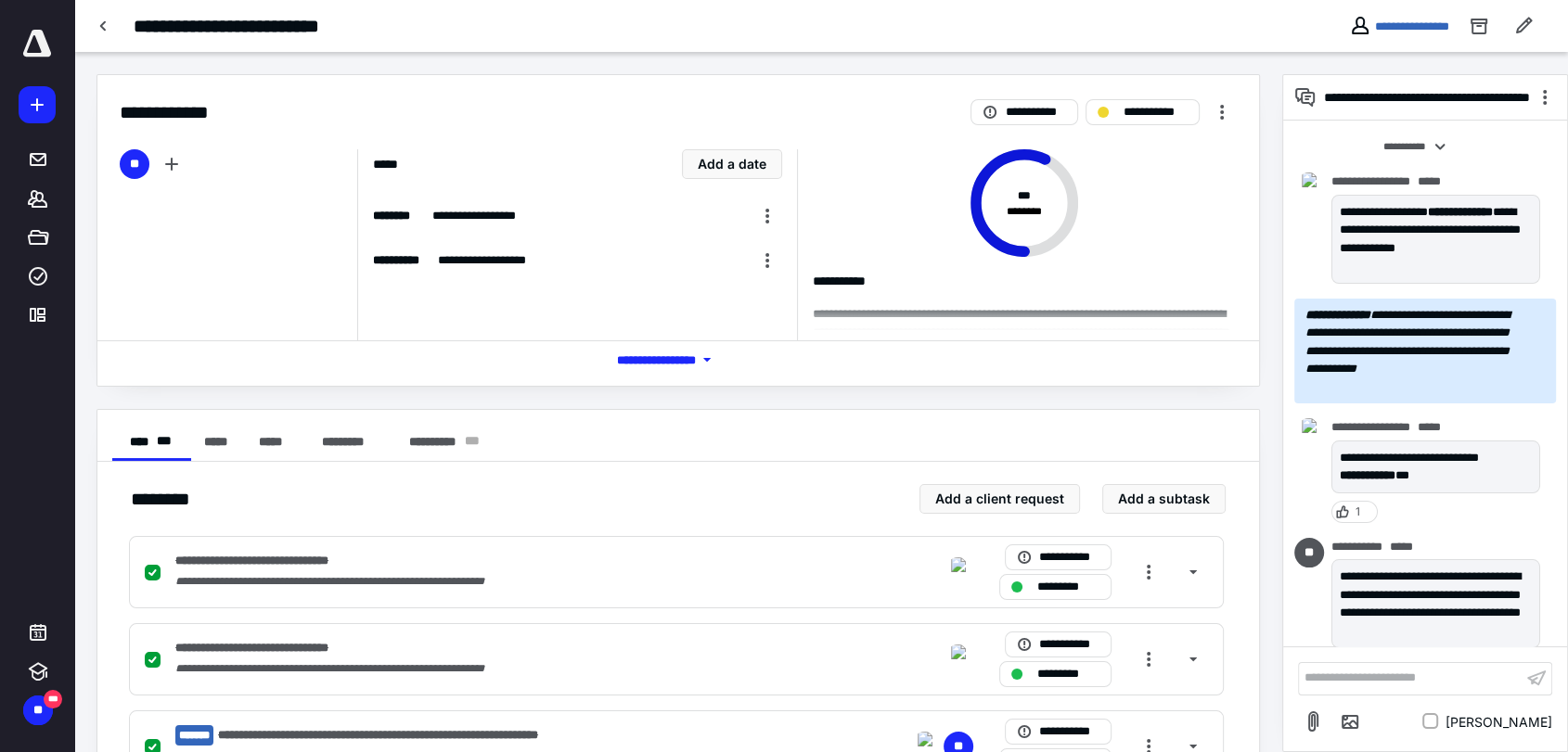 scroll, scrollTop: 640, scrollLeft: 0, axis: vertical 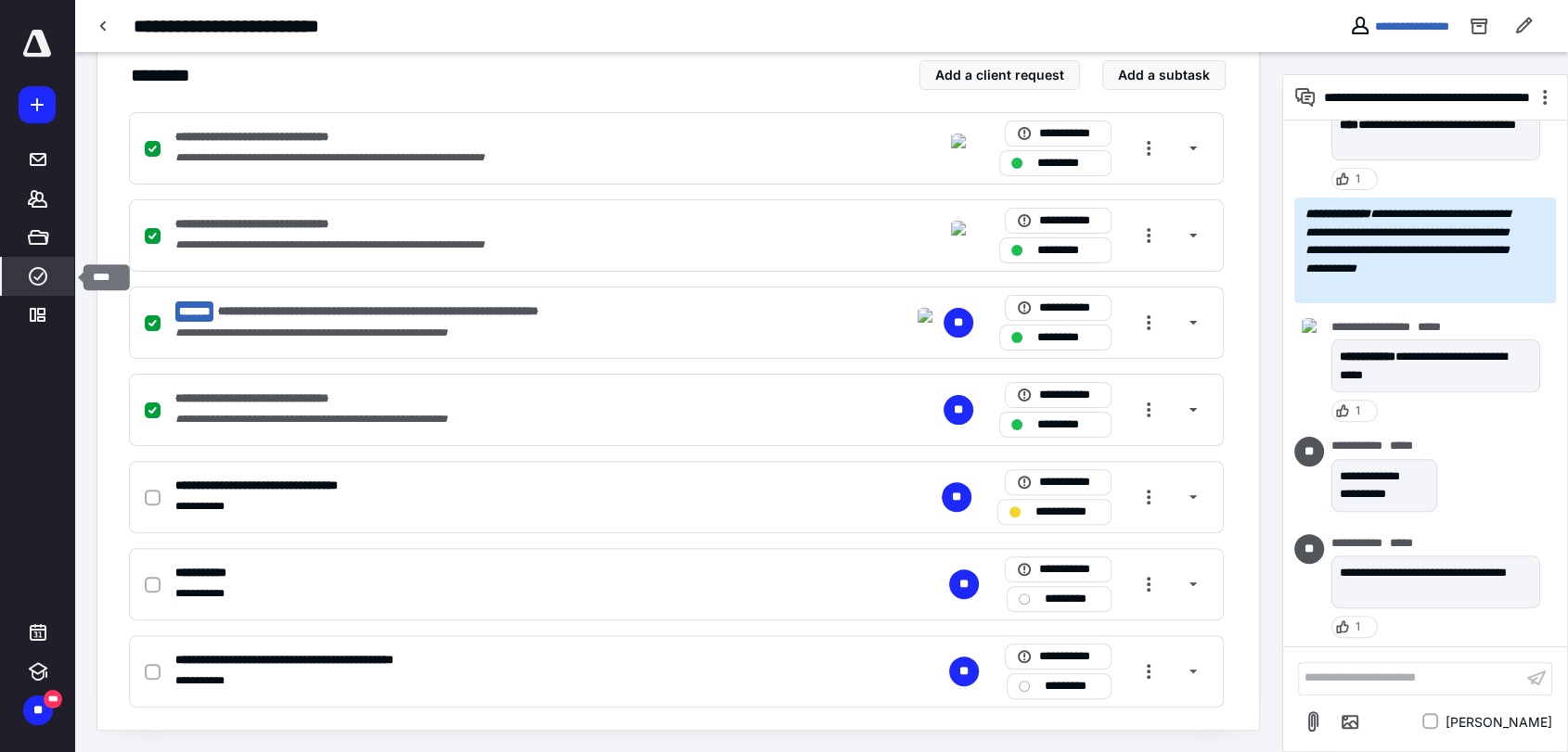 click 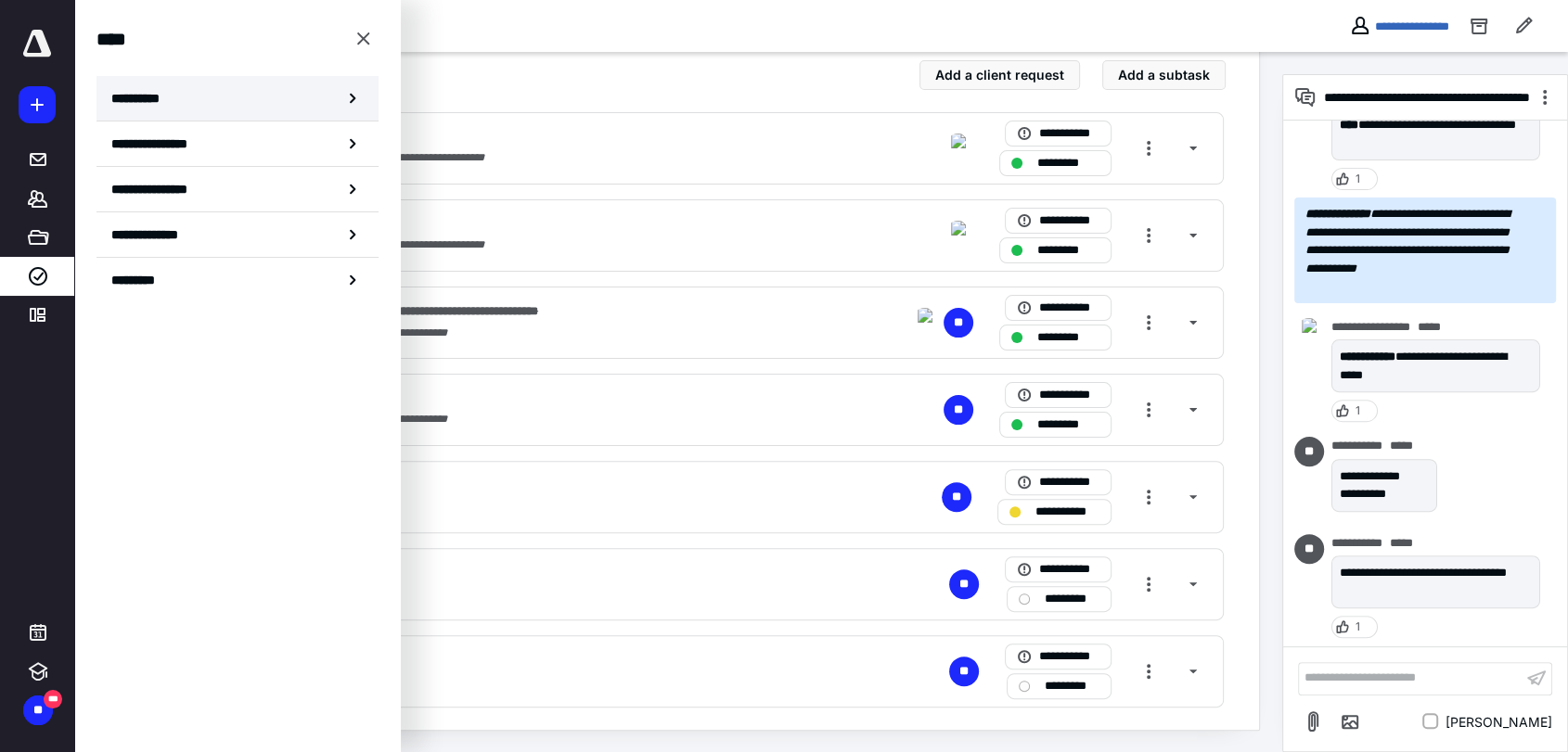 click on "**********" at bounding box center [142, 98] 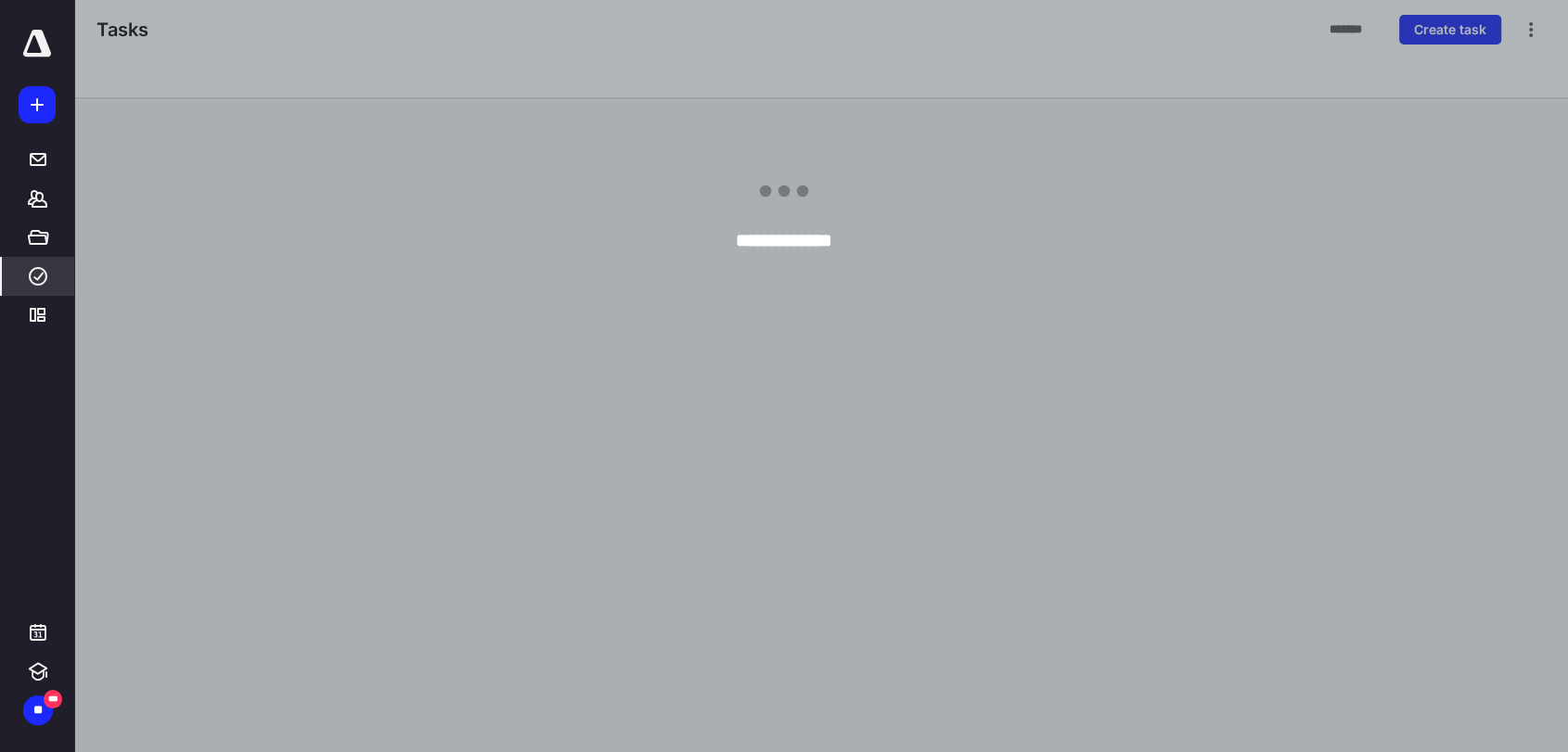 scroll, scrollTop: 0, scrollLeft: 0, axis: both 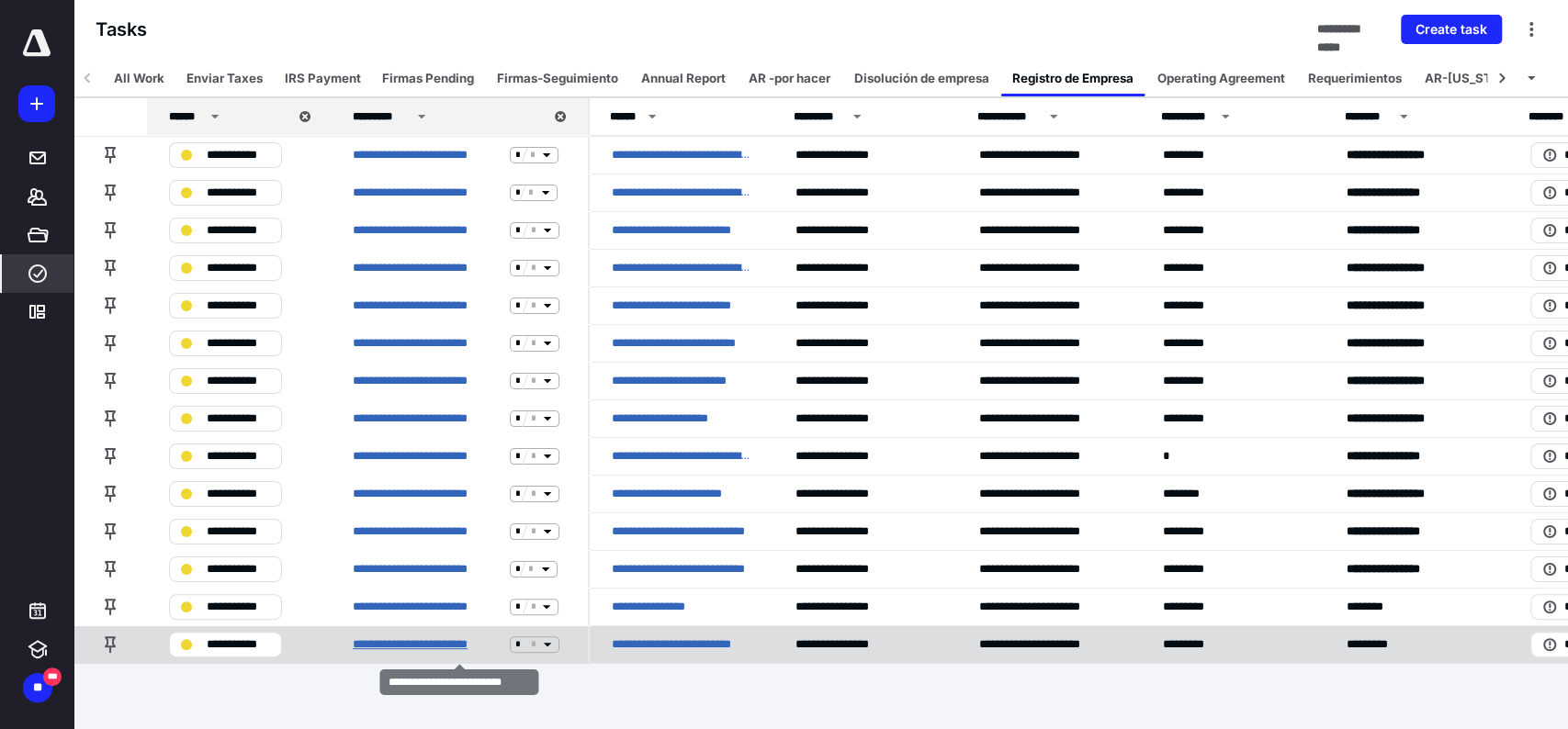 click on "**********" at bounding box center (427, 645) 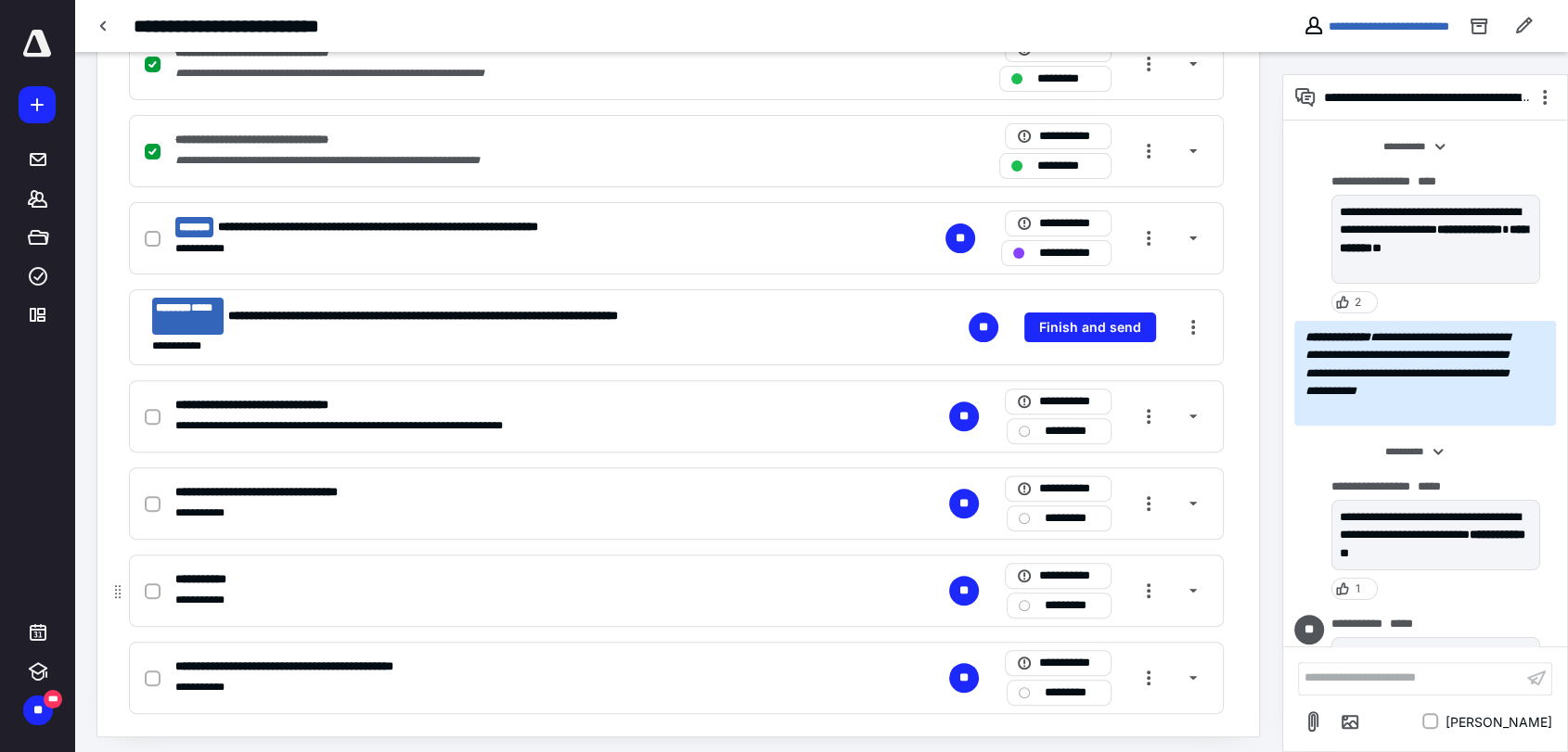 scroll, scrollTop: 515, scrollLeft: 0, axis: vertical 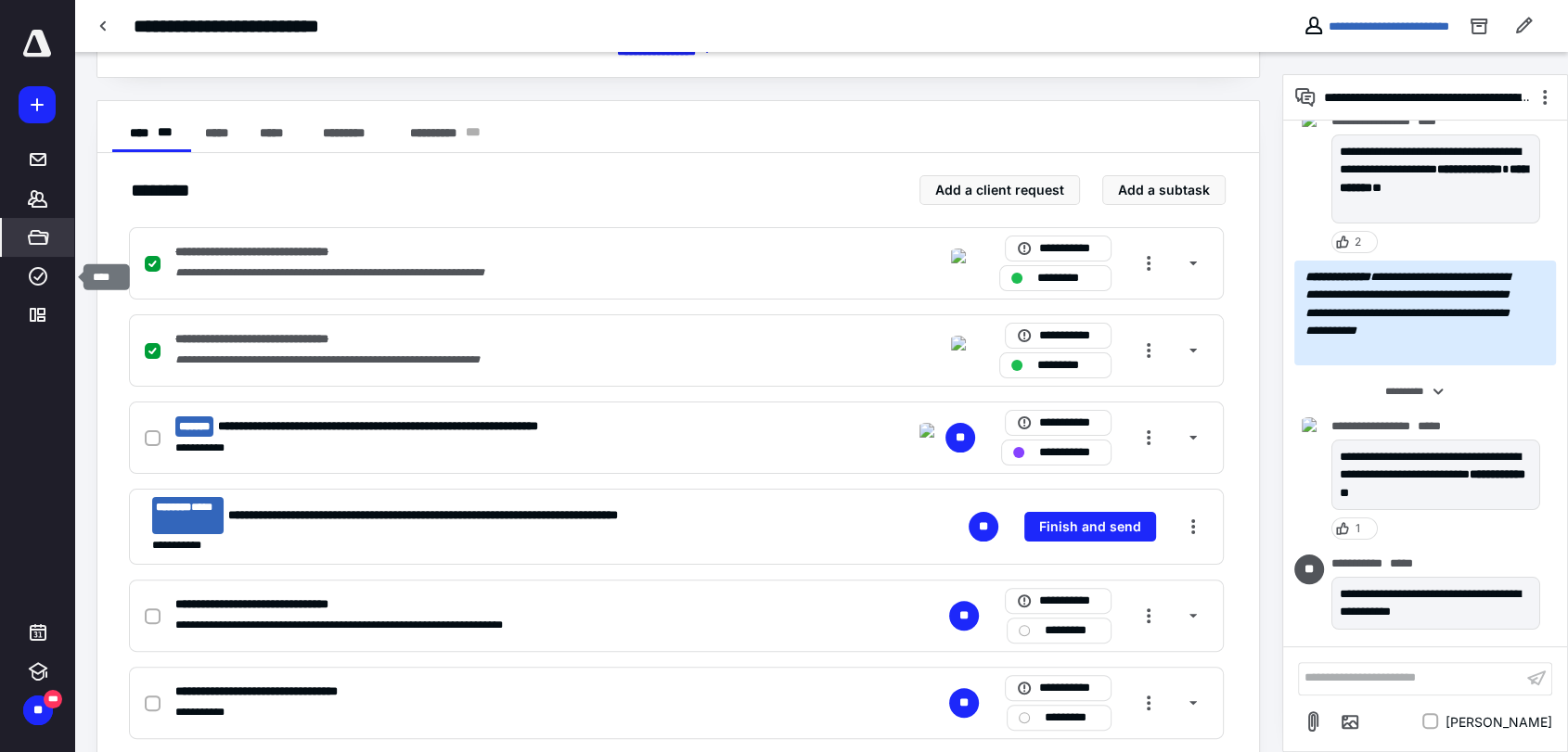 drag, startPoint x: 37, startPoint y: 278, endPoint x: 68, endPoint y: 236, distance: 52.20153 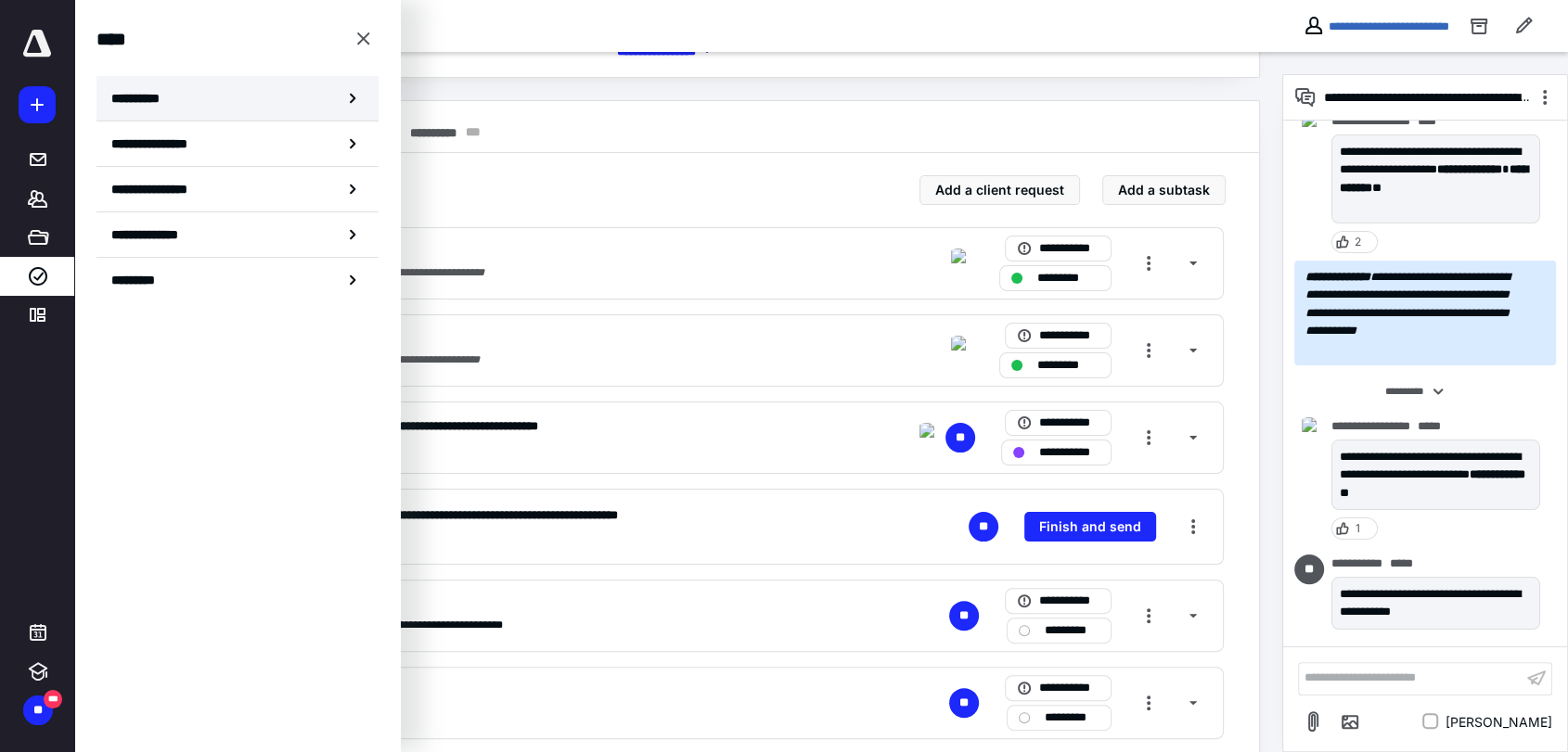 click on "**********" at bounding box center (142, 98) 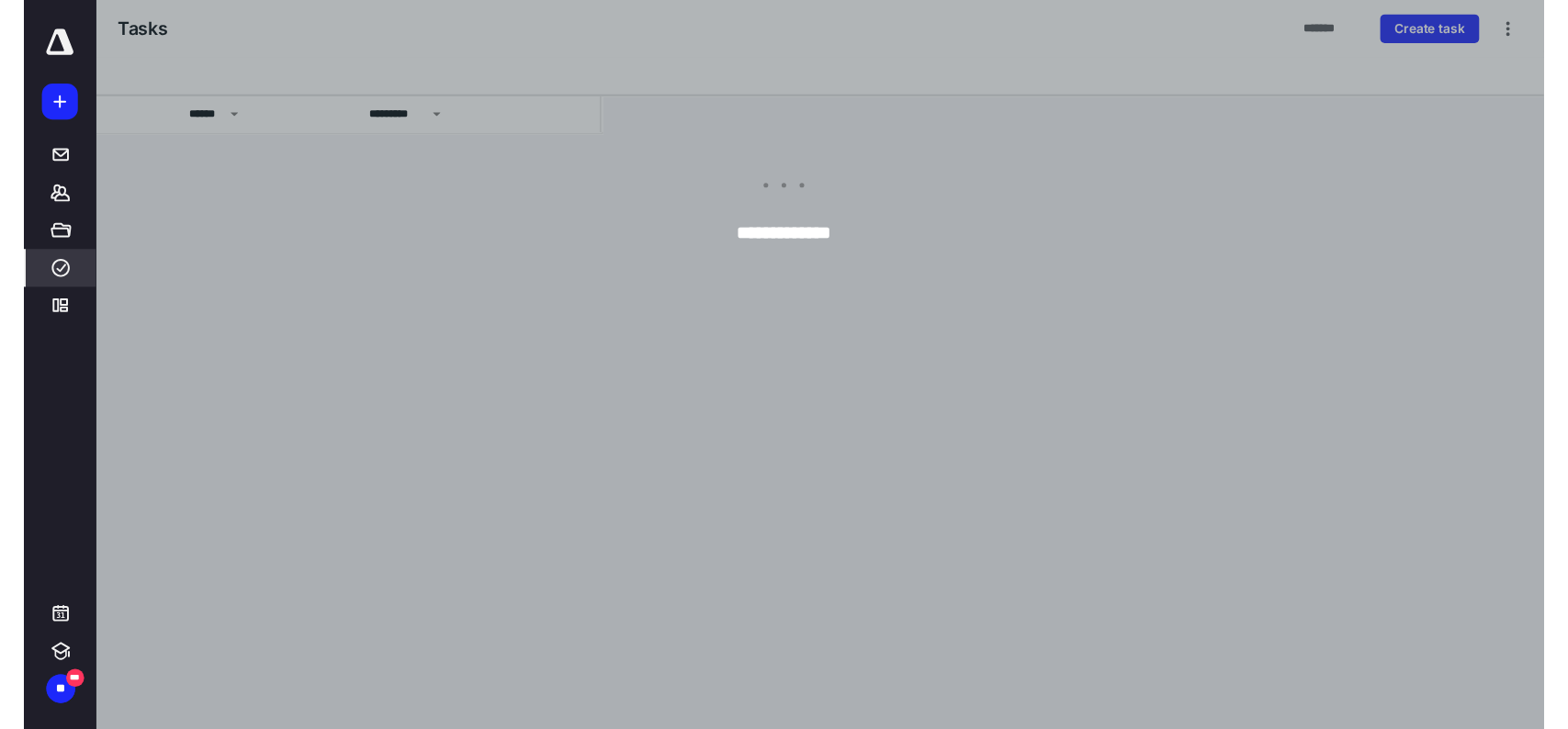 scroll, scrollTop: 0, scrollLeft: 0, axis: both 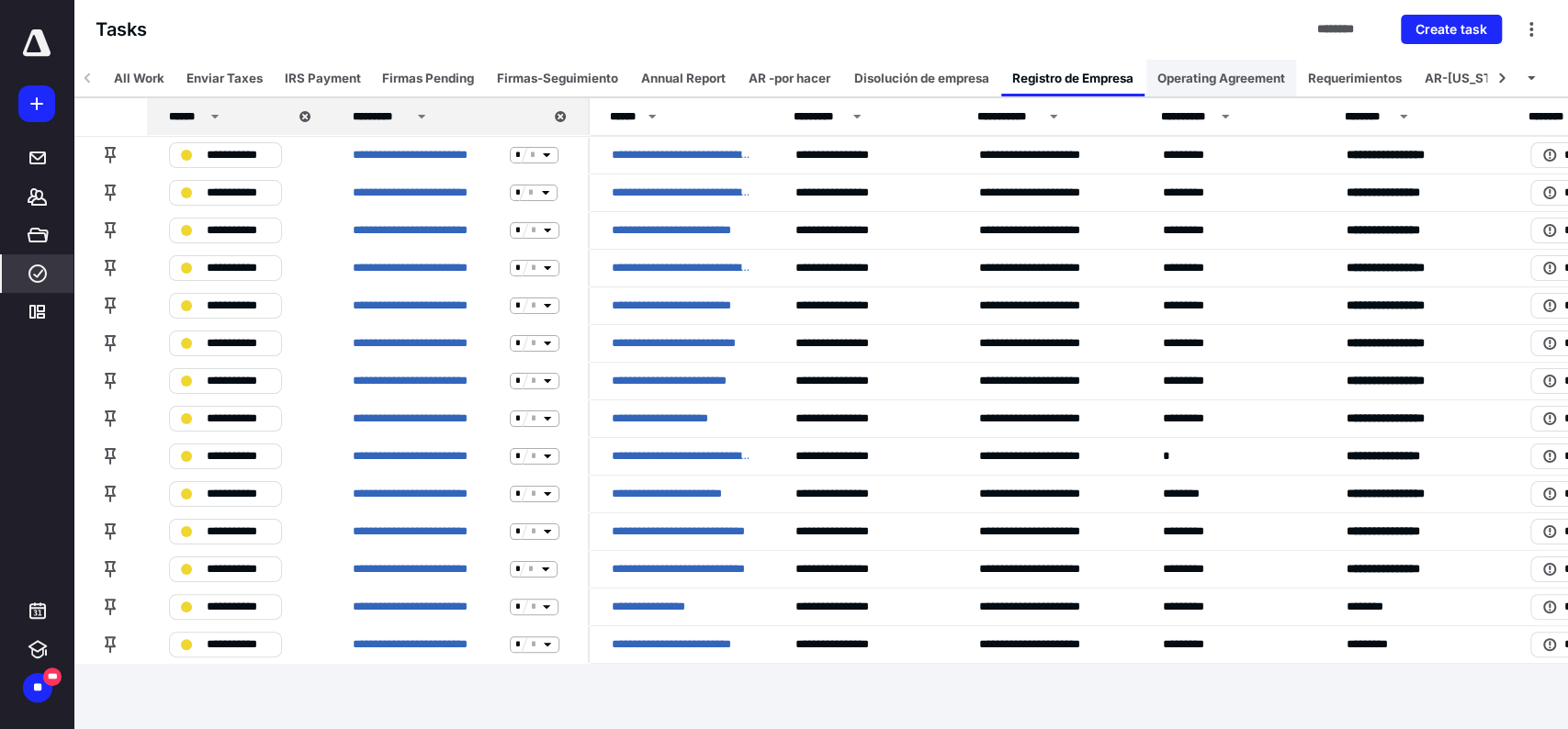 click on "Operating Agreement" at bounding box center (1221, 78) 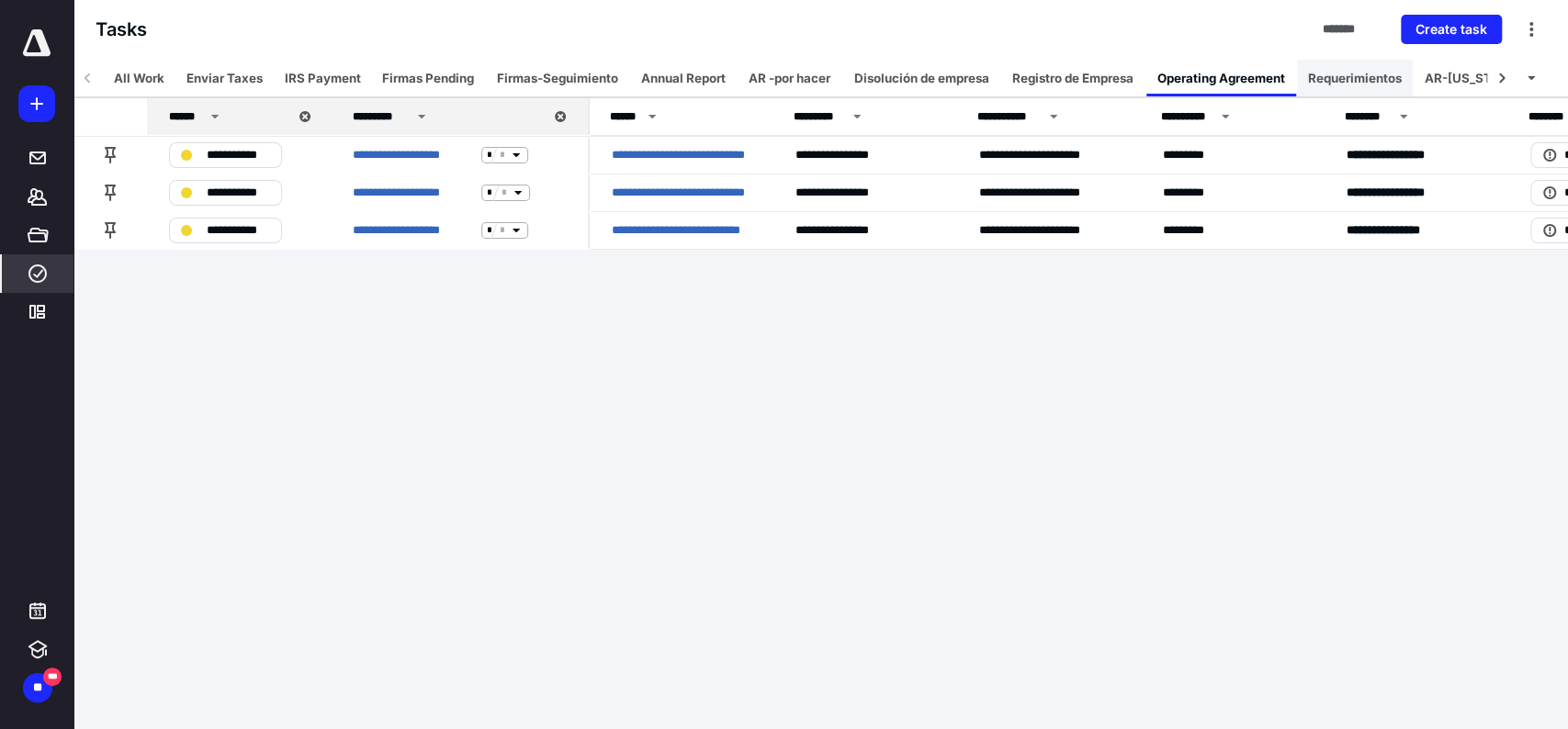 click on "Requerimientos" at bounding box center (1355, 78) 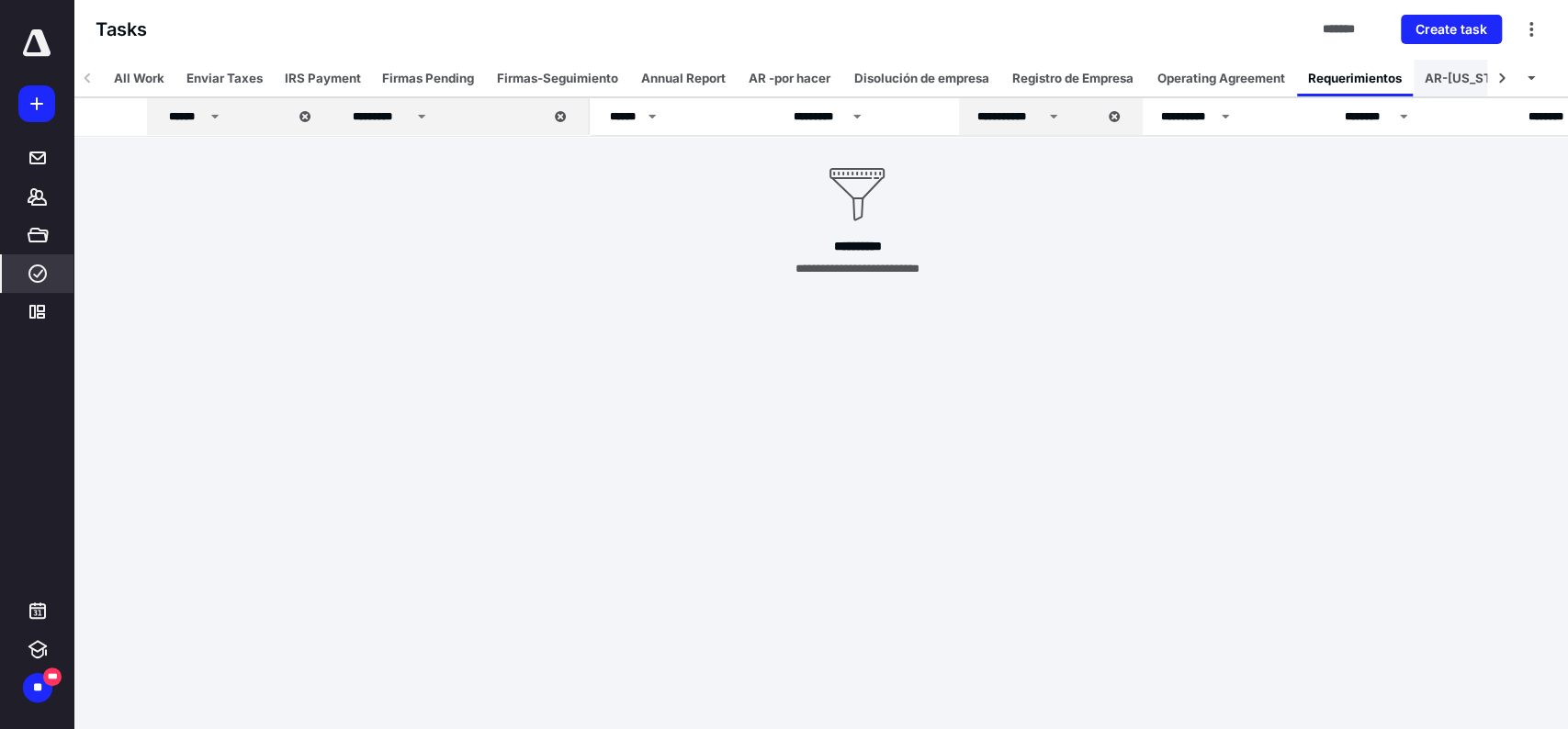 click on "AR-[US_STATE]" at bounding box center [1472, 78] 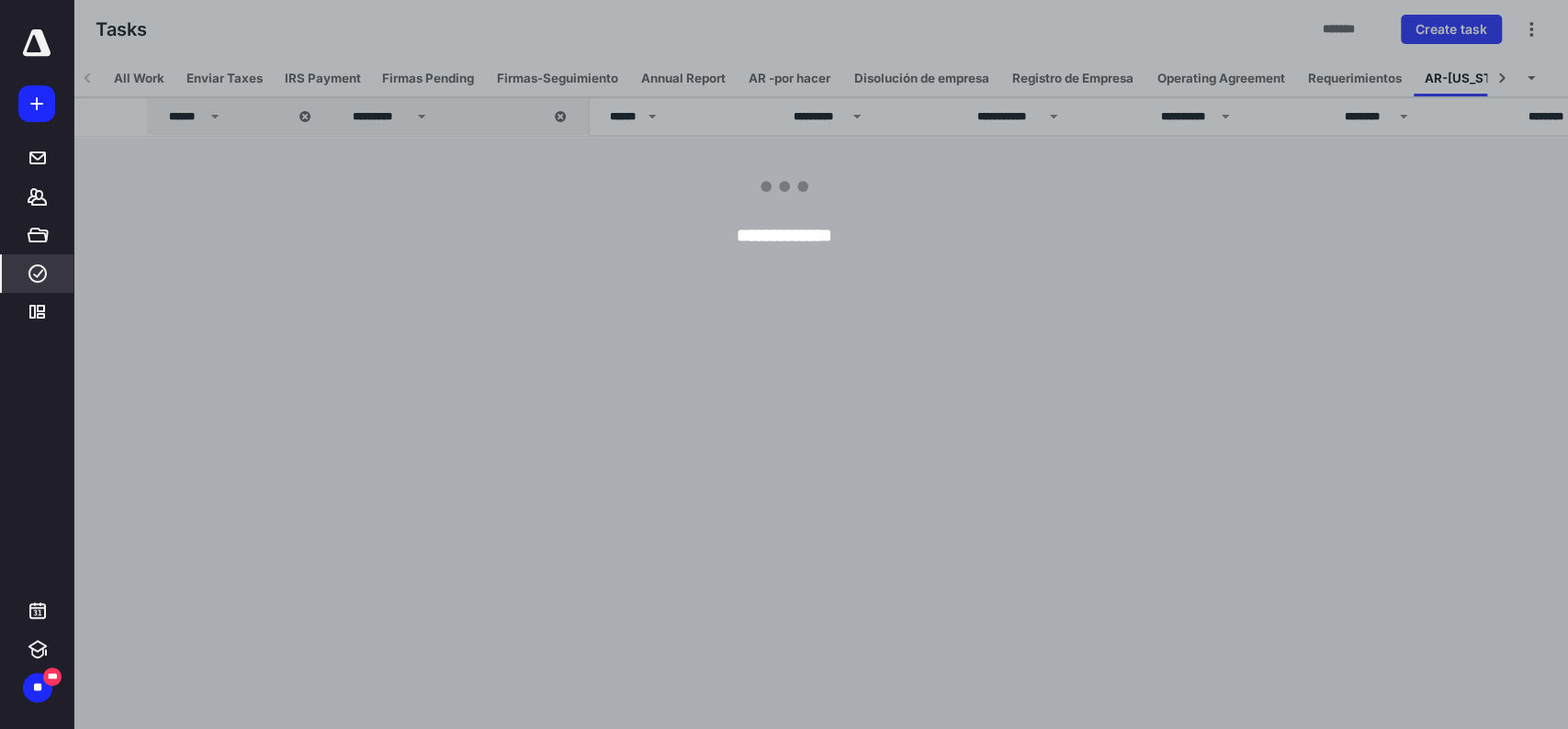 scroll, scrollTop: 0, scrollLeft: 13, axis: horizontal 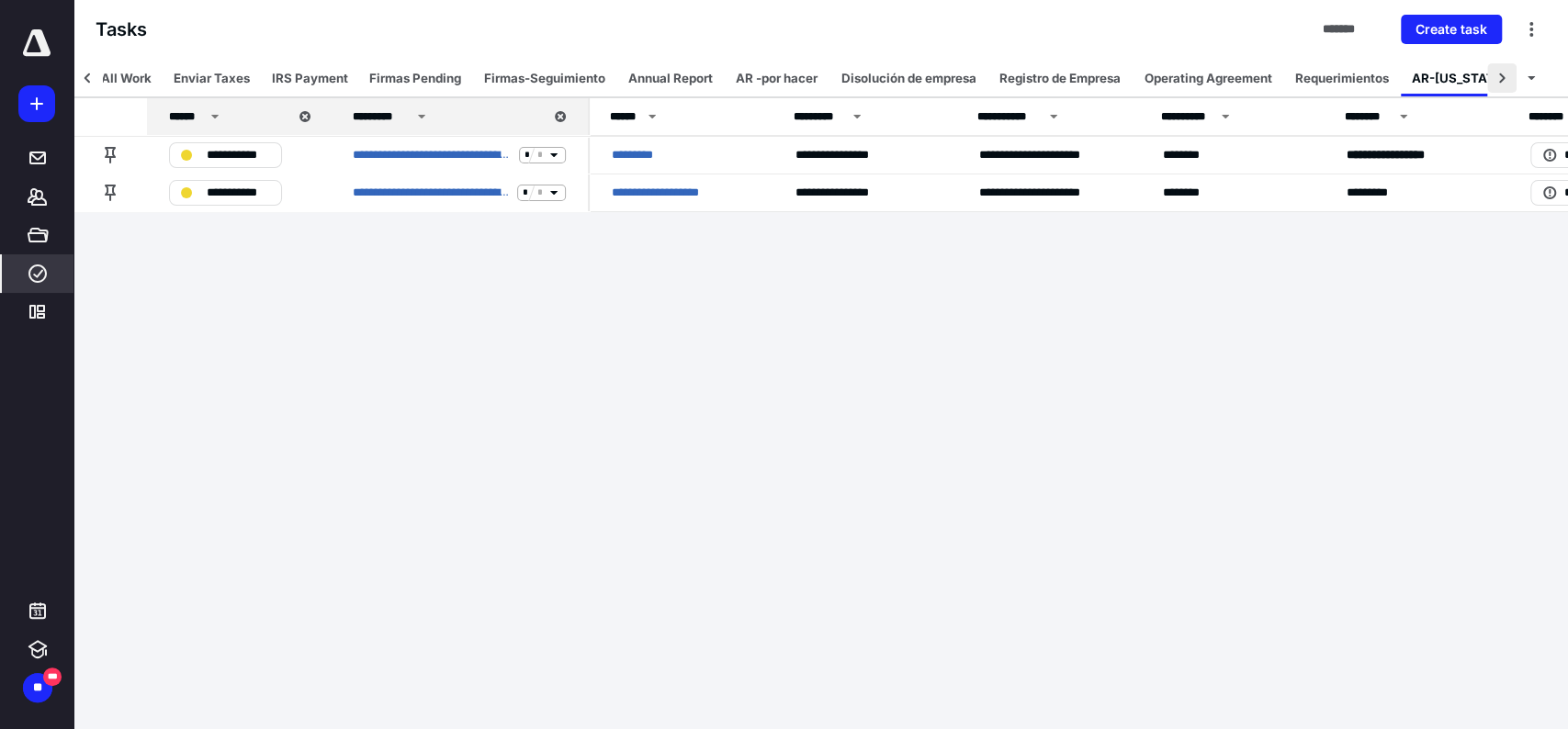 click at bounding box center (1502, 78) 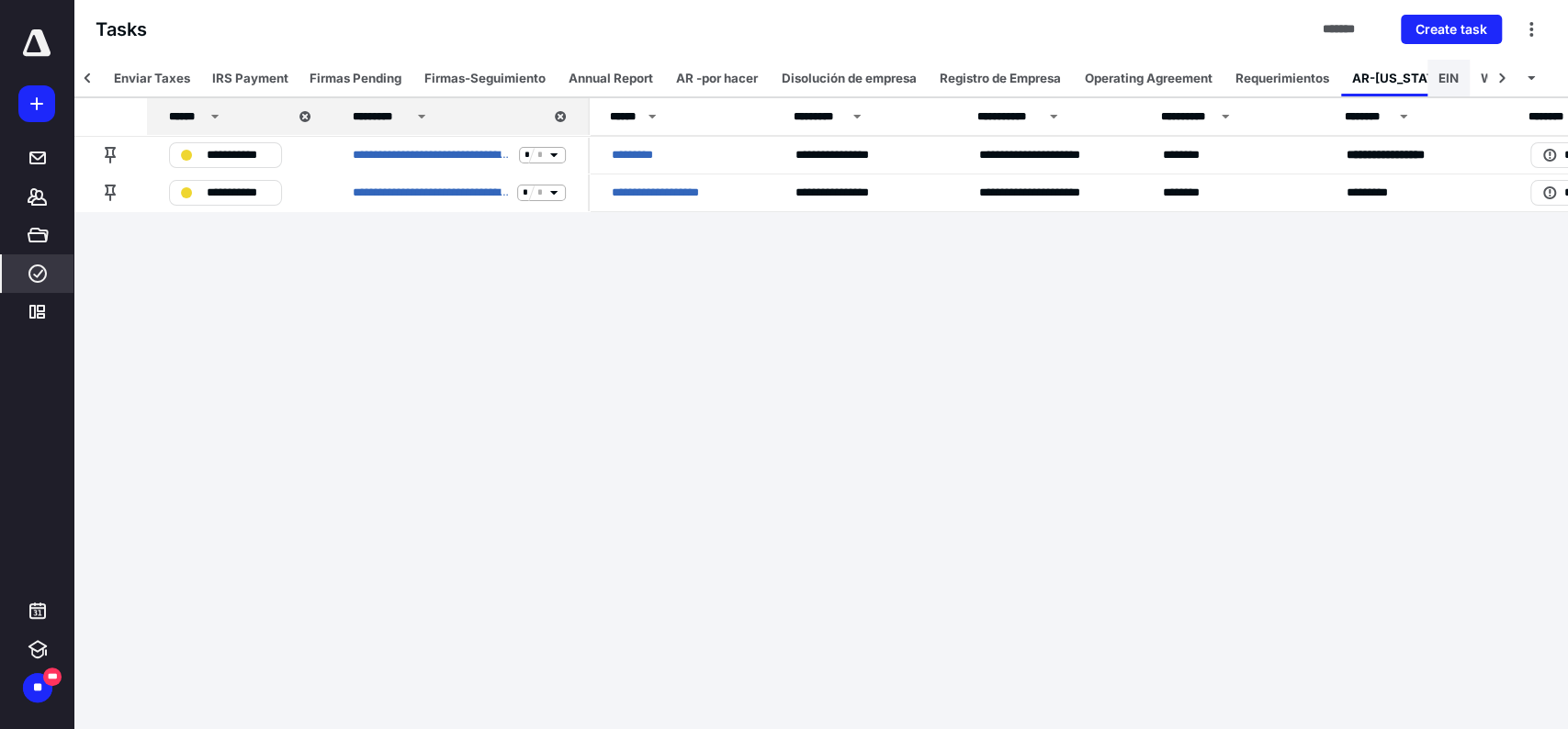 click on "EIN" at bounding box center [1449, 78] 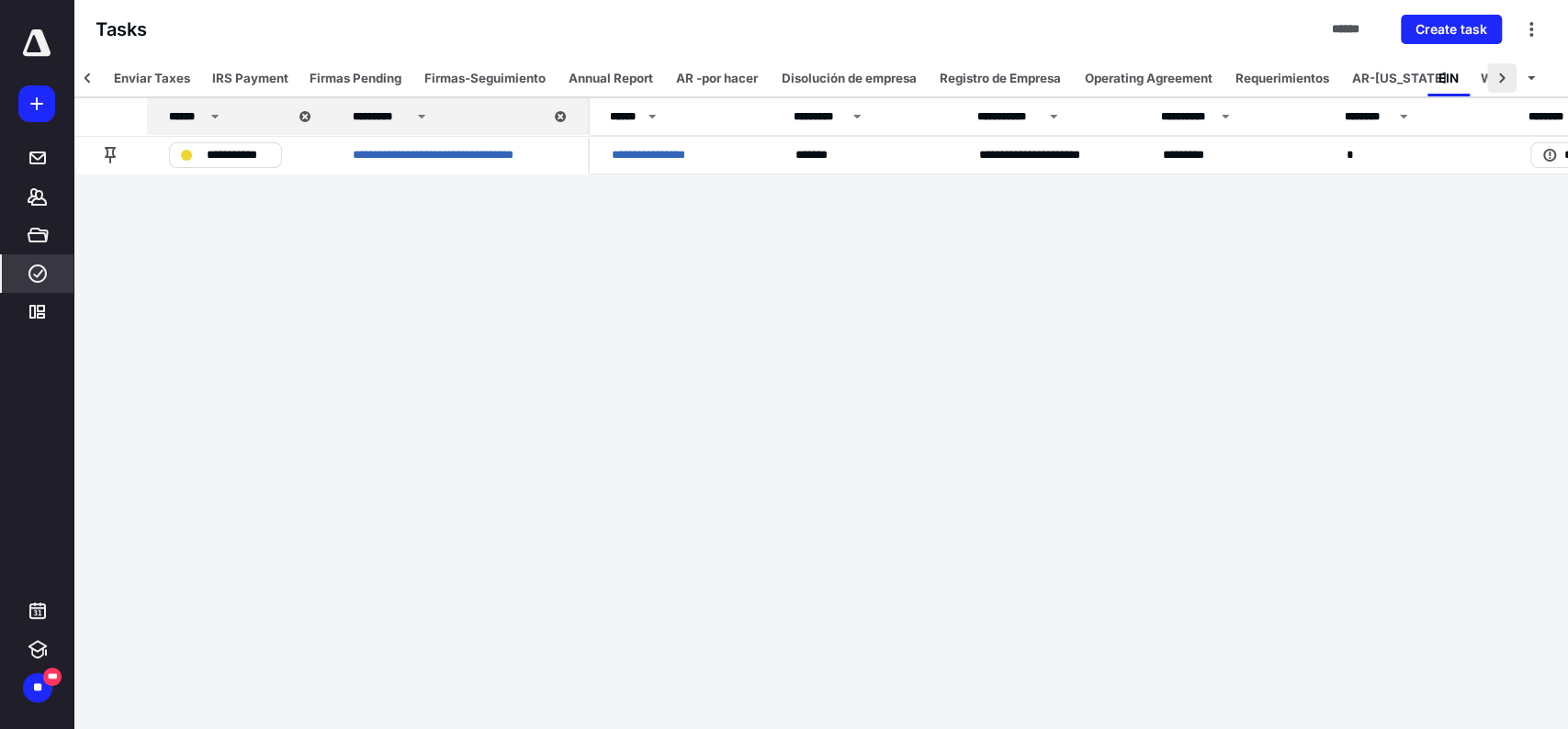click at bounding box center (1502, 78) 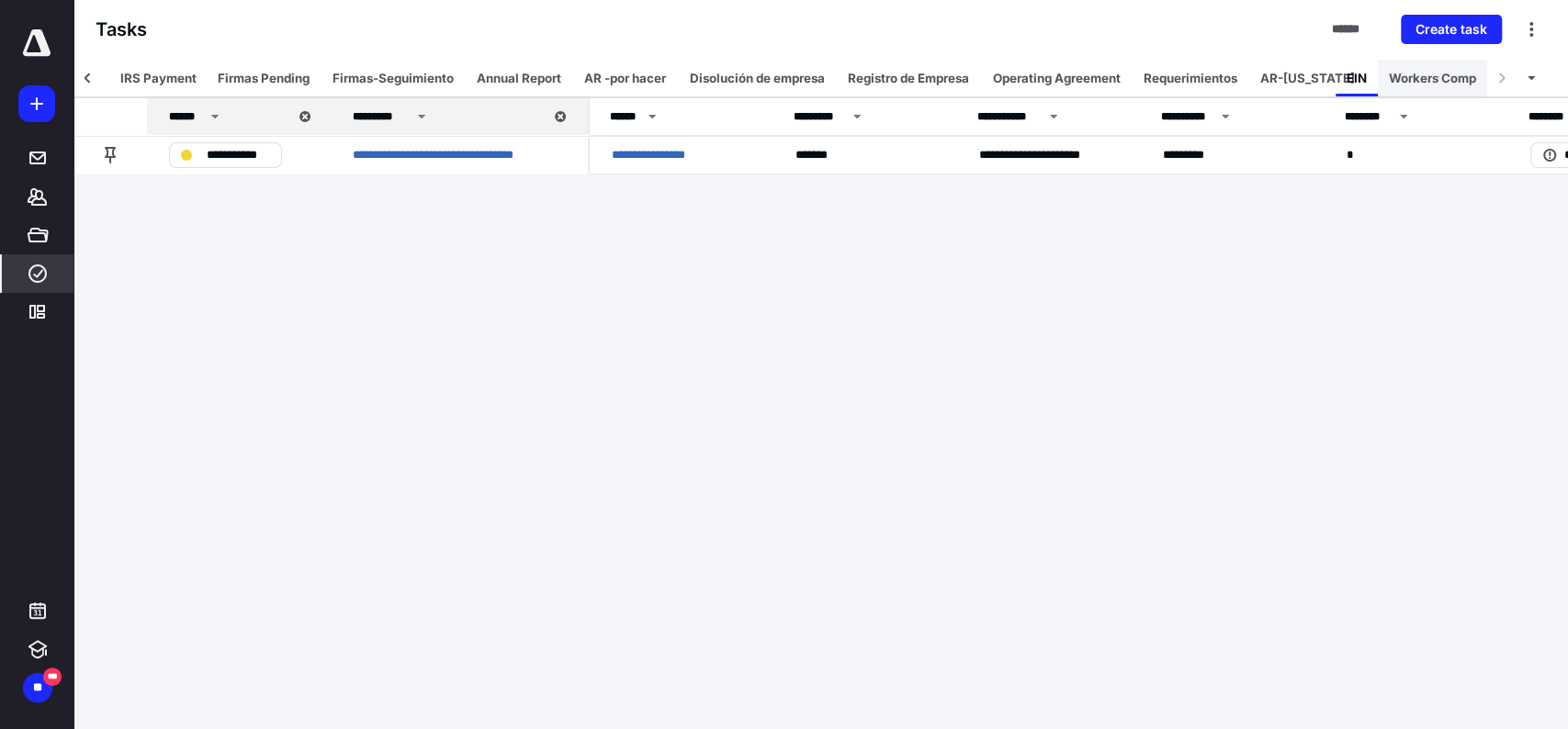 click on "Workers Comp" at bounding box center (1432, 78) 